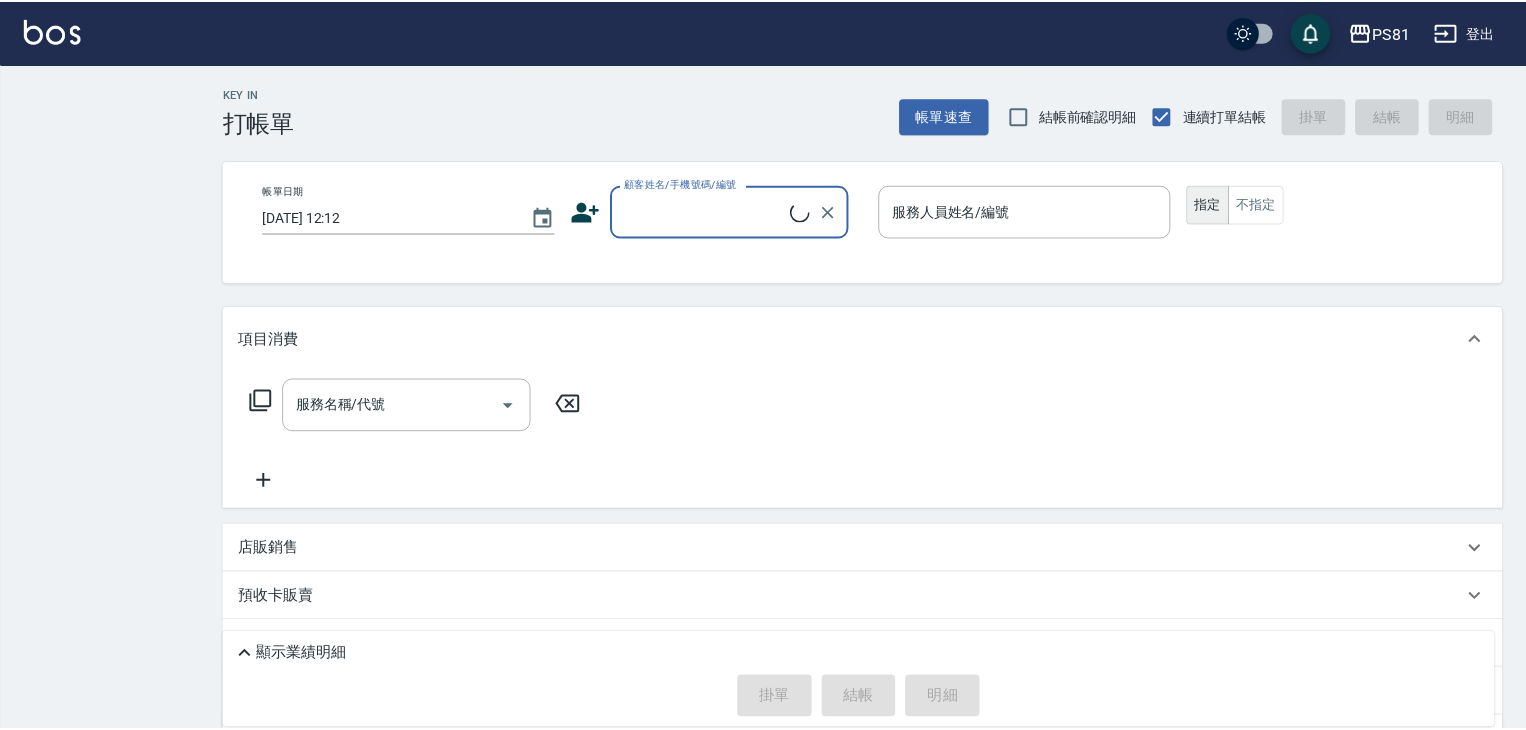 scroll, scrollTop: 0, scrollLeft: 0, axis: both 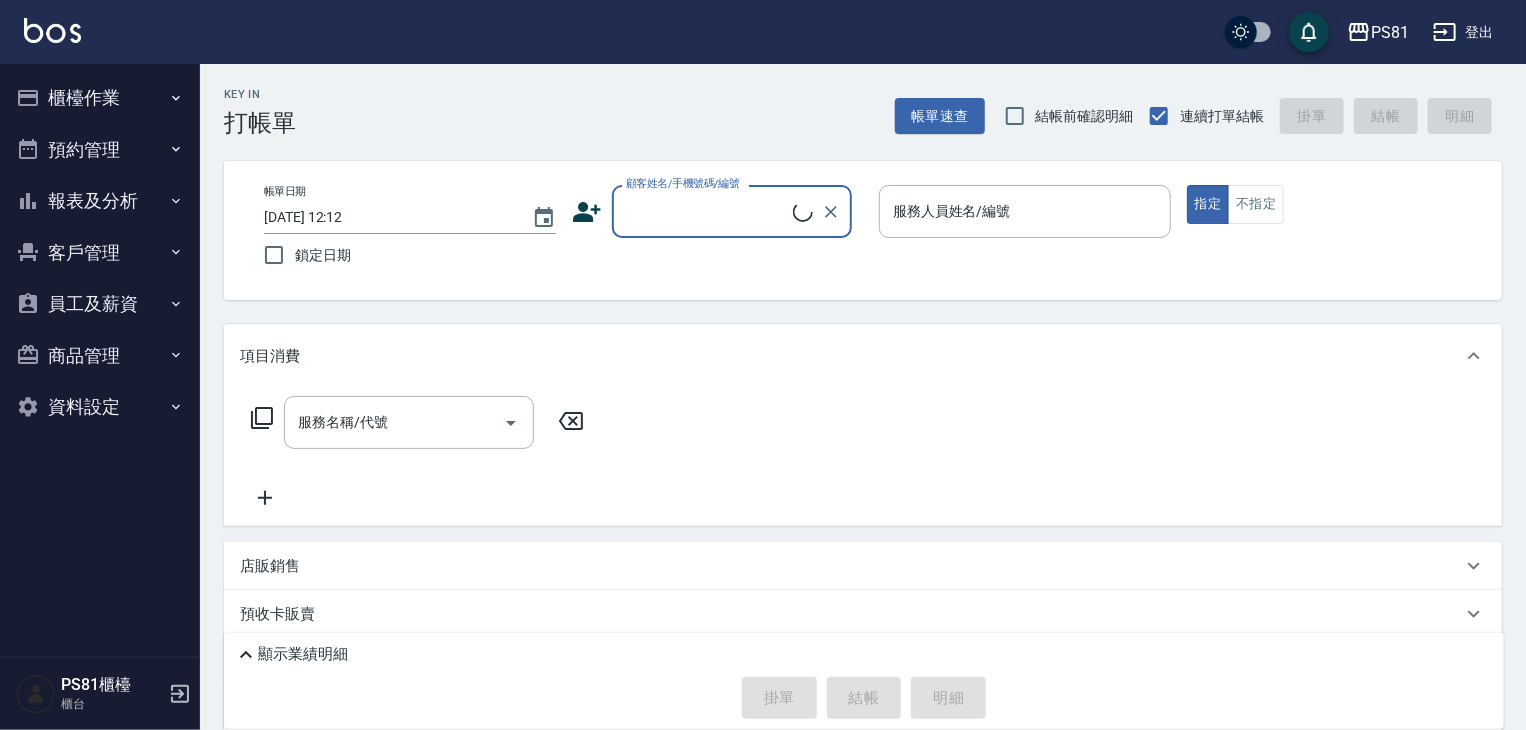 click on "櫃檯作業" at bounding box center [100, 98] 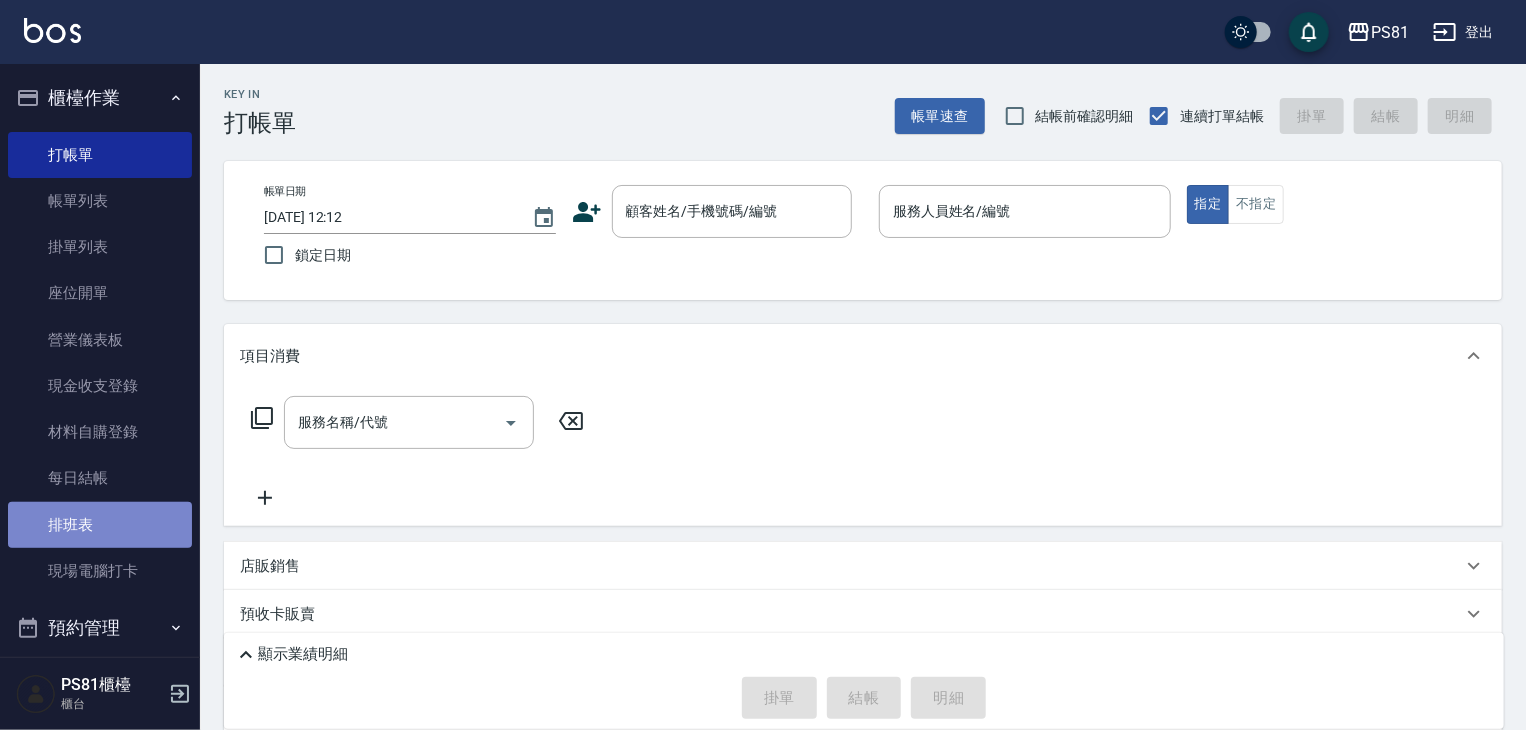 click on "排班表" at bounding box center (100, 525) 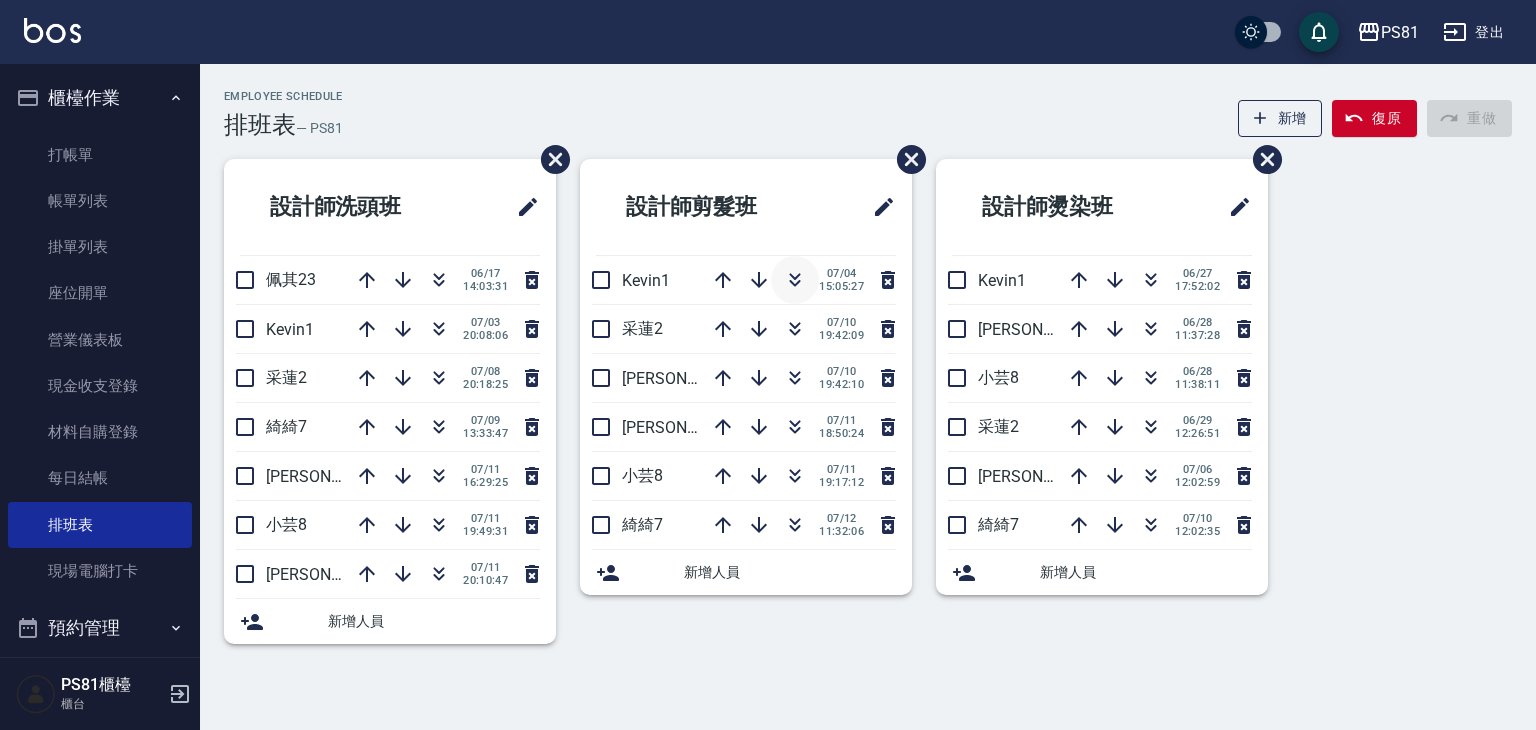 click at bounding box center (795, 280) 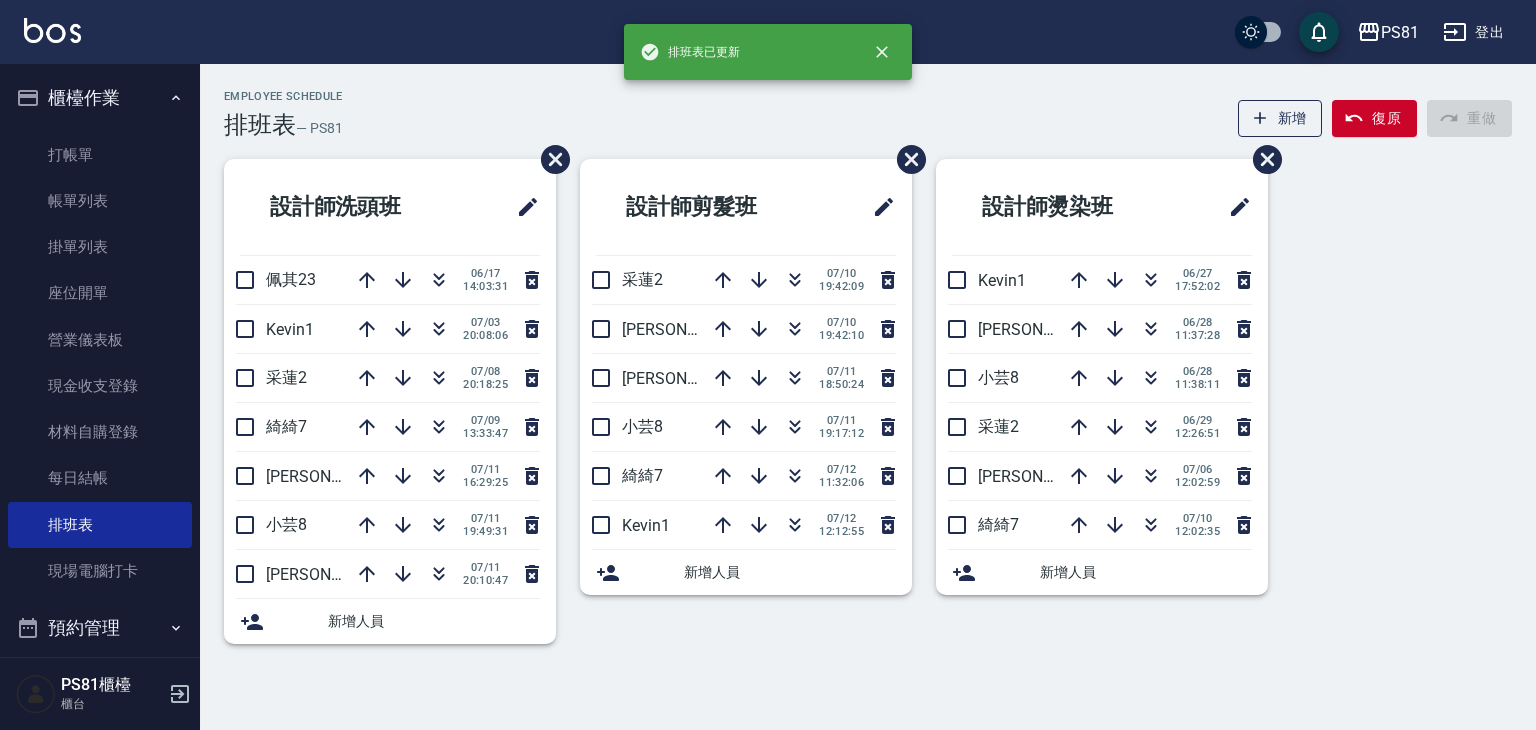 click on "Employee Schedule 排班表   —  PS81 新增 復原 重做" at bounding box center [868, 114] 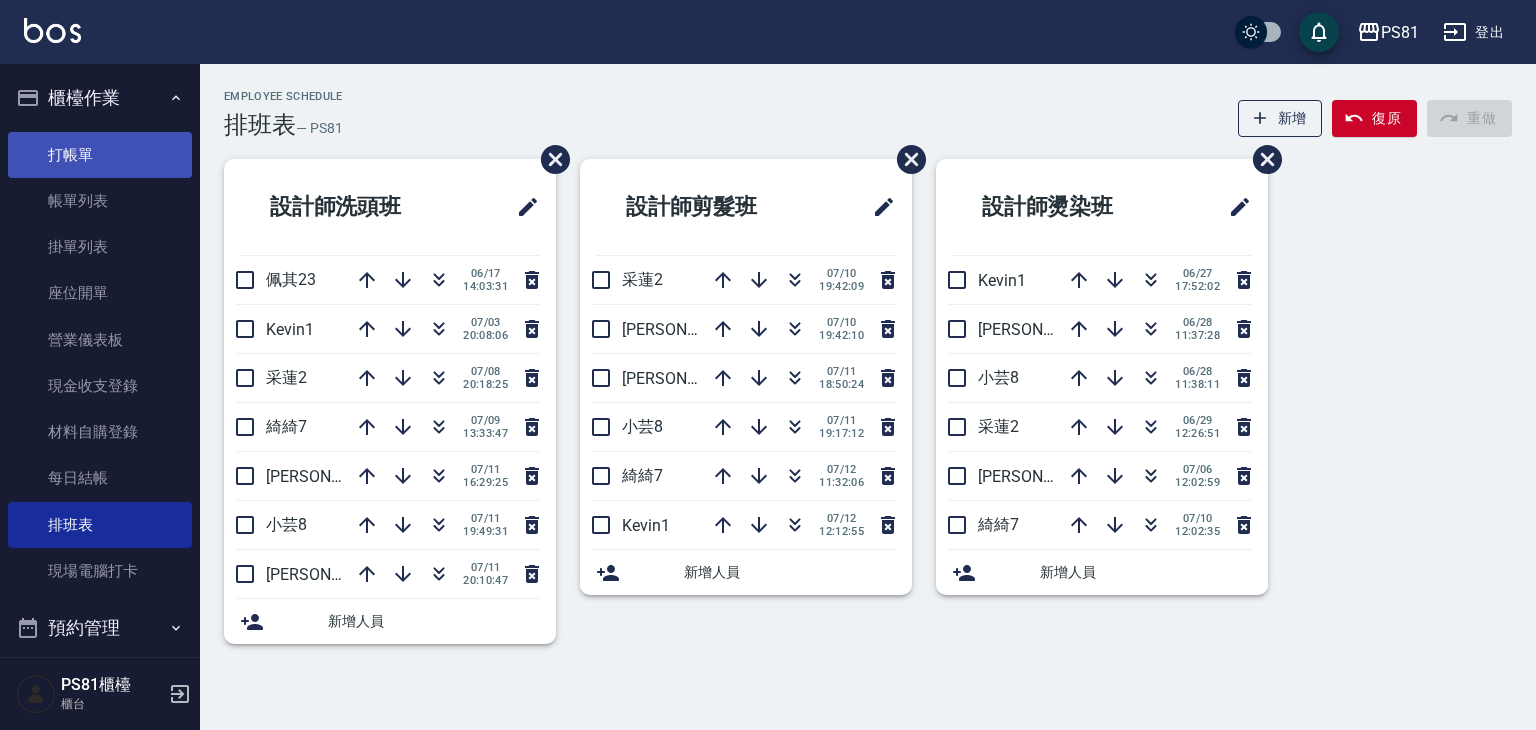 click on "打帳單" at bounding box center [100, 155] 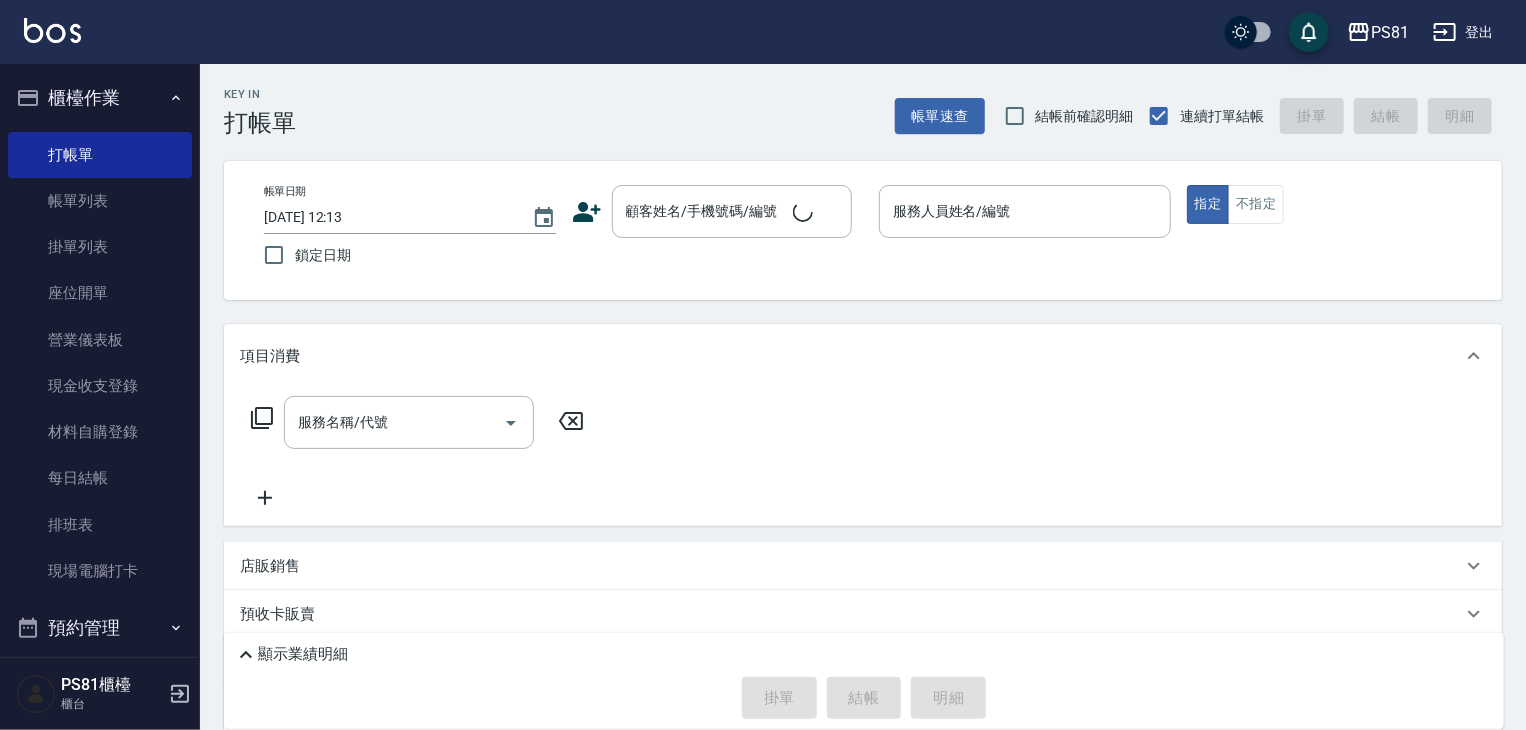 drag, startPoint x: 240, startPoint y: 149, endPoint x: 380, endPoint y: 128, distance: 141.56624 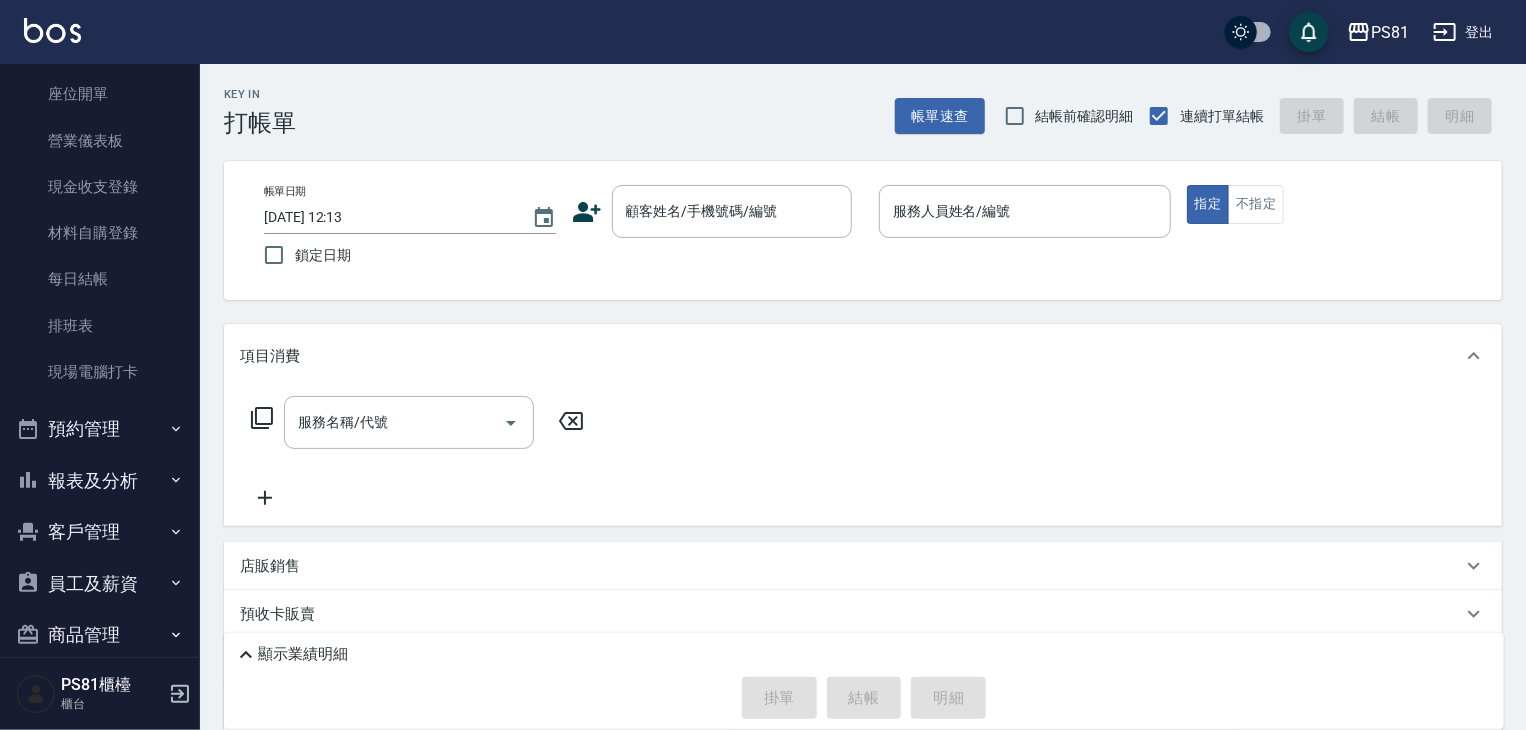 scroll, scrollTop: 278, scrollLeft: 0, axis: vertical 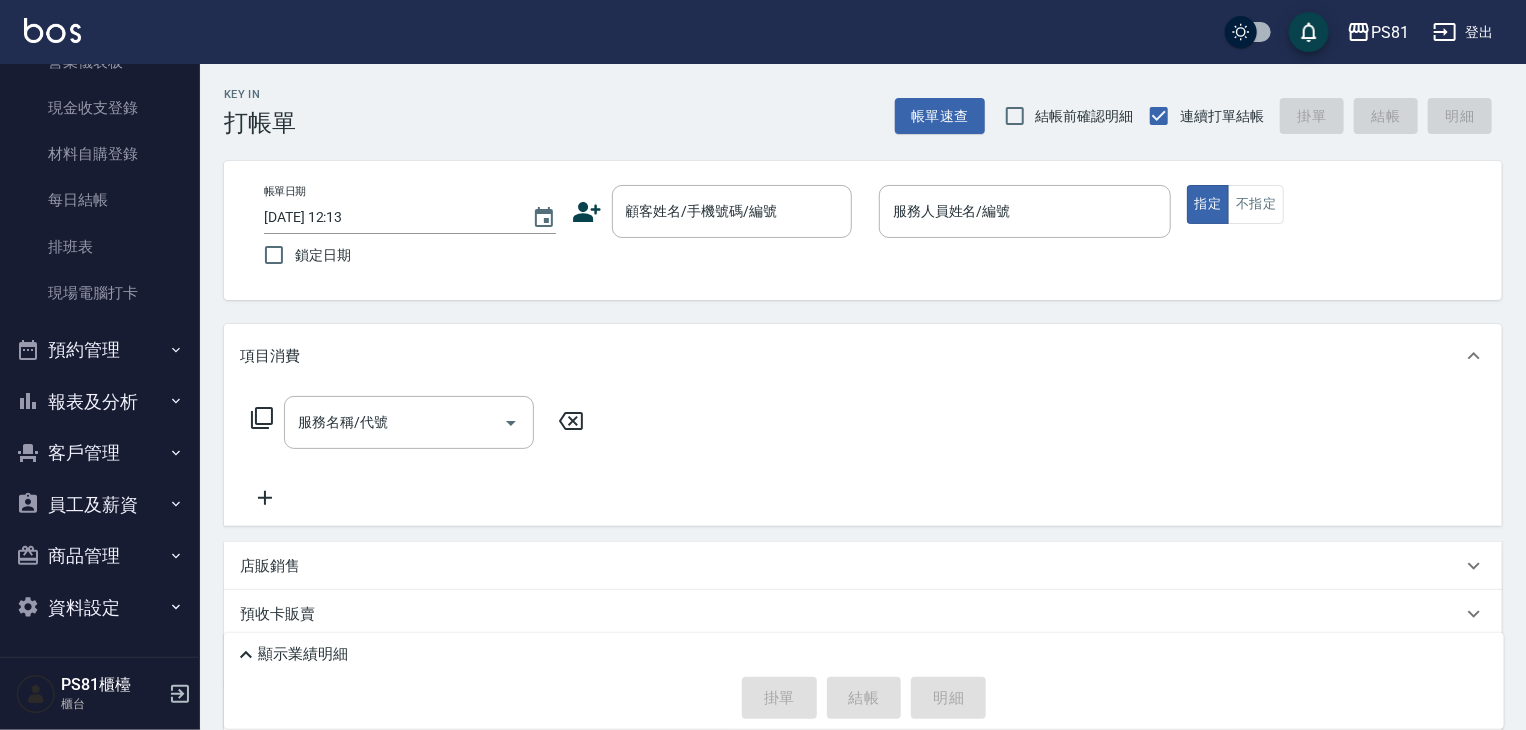 click on "預約管理" at bounding box center (100, 350) 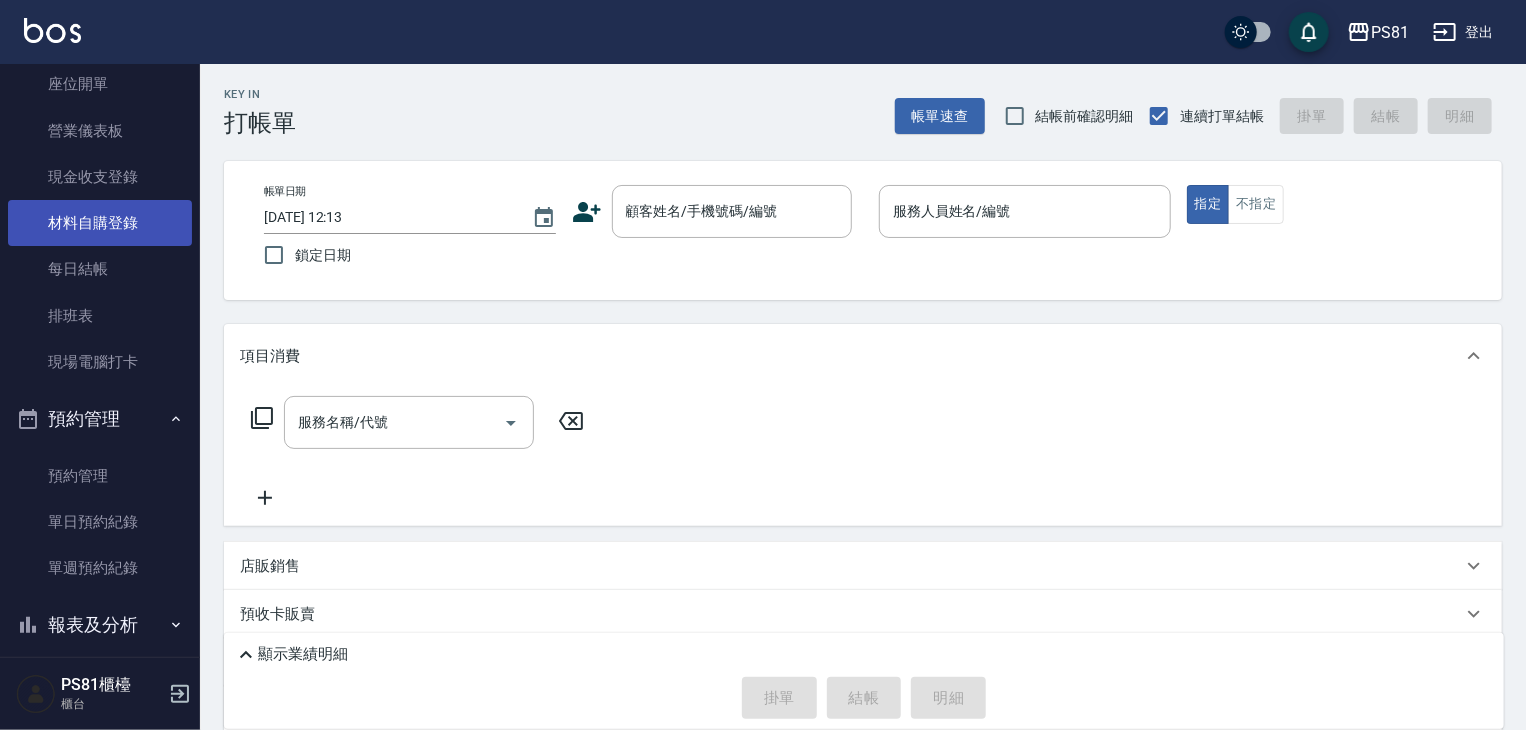scroll, scrollTop: 178, scrollLeft: 0, axis: vertical 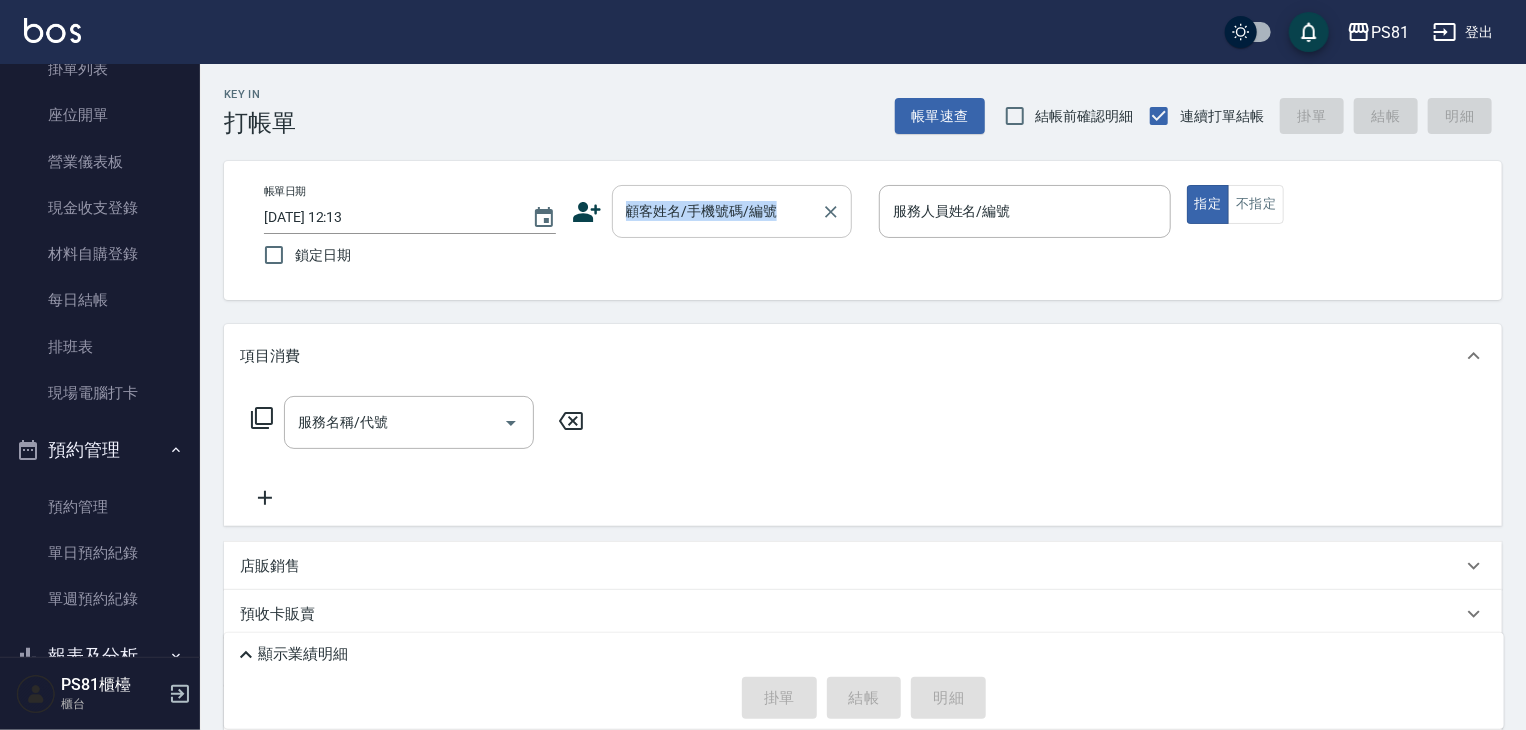 drag, startPoint x: 744, startPoint y: 205, endPoint x: 732, endPoint y: 214, distance: 15 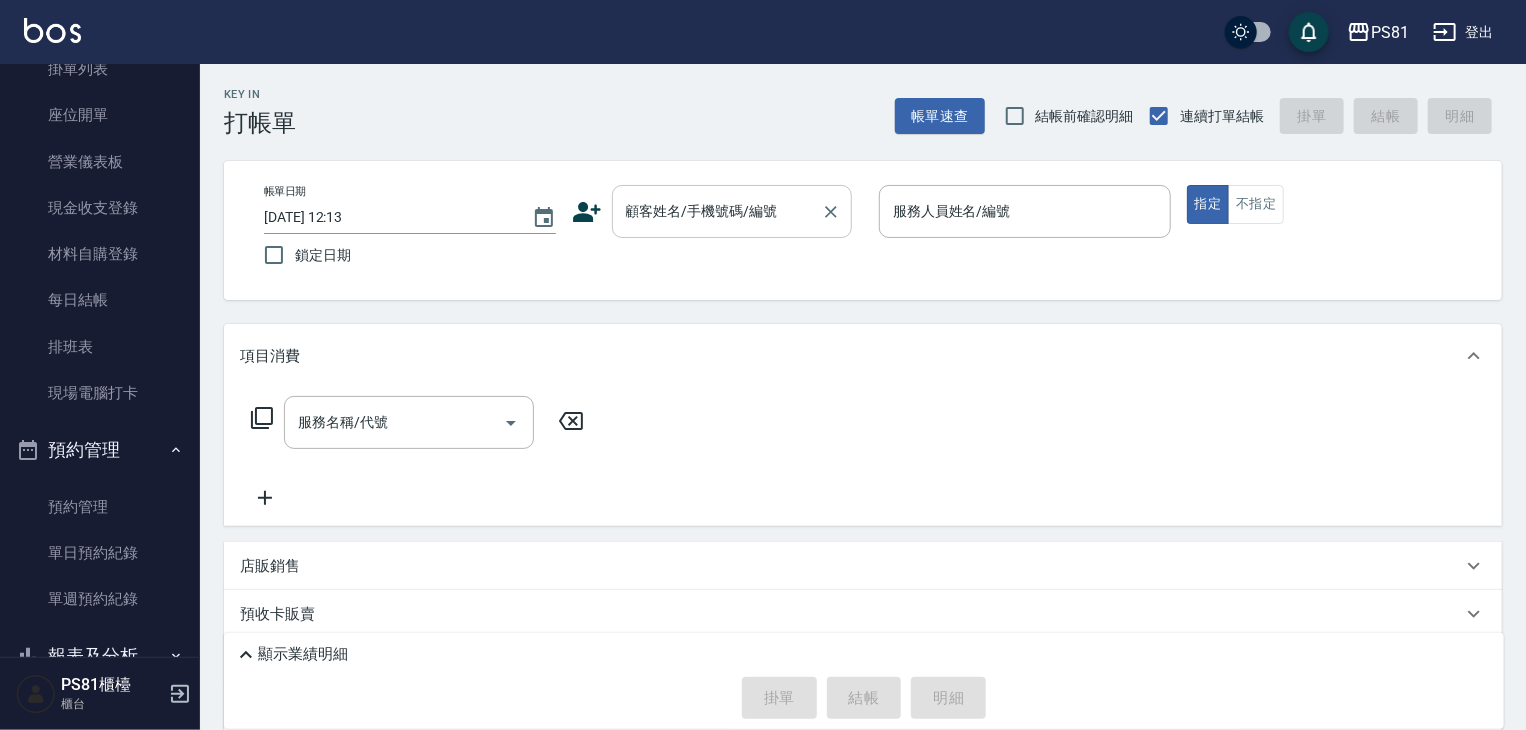 drag, startPoint x: 732, startPoint y: 214, endPoint x: 724, endPoint y: 224, distance: 12.806249 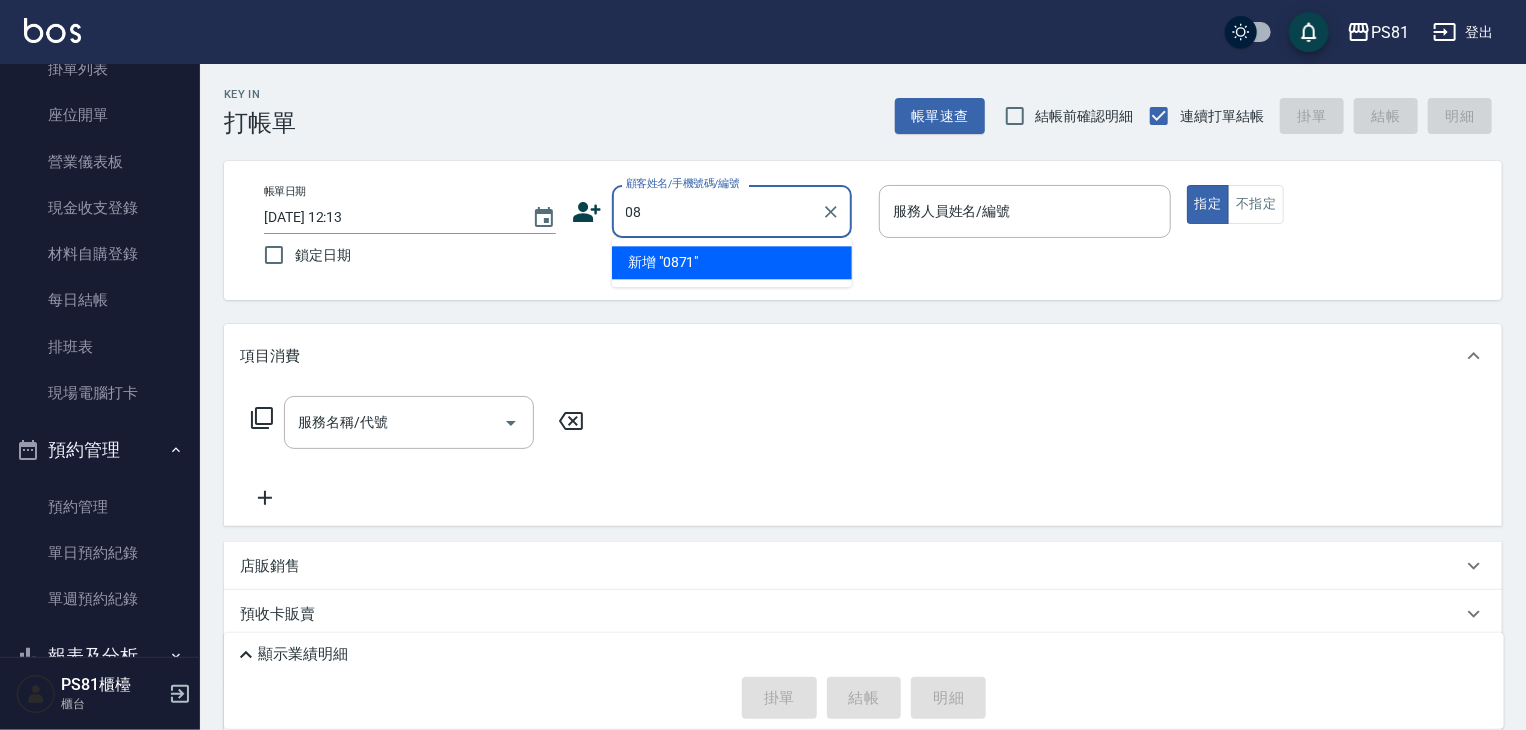 type on "0" 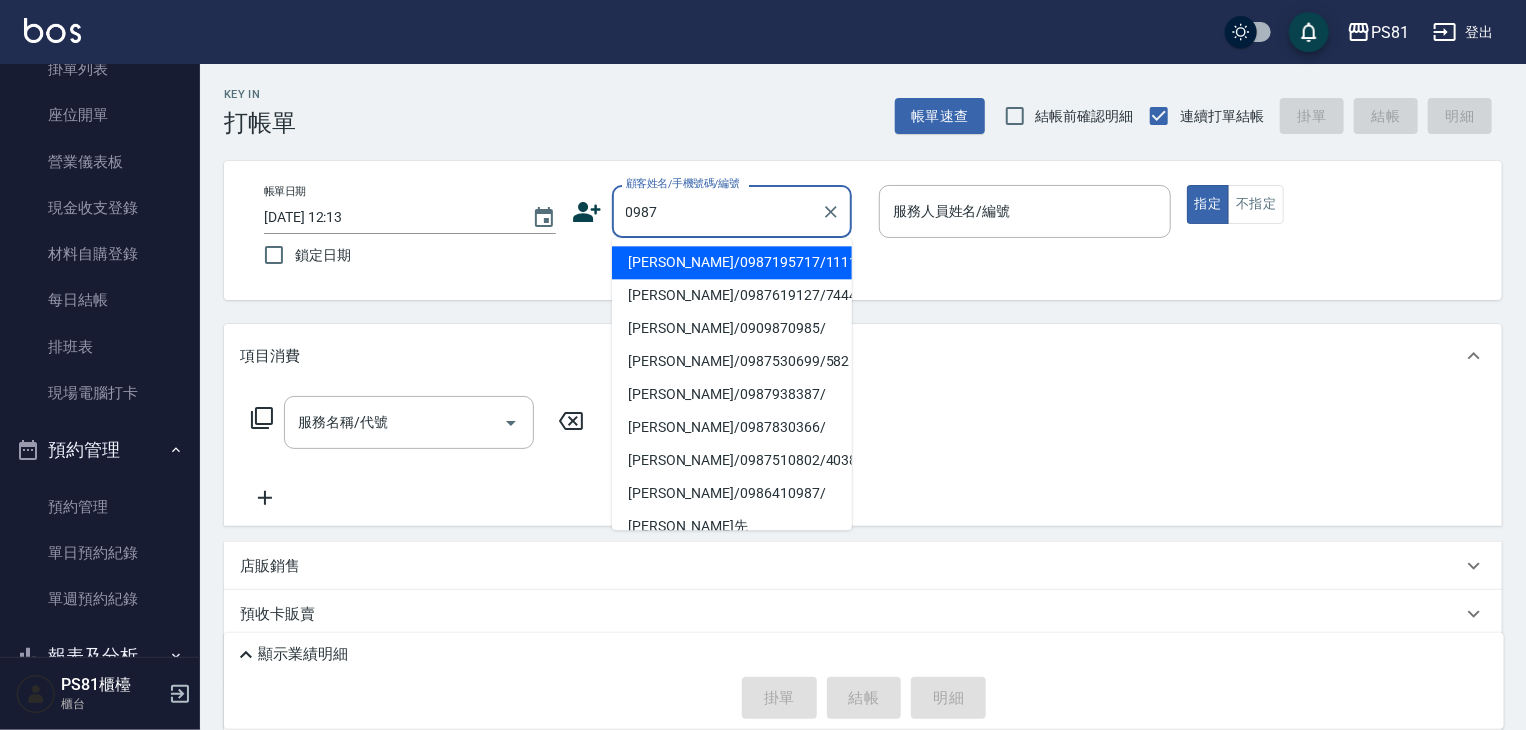 drag, startPoint x: 762, startPoint y: 269, endPoint x: 892, endPoint y: 249, distance: 131.52946 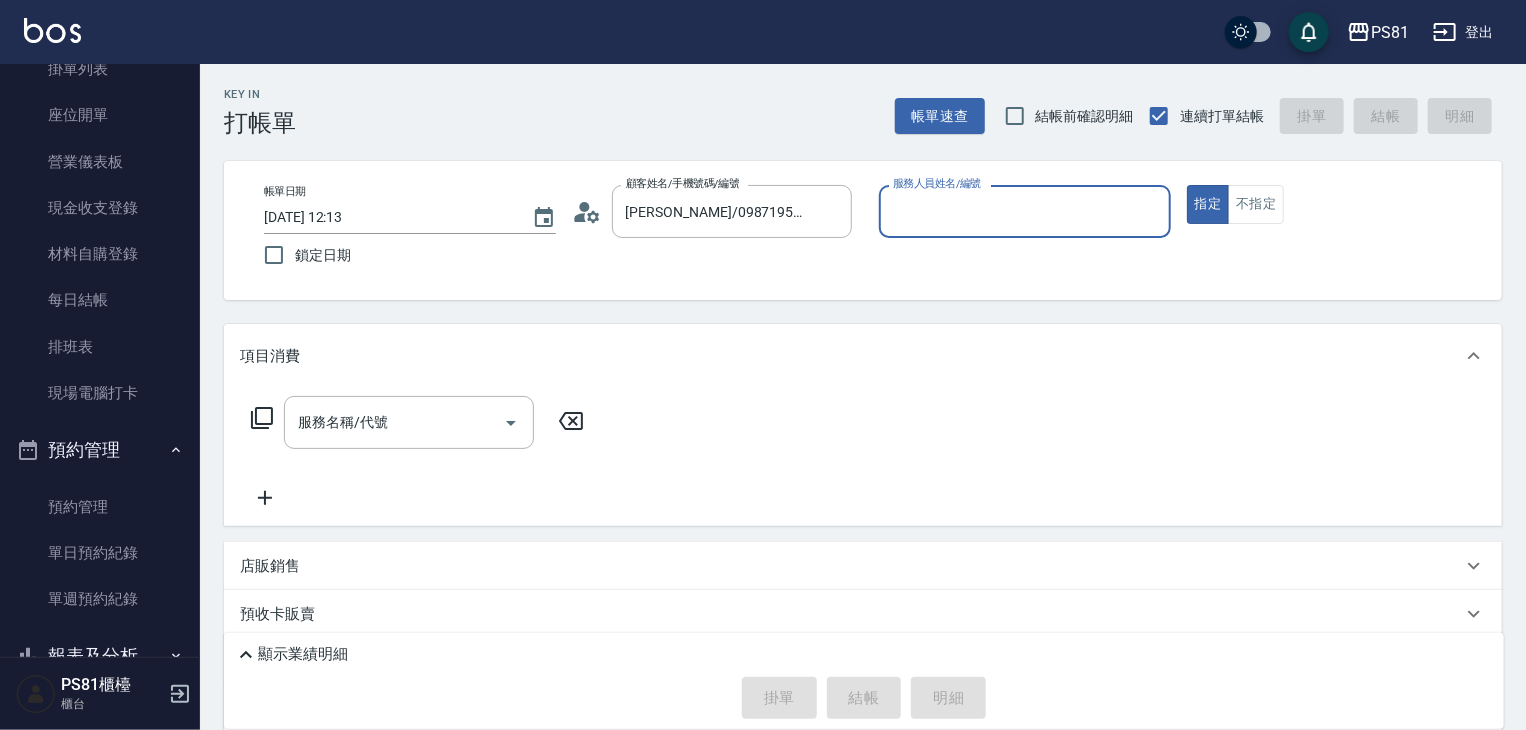 click on "服務人員姓名/編號" at bounding box center (1025, 211) 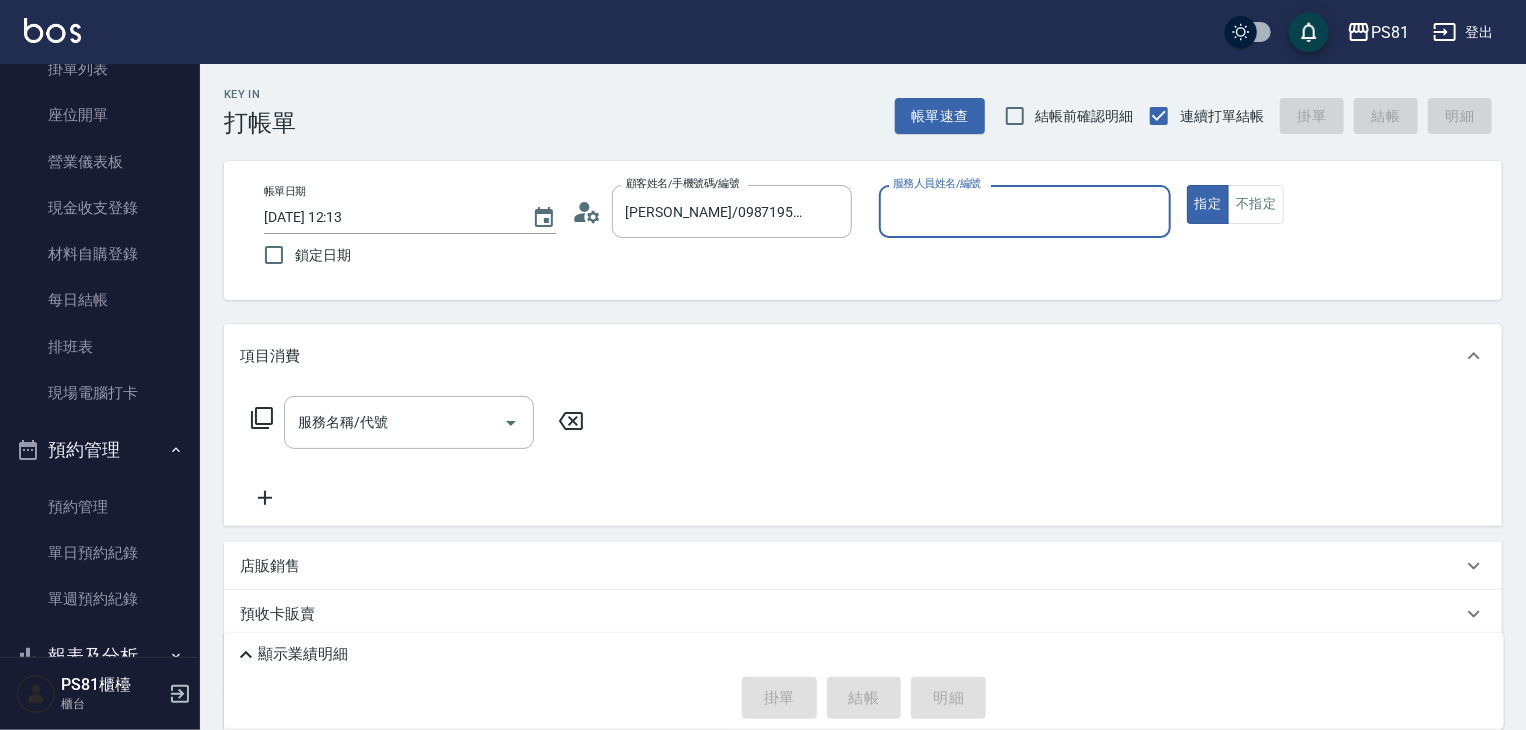click on "服務人員姓名/編號" at bounding box center (1025, 211) 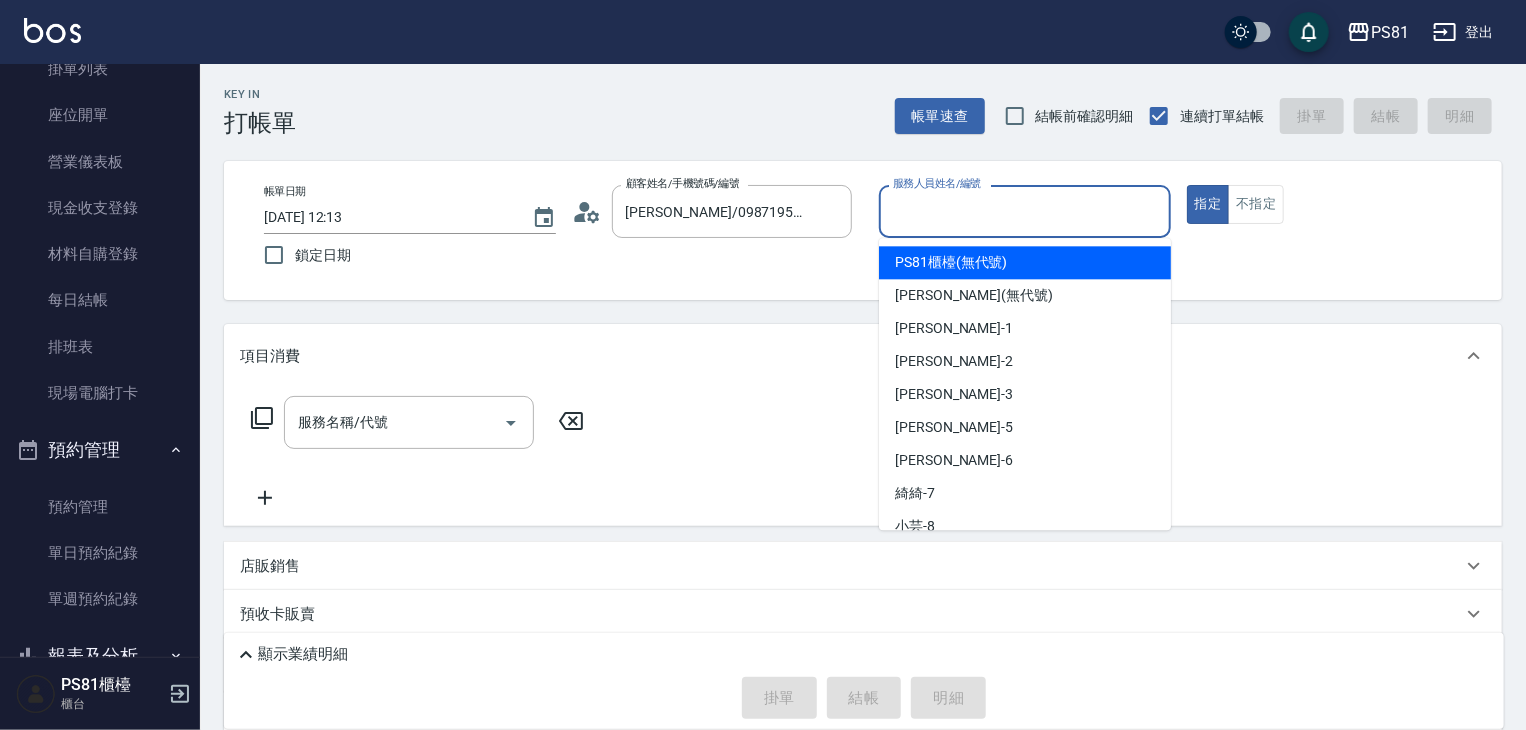 click on "服務人員姓名/編號" at bounding box center (1025, 211) 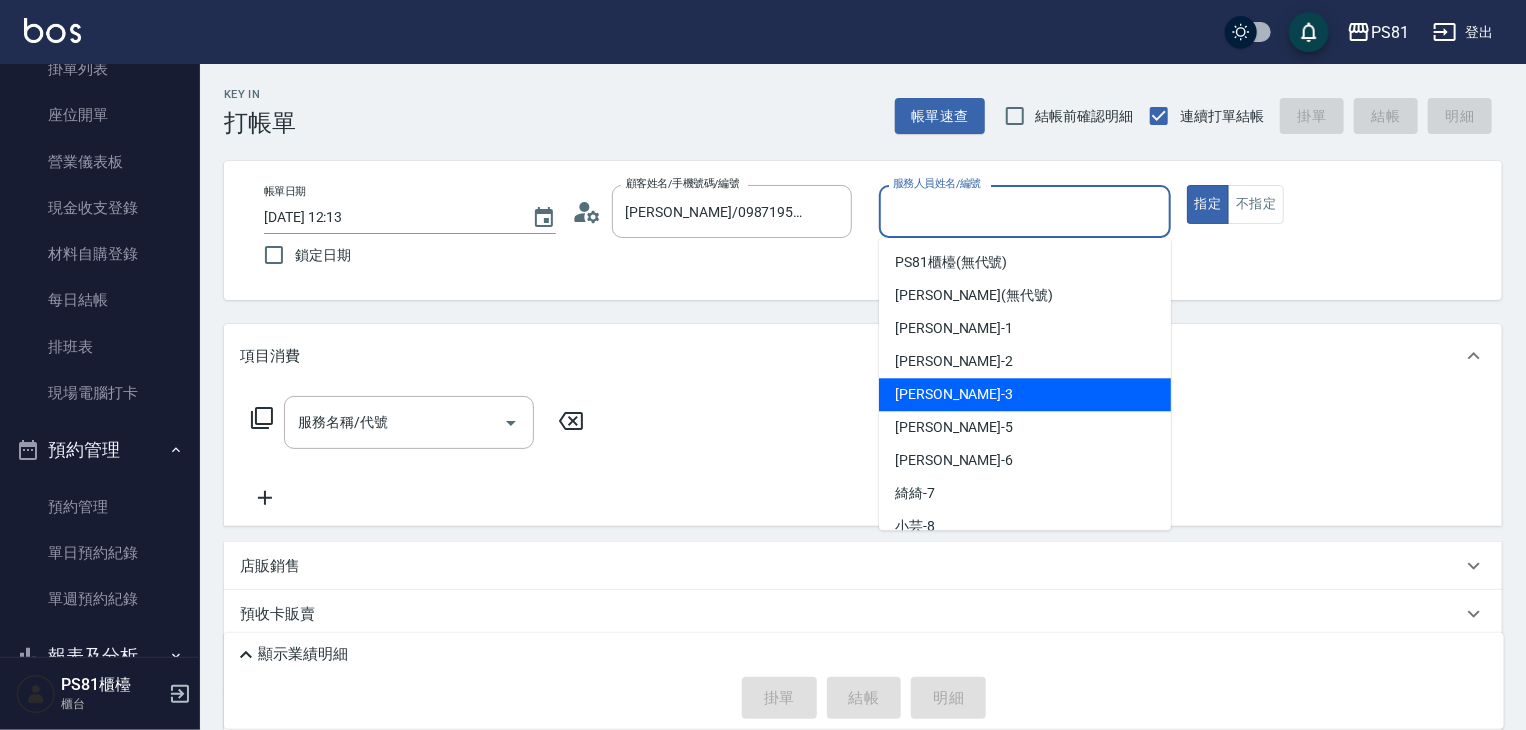 click on "[PERSON_NAME] -3" at bounding box center (954, 394) 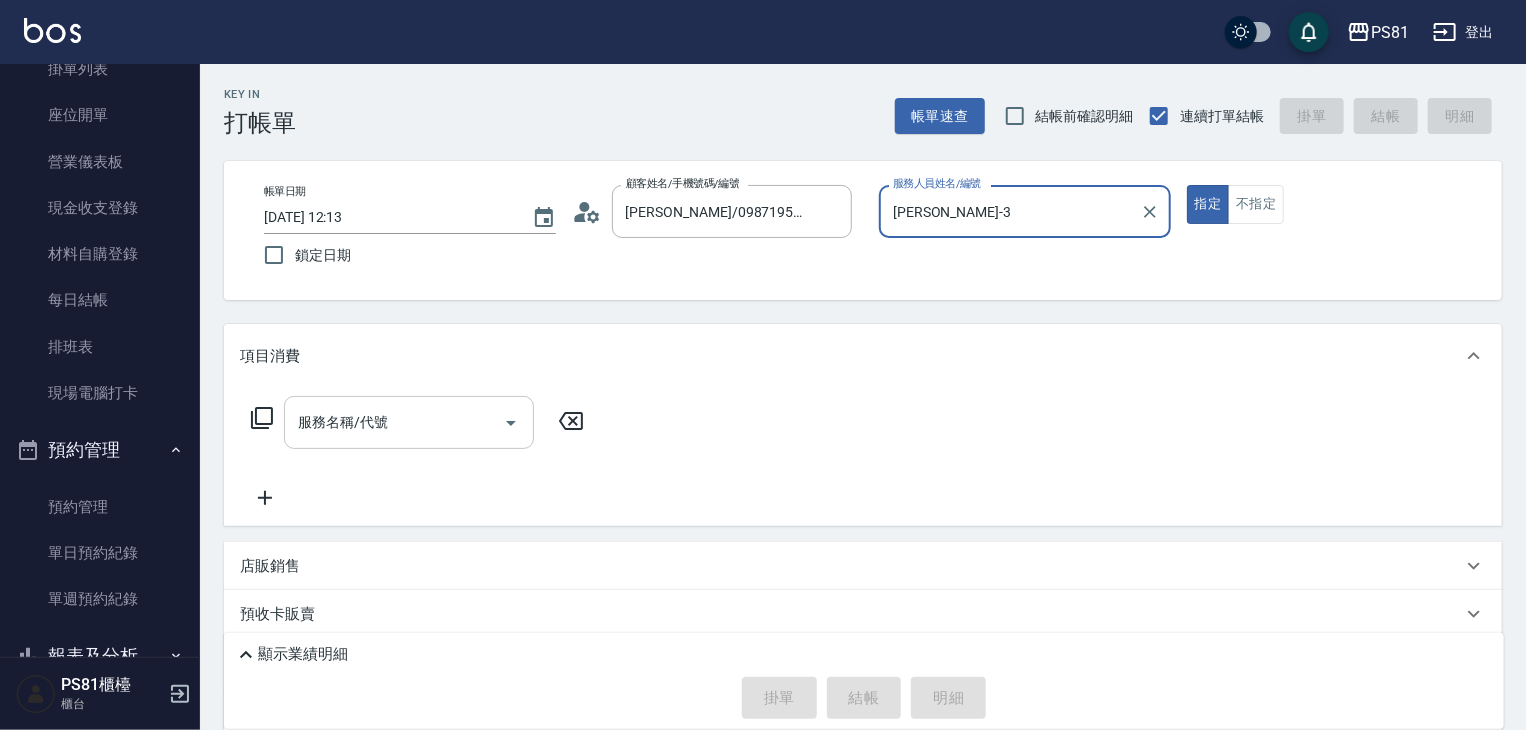 click on "服務名稱/代號" at bounding box center (394, 422) 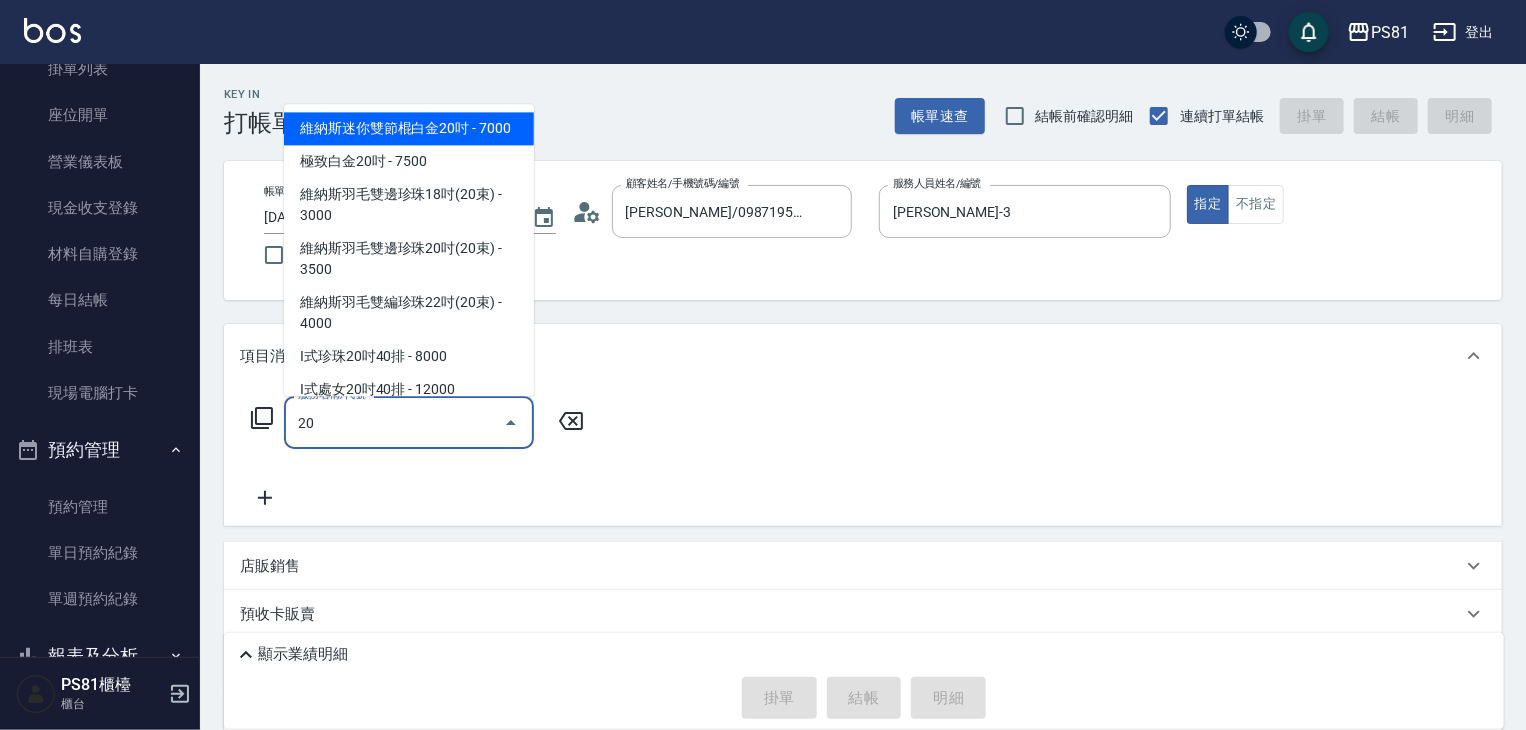 type on "2" 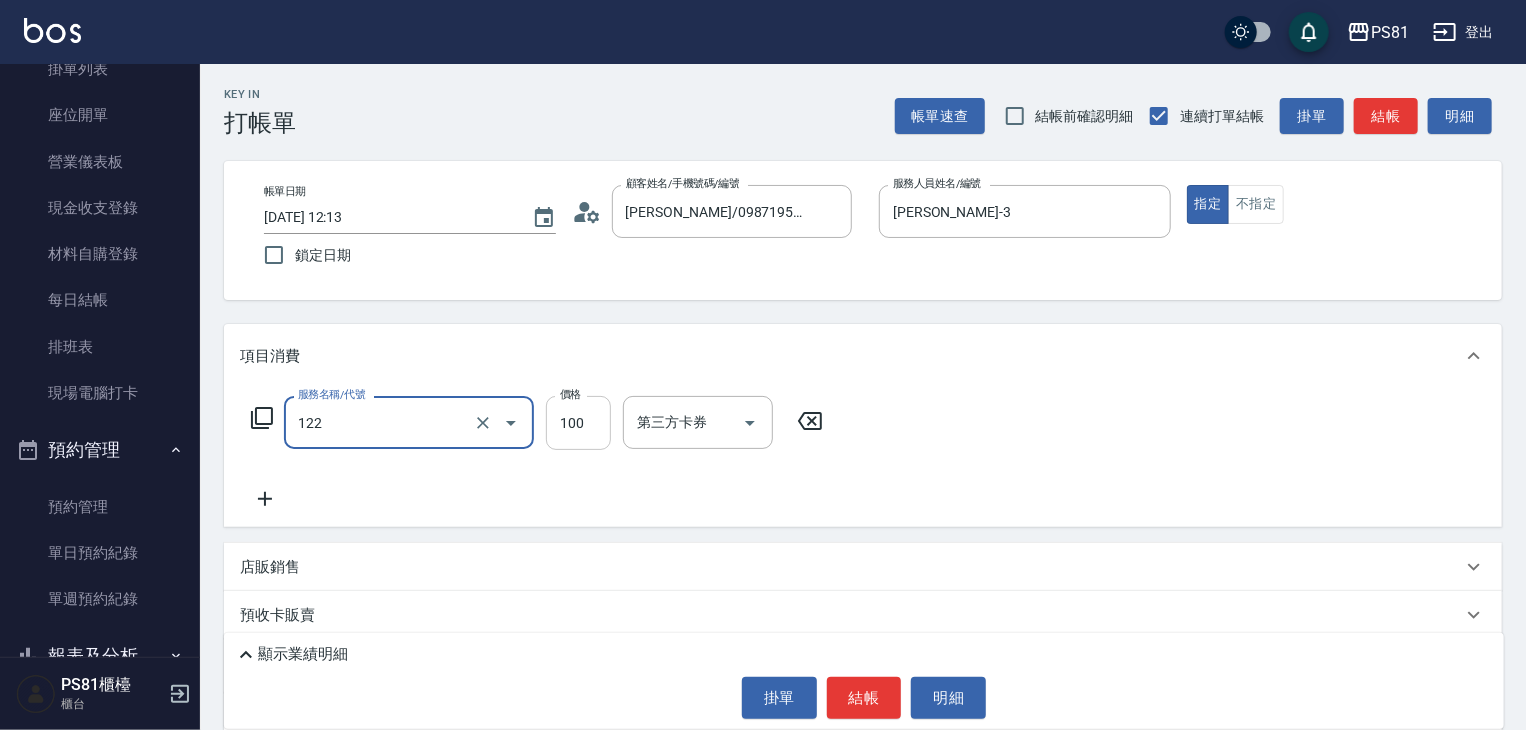 type on "電棒造型(122)" 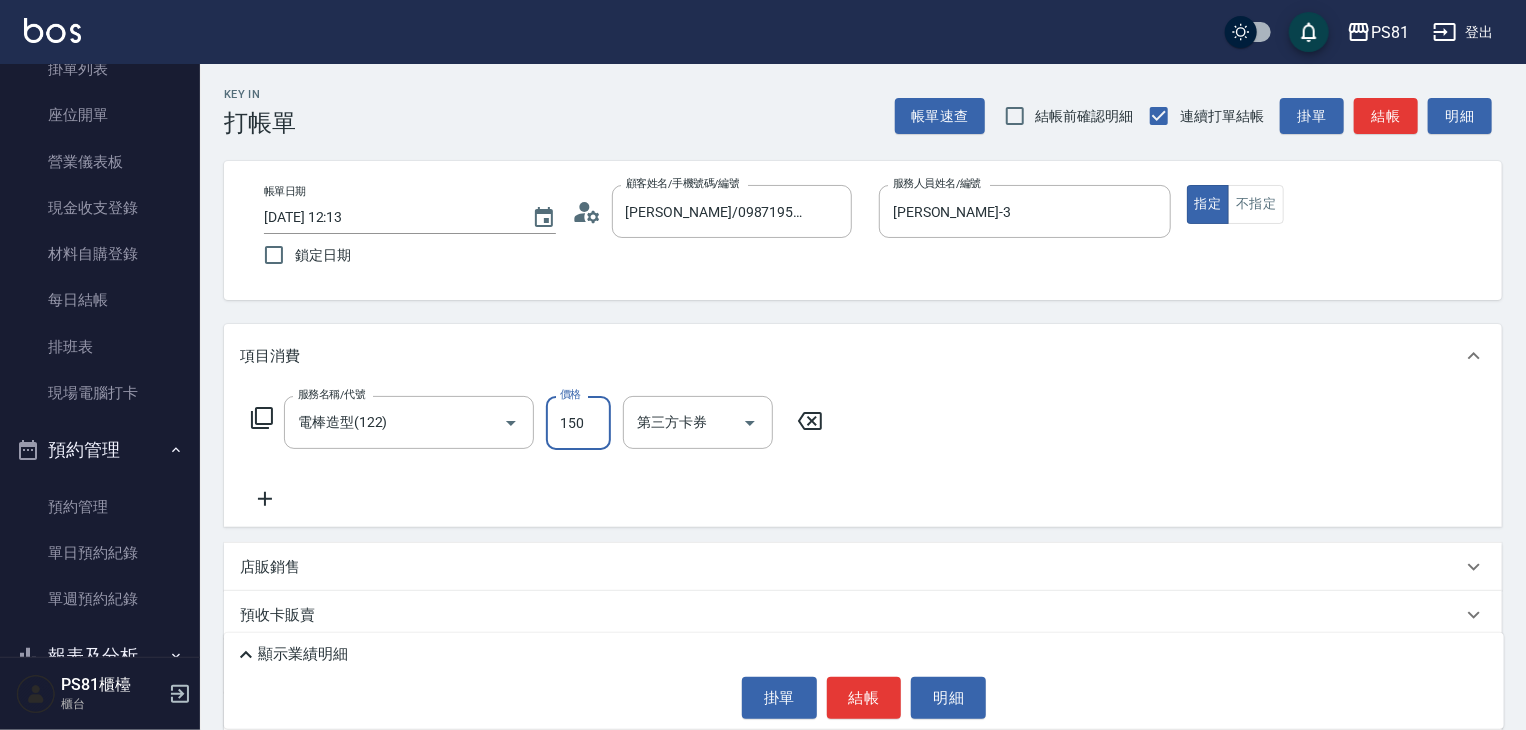type on "150" 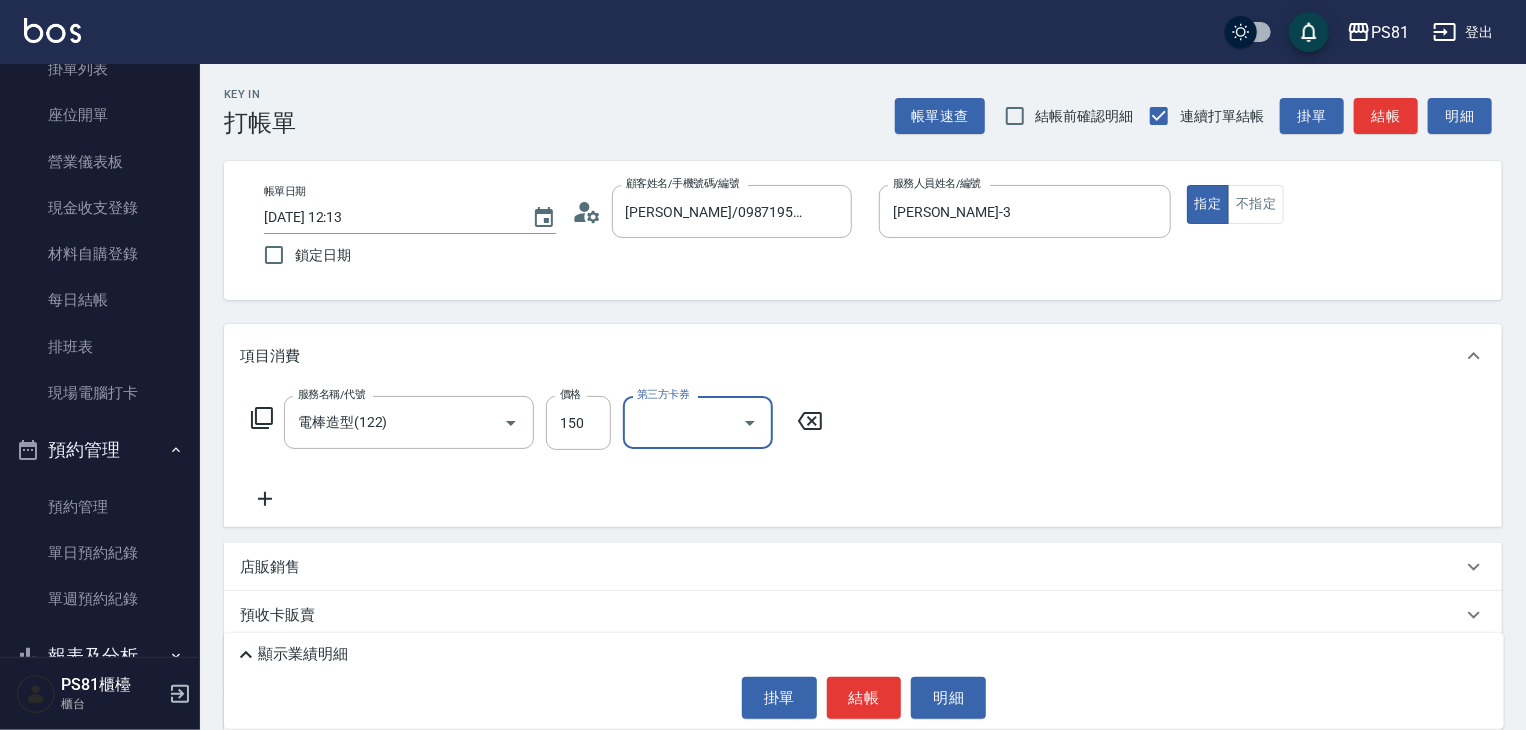 click on "結帳" at bounding box center [864, 698] 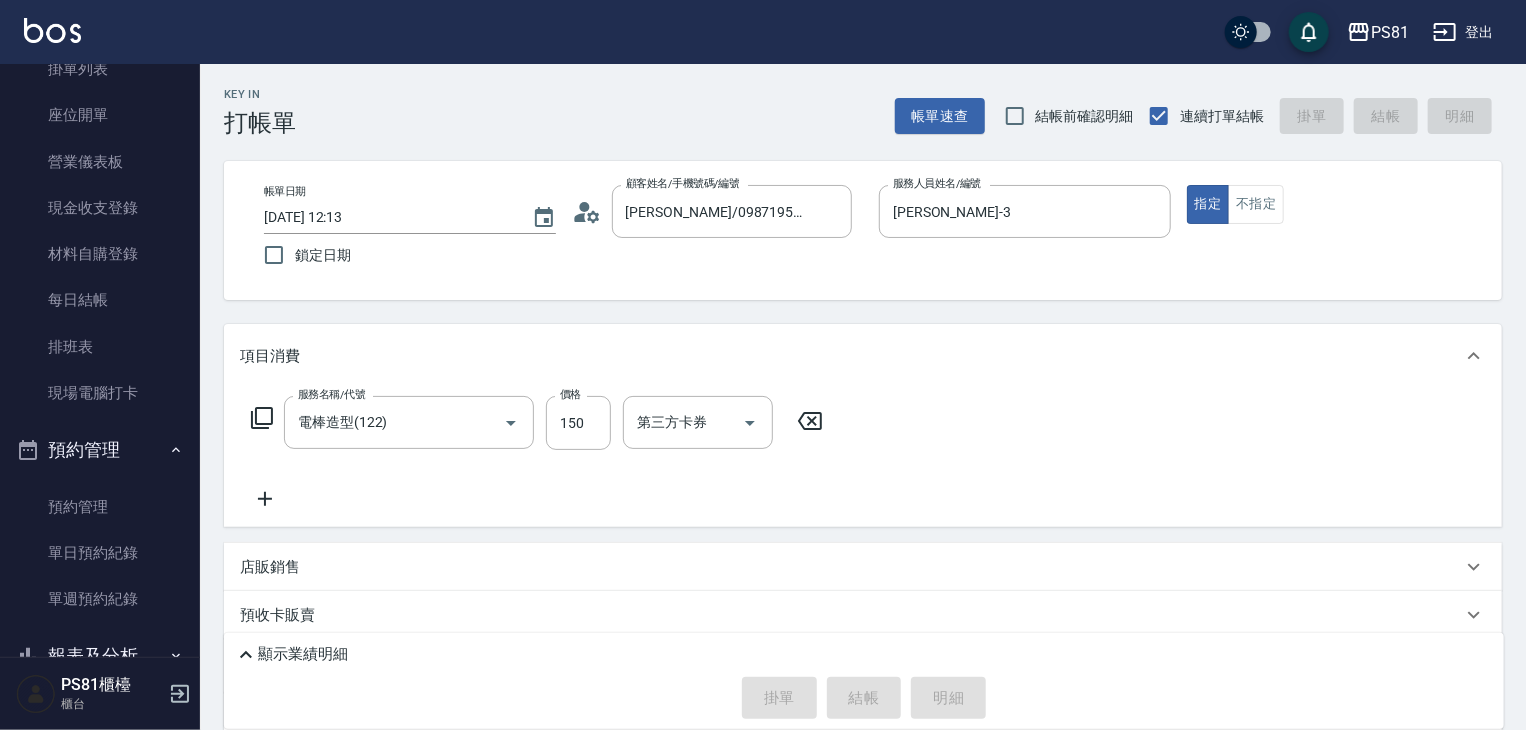 type on "[DATE] 12:30" 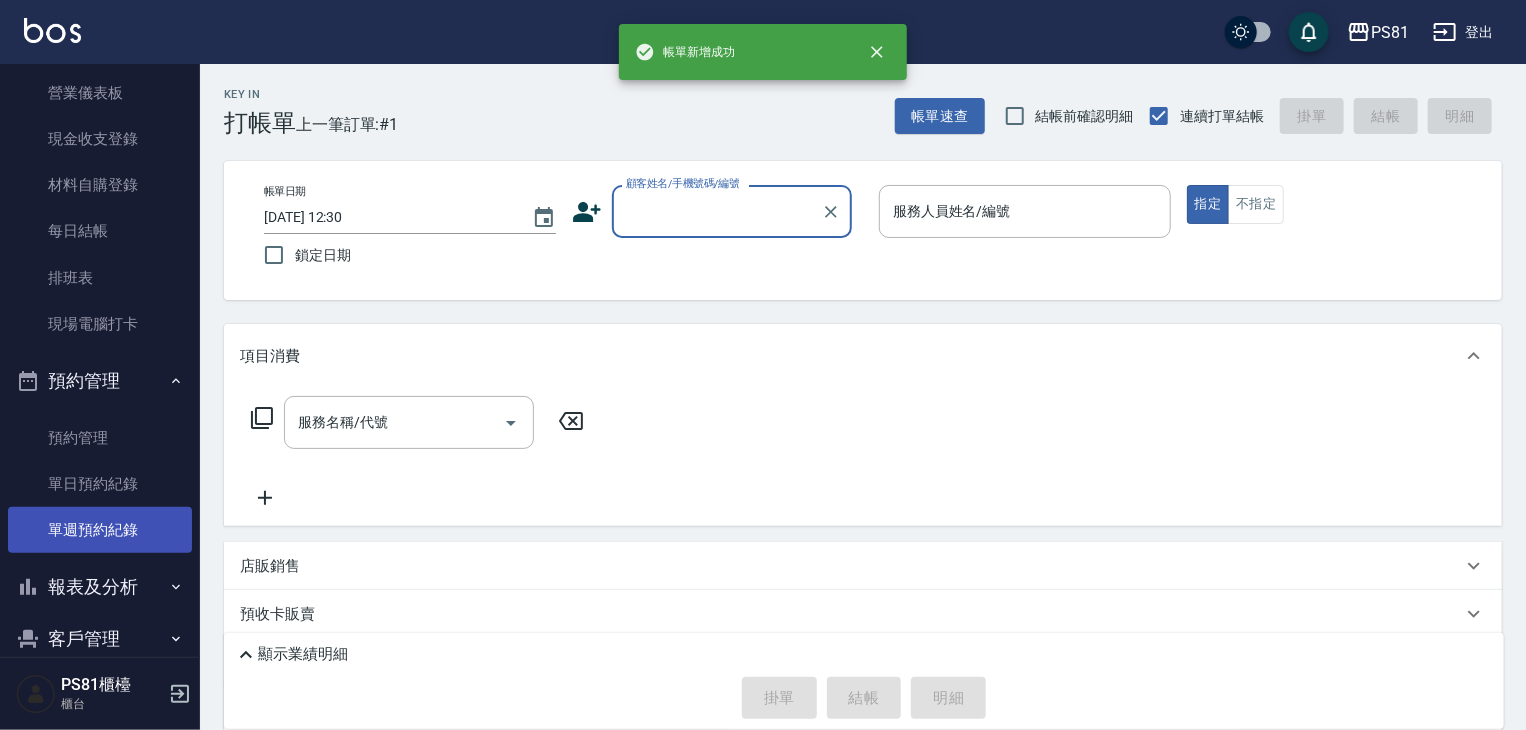 scroll, scrollTop: 432, scrollLeft: 0, axis: vertical 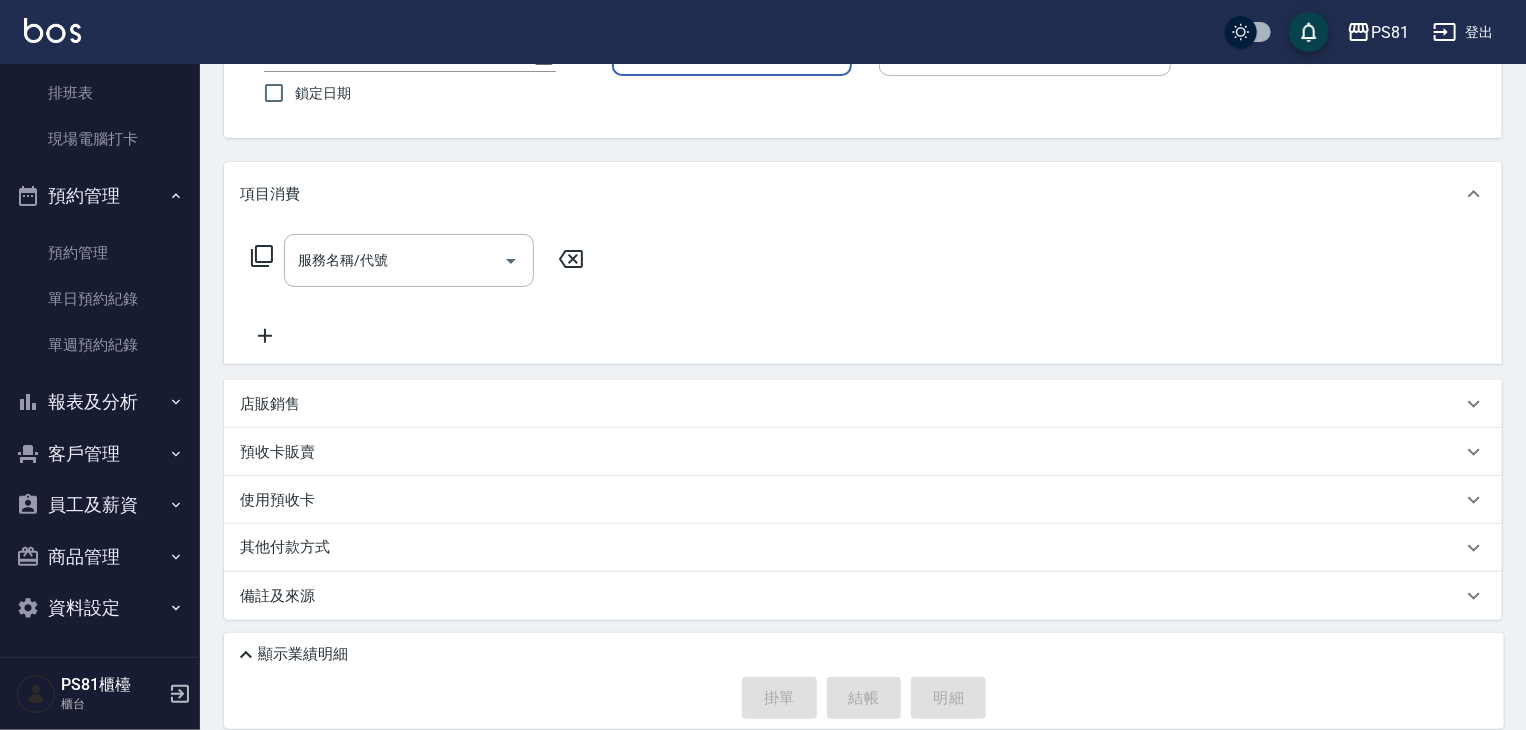 click on "報表及分析" at bounding box center [100, 402] 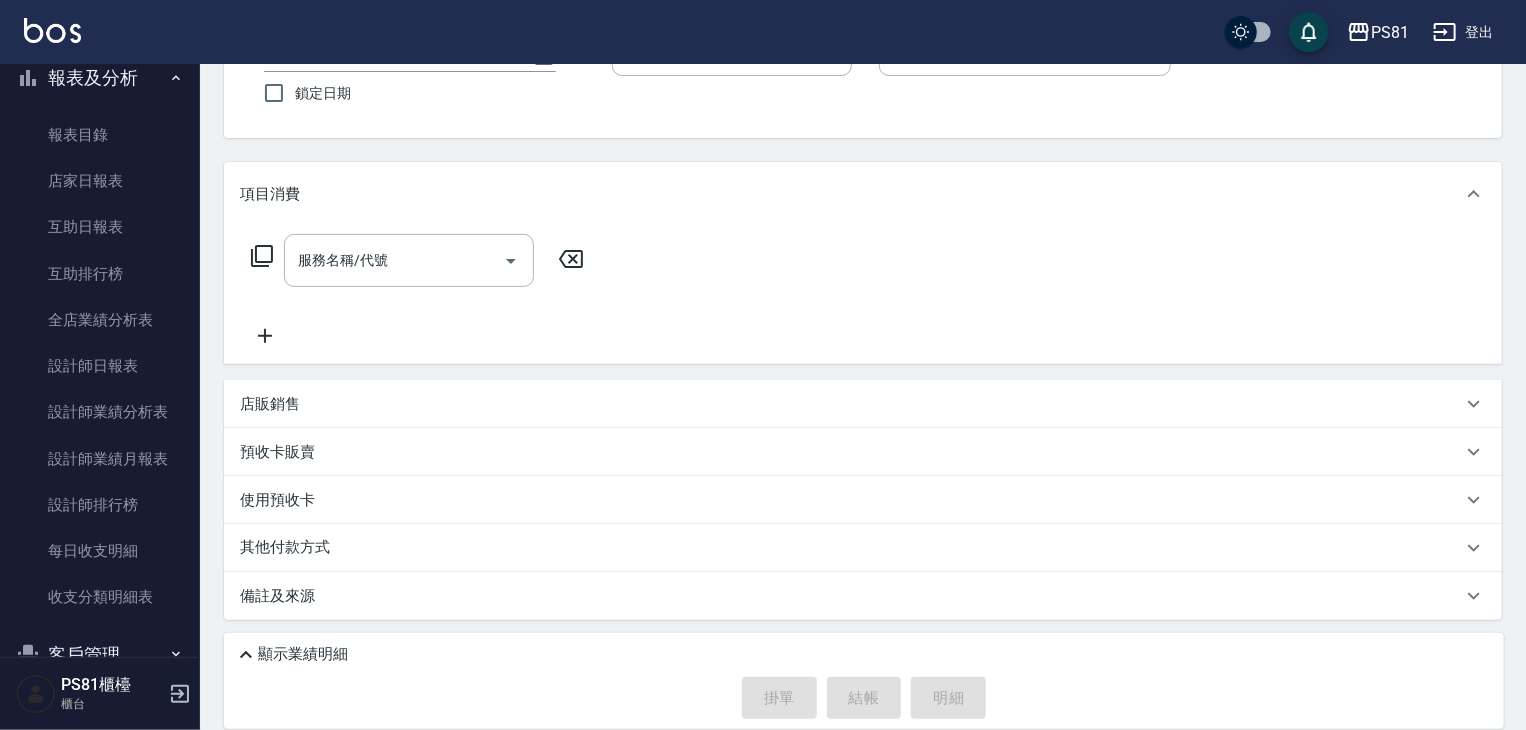 scroll, scrollTop: 931, scrollLeft: 0, axis: vertical 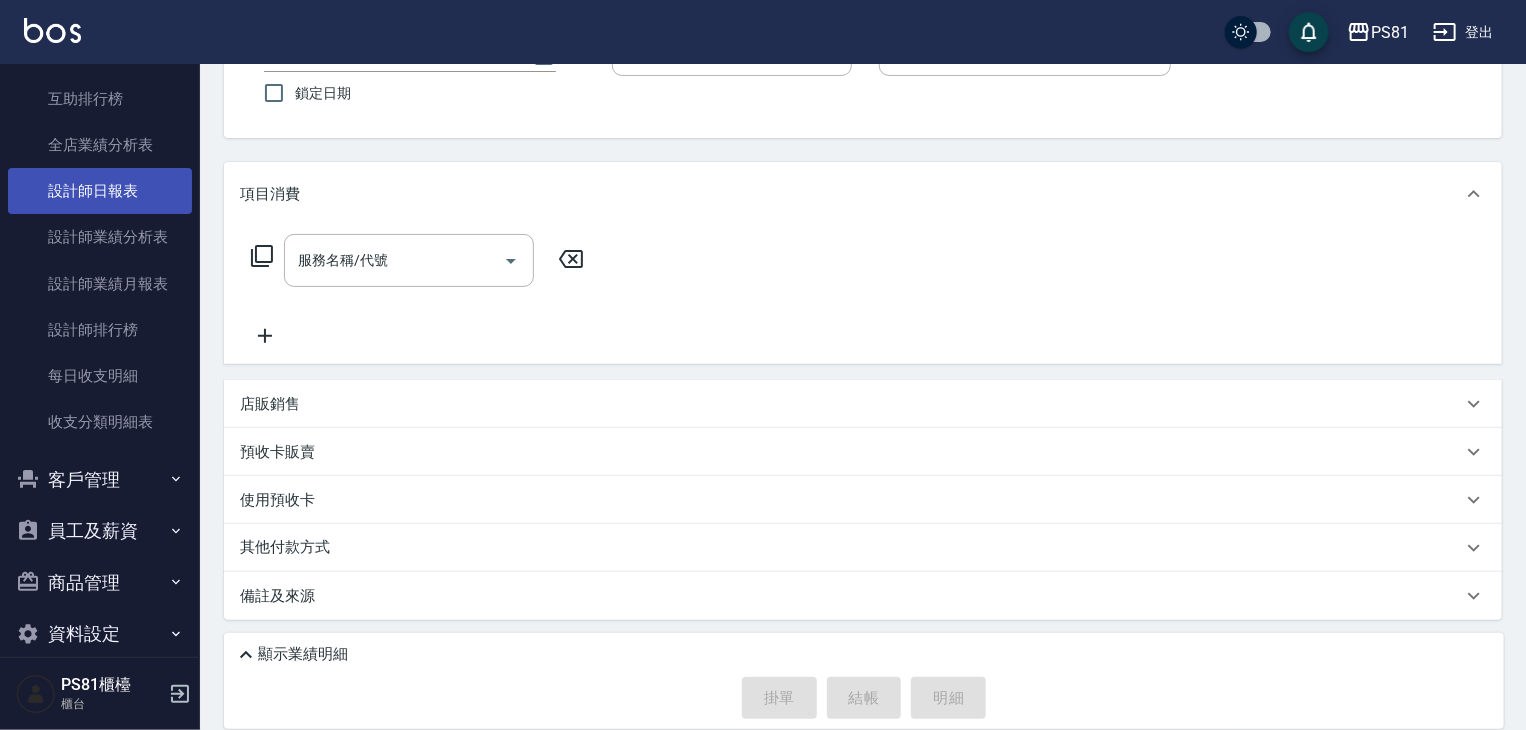 click on "設計師日報表" at bounding box center [100, 191] 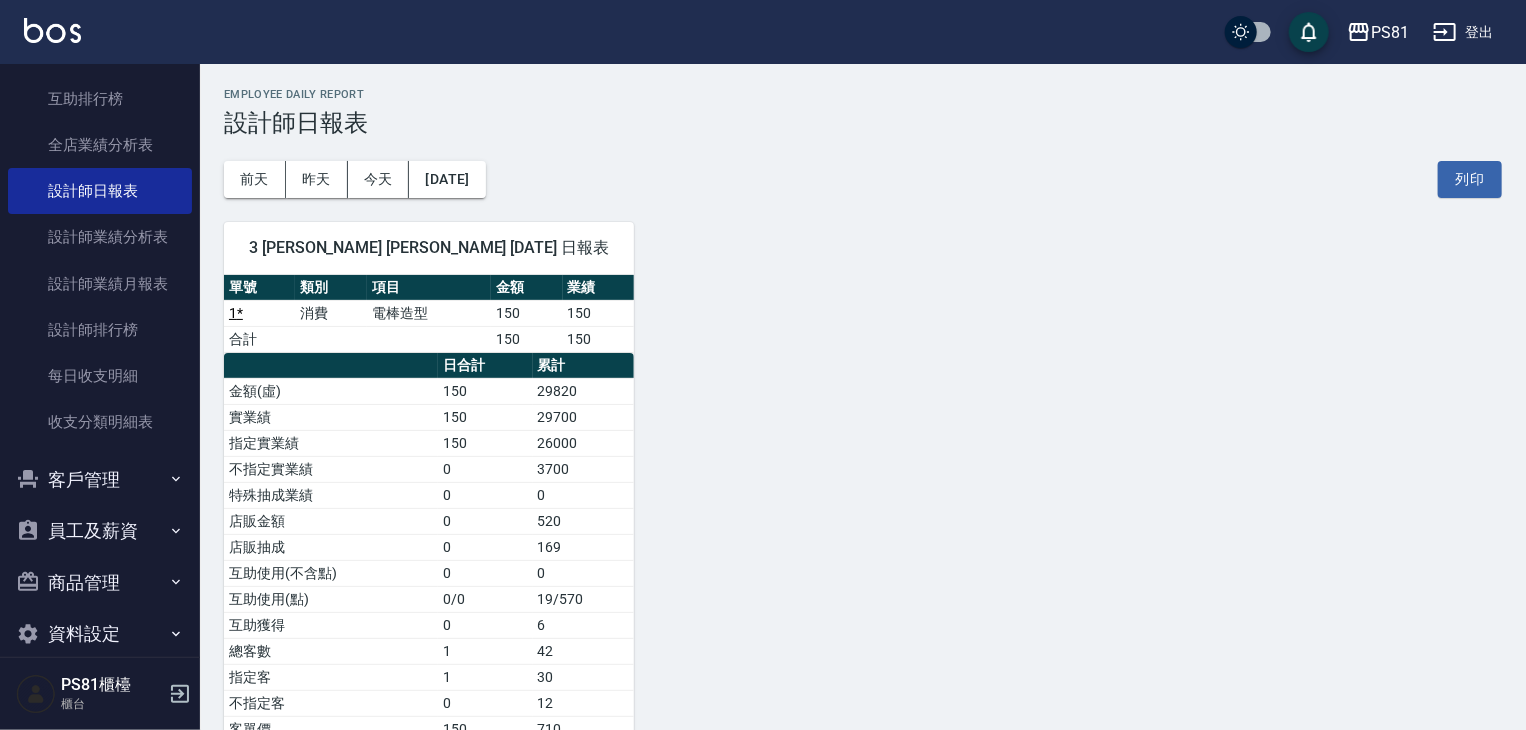 scroll, scrollTop: 0, scrollLeft: 0, axis: both 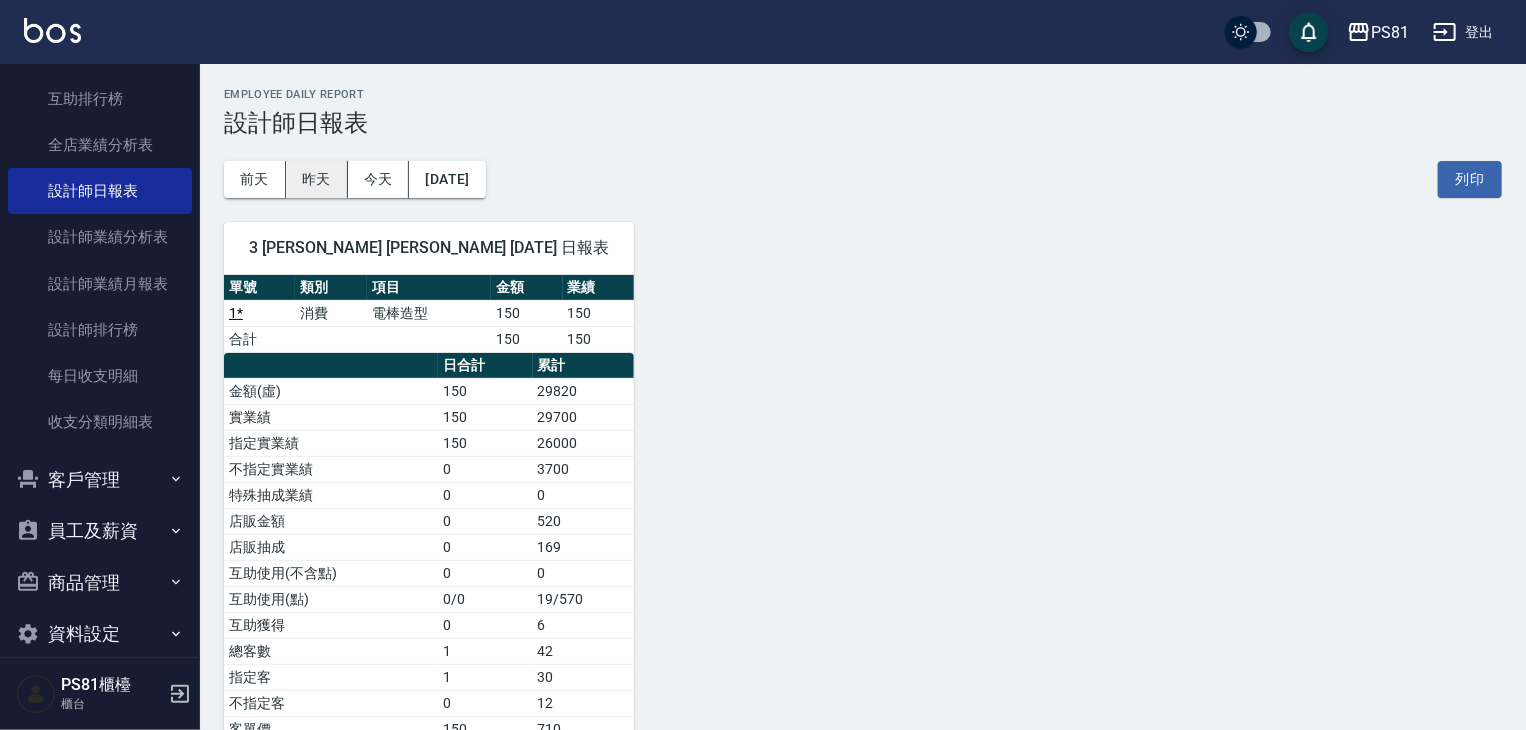 click on "昨天" at bounding box center [317, 179] 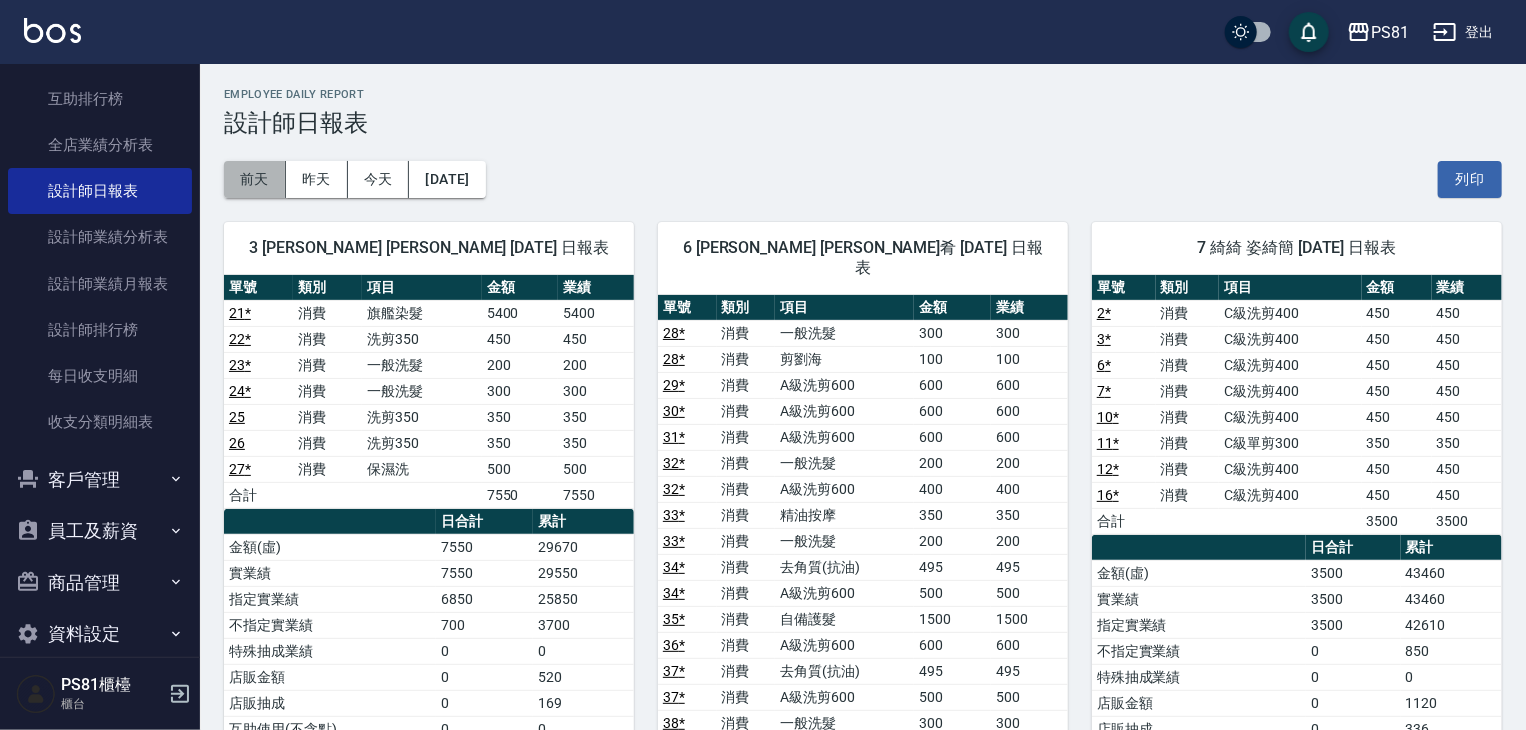 click on "前天" at bounding box center (255, 179) 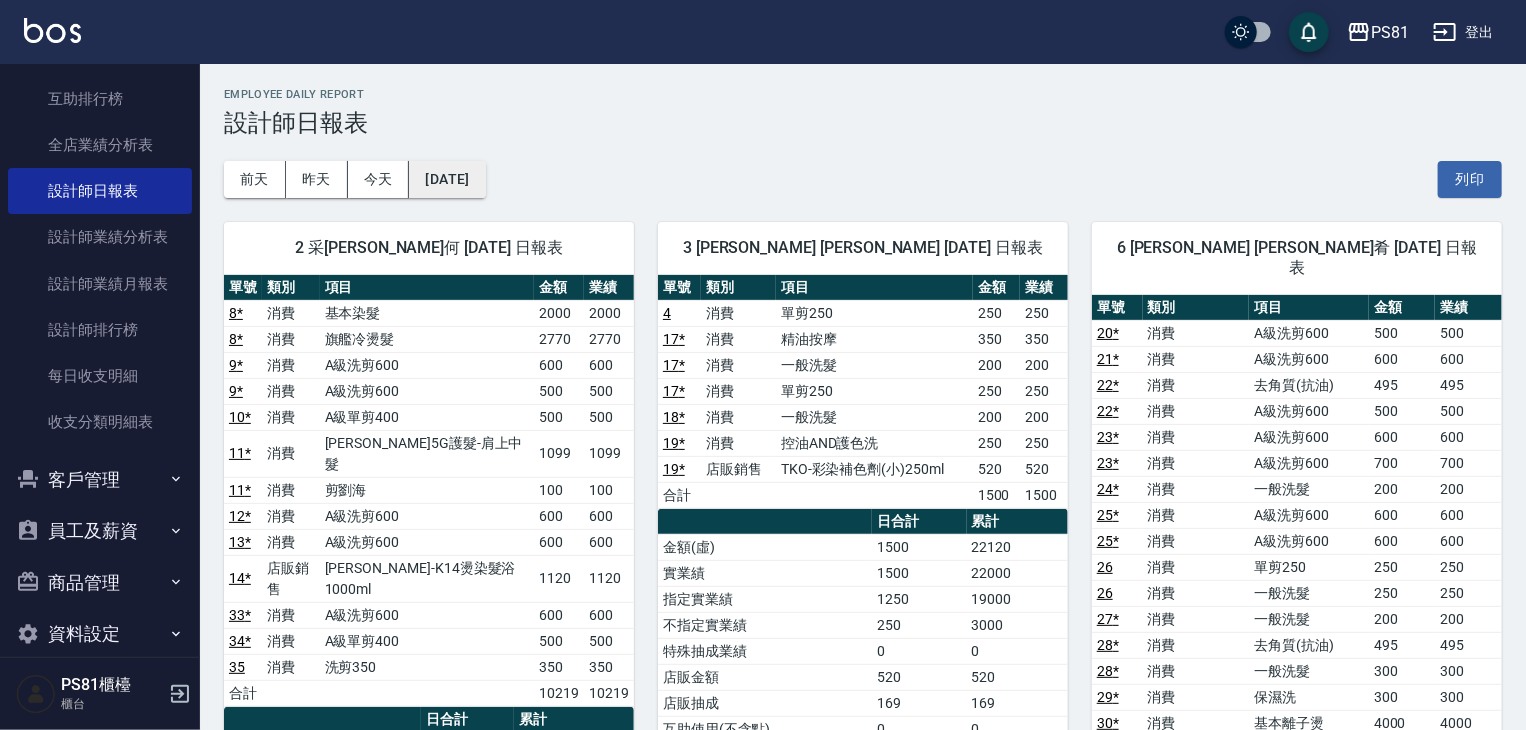 click on "[DATE]" at bounding box center (447, 179) 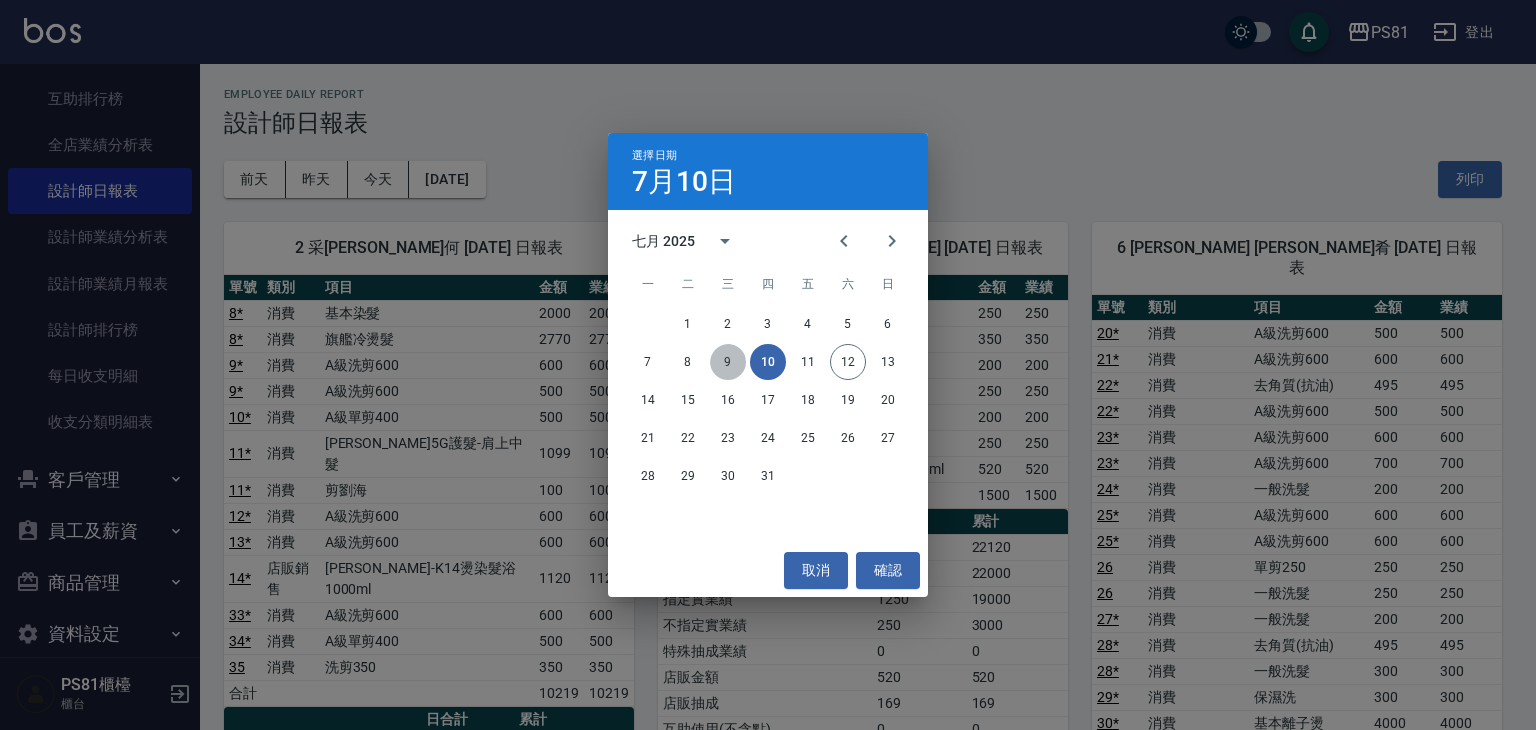 click on "9" at bounding box center (728, 362) 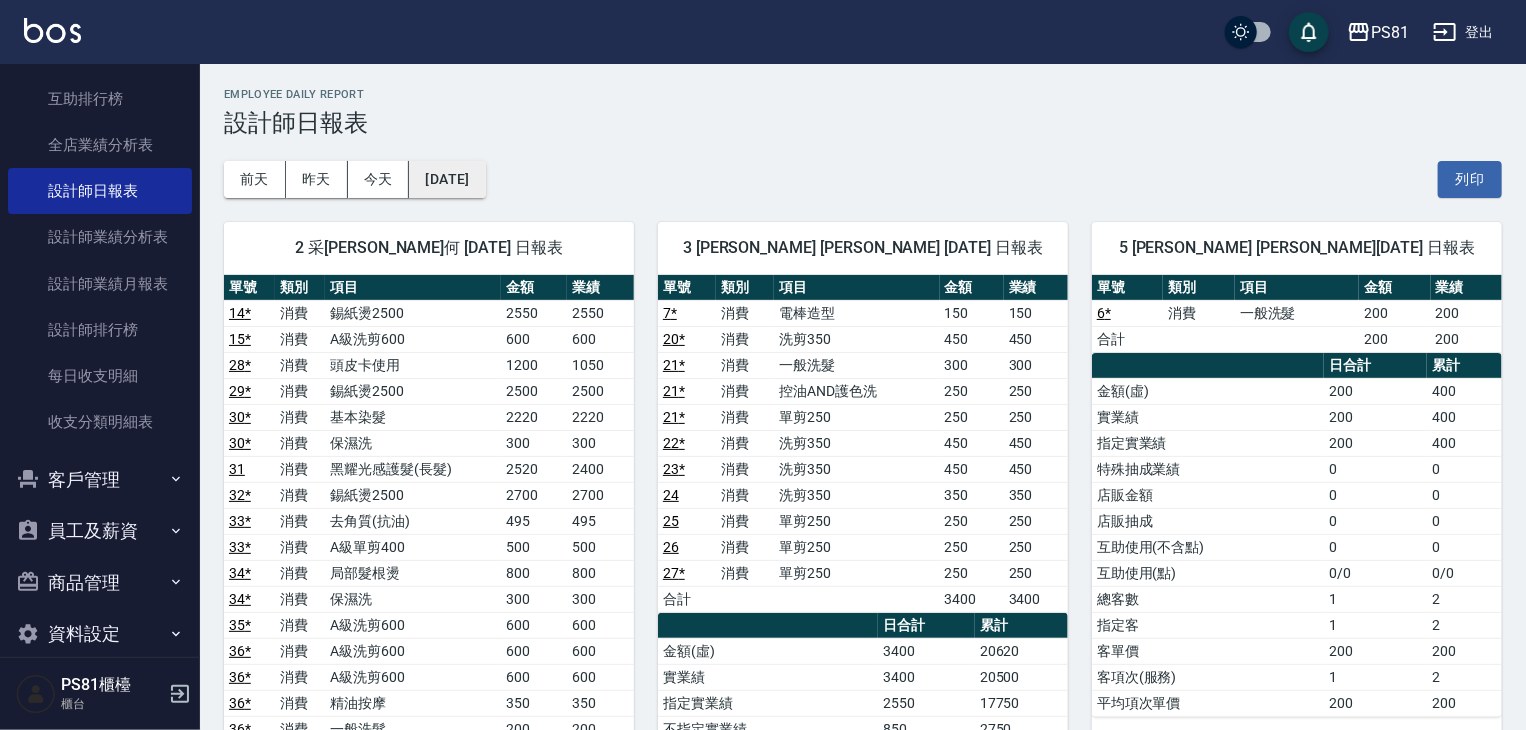 click on "[DATE]" at bounding box center (447, 179) 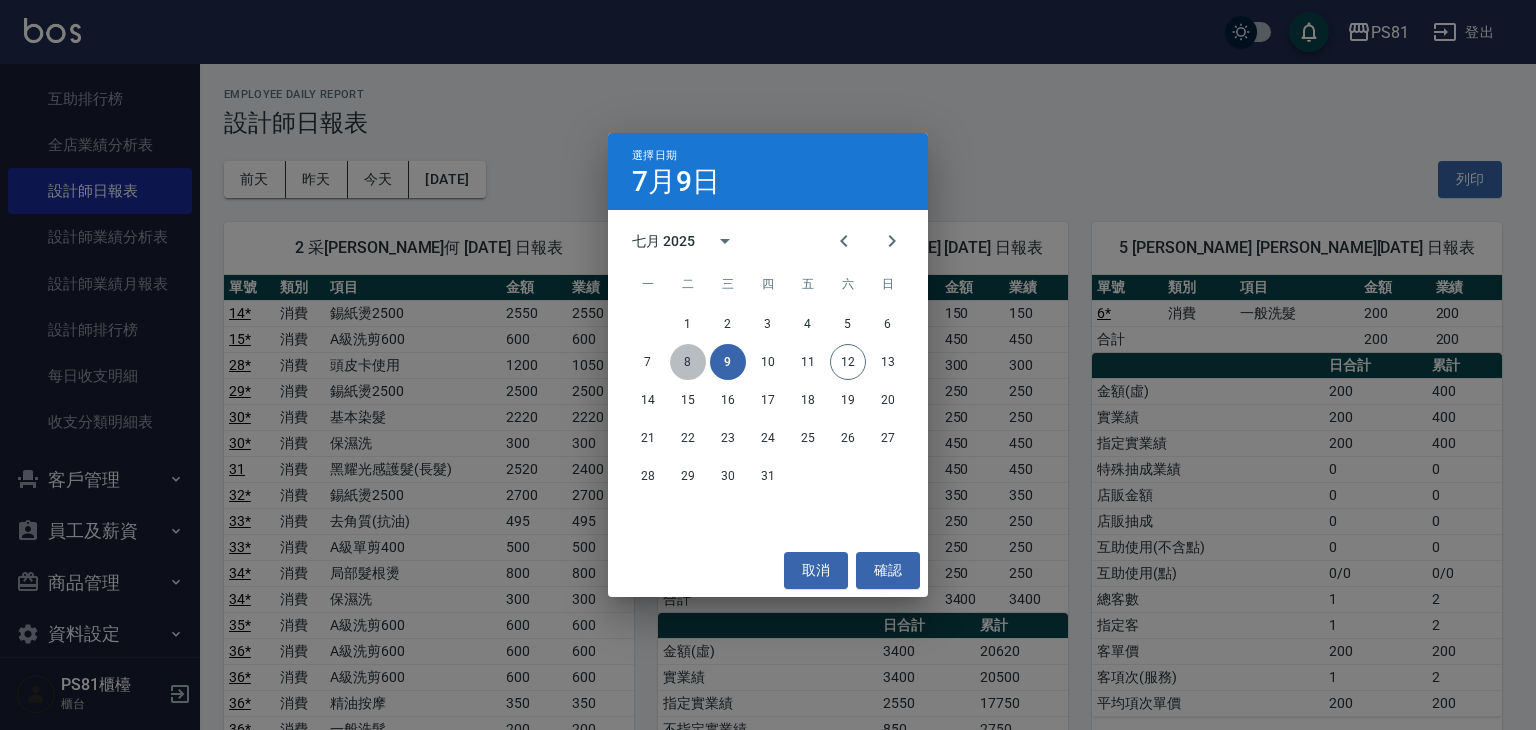 click on "8" at bounding box center (688, 362) 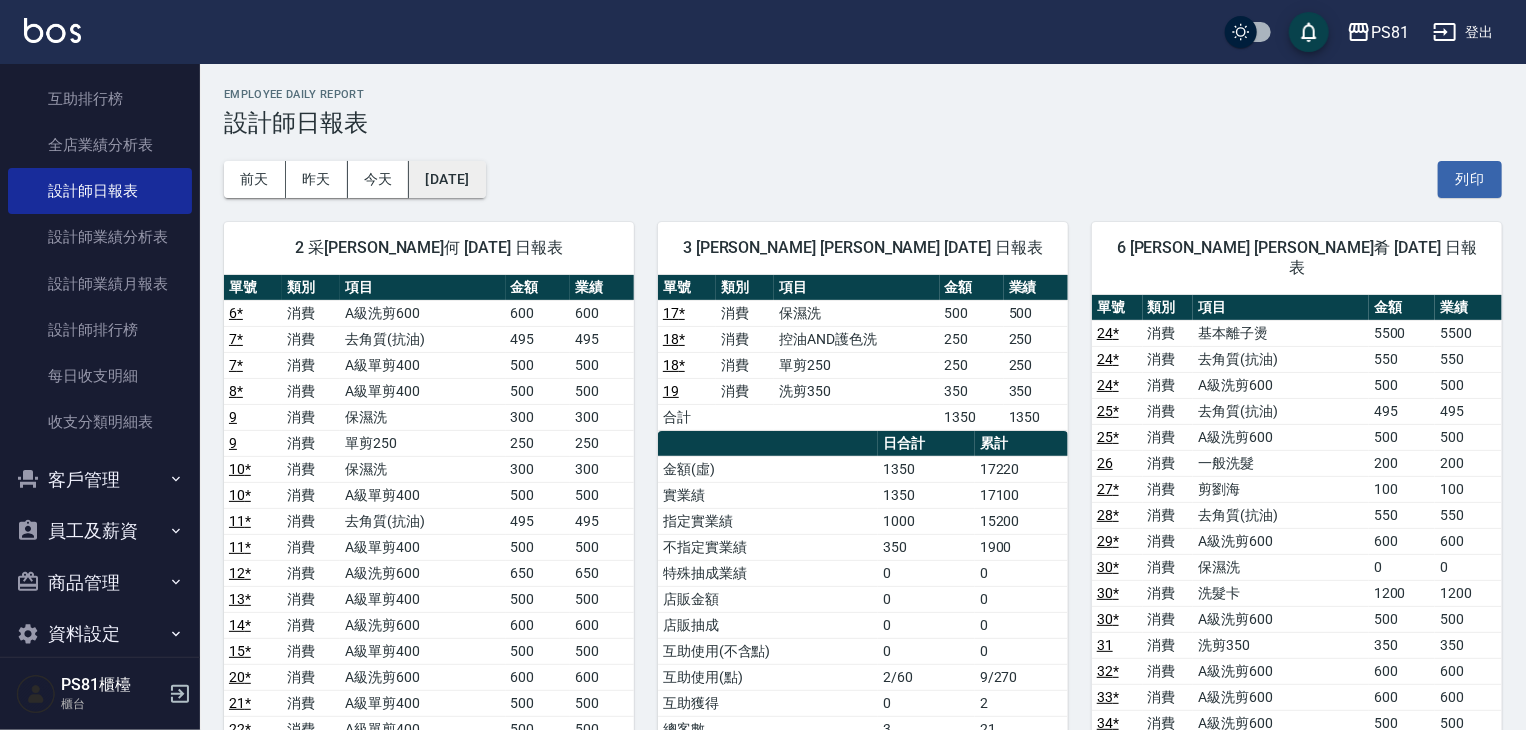 click on "[DATE]" at bounding box center [447, 179] 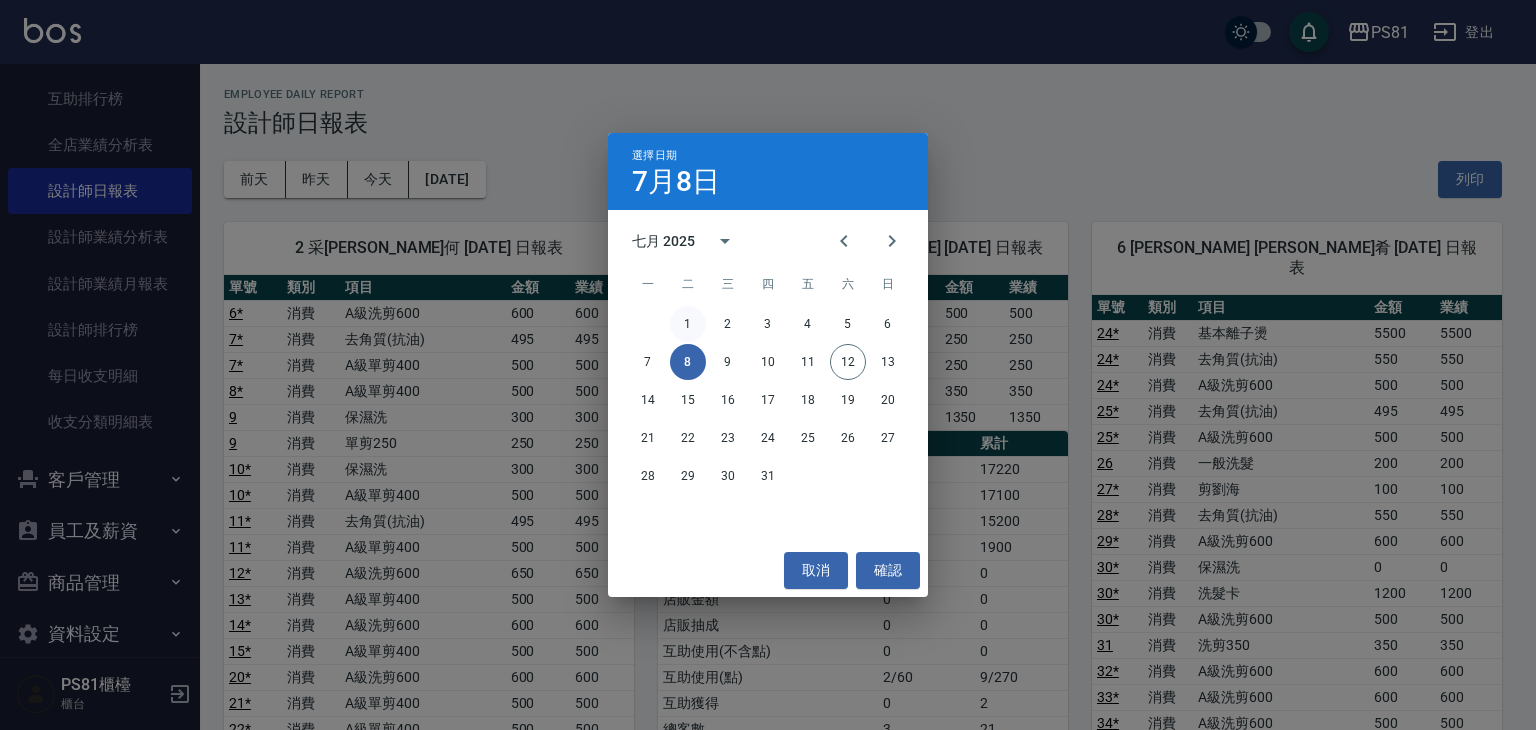 click on "1" at bounding box center [688, 324] 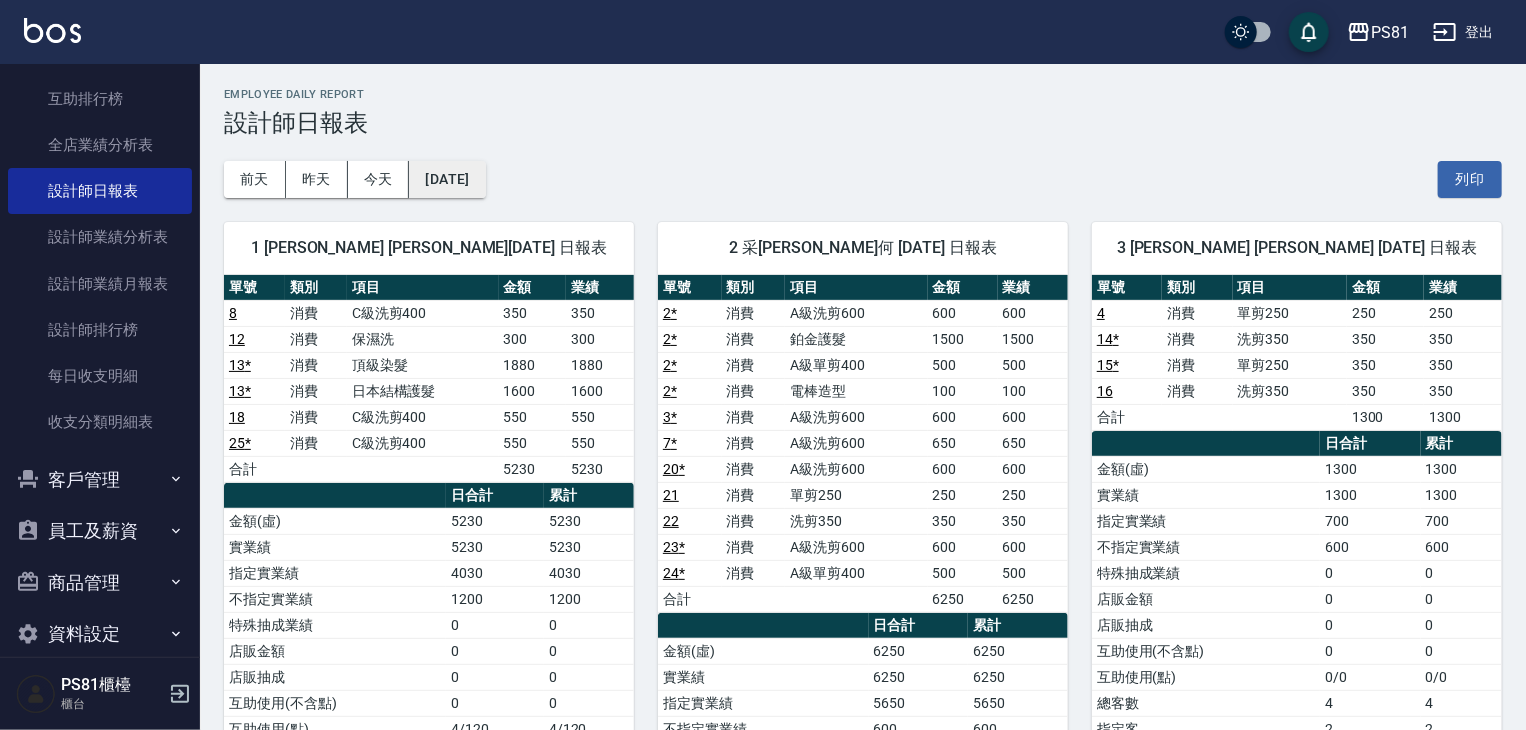 click on "[DATE]" at bounding box center [447, 179] 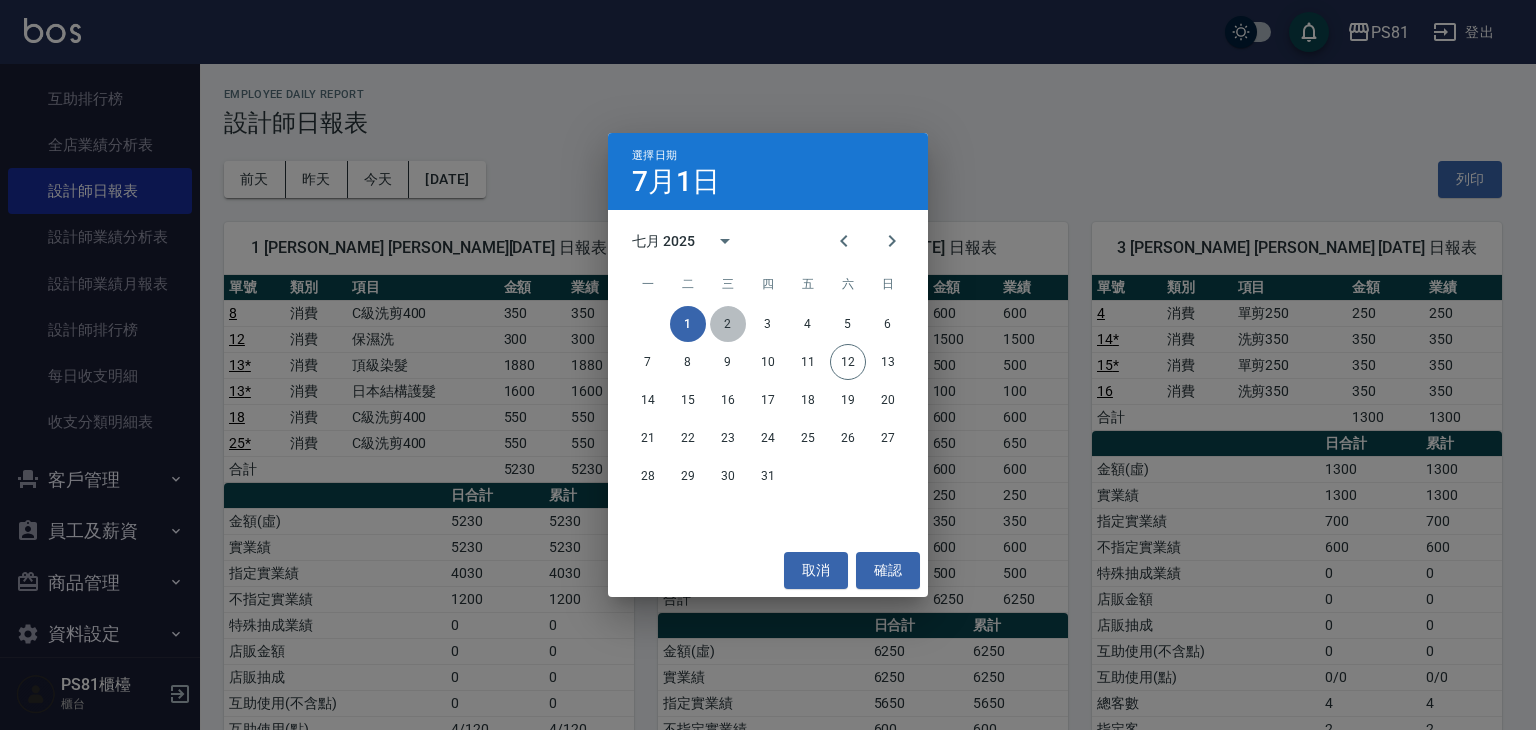 click on "2" at bounding box center [728, 324] 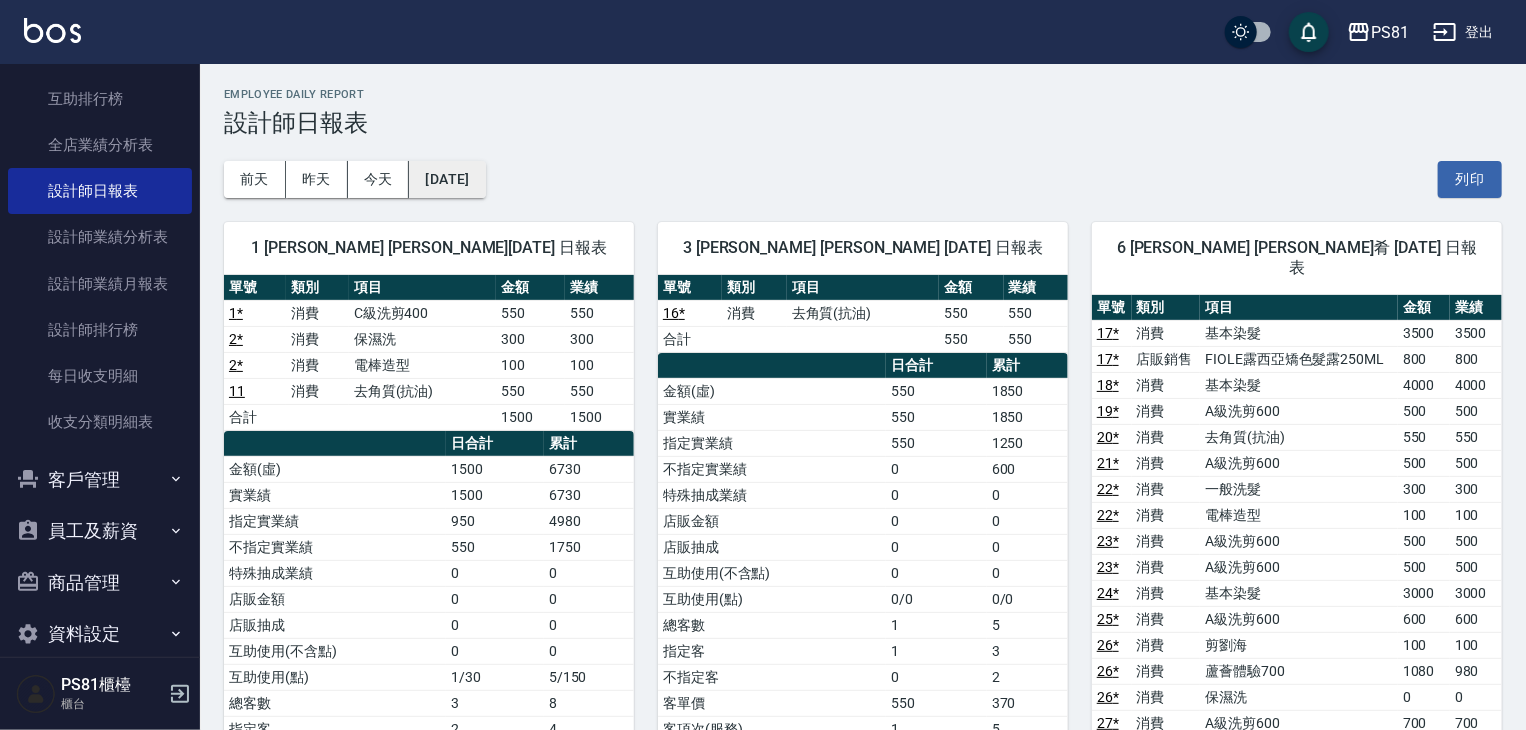 click on "[DATE]" at bounding box center (447, 179) 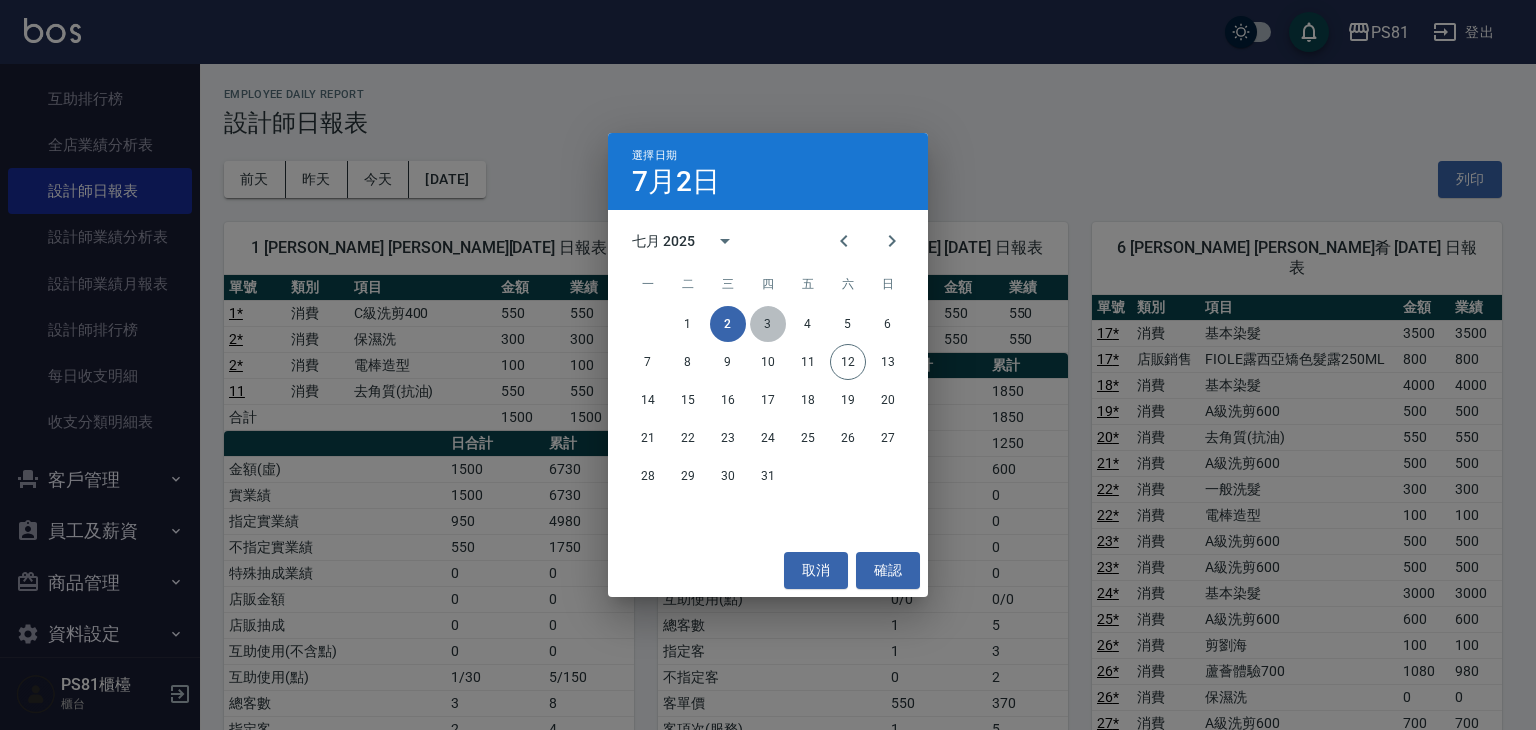 click on "3" at bounding box center [768, 324] 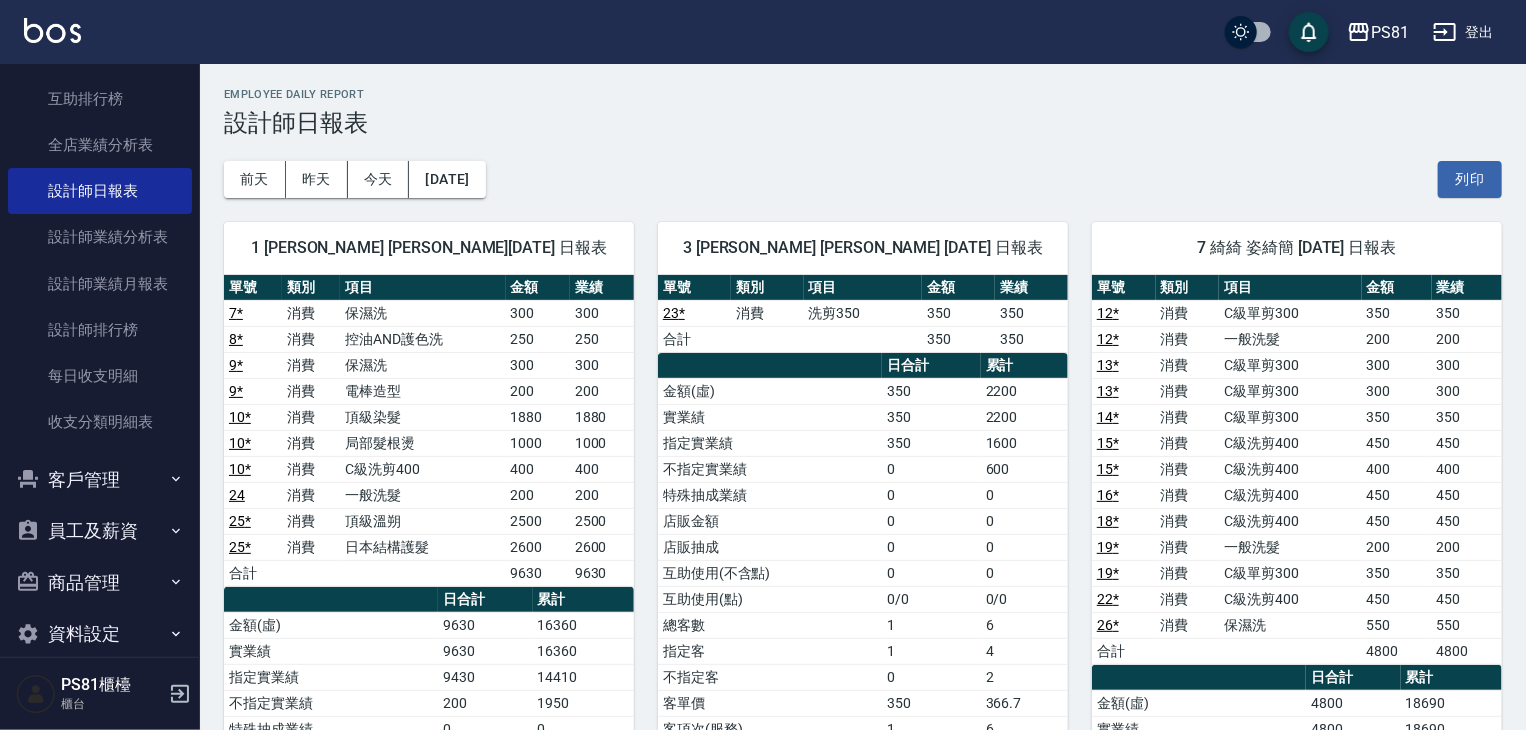 click on "[DATE]" at bounding box center [447, 179] 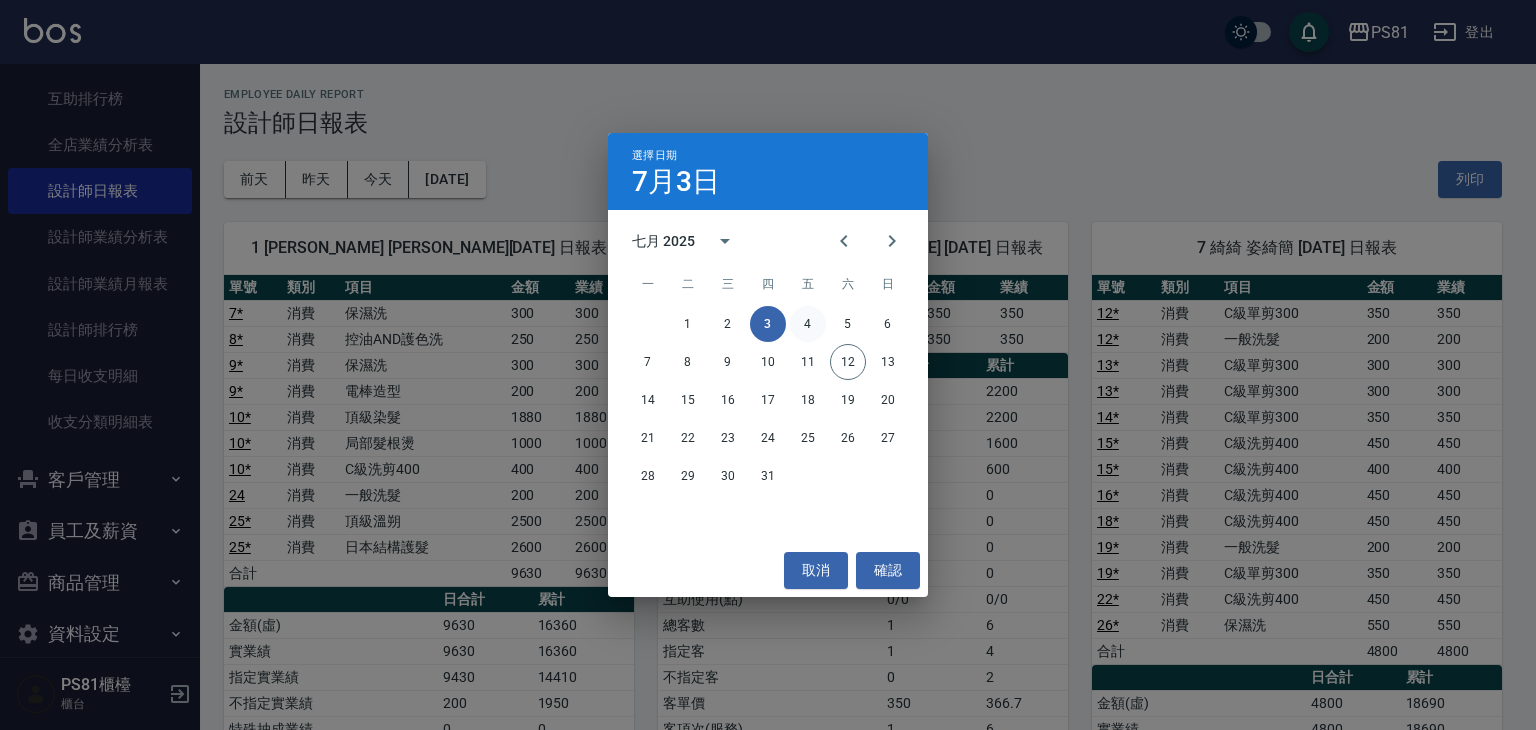 click on "4" at bounding box center [808, 324] 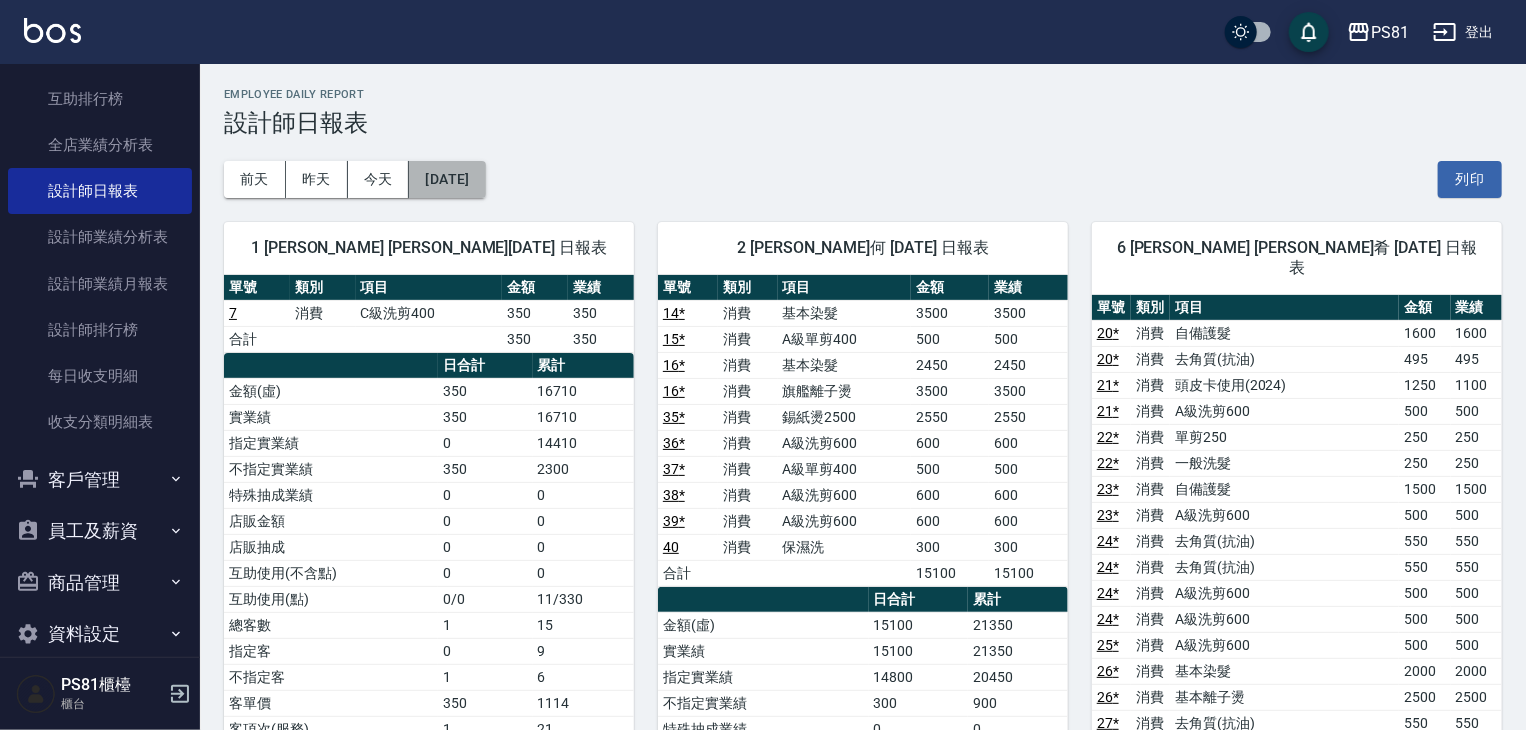 click on "[DATE]" at bounding box center (447, 179) 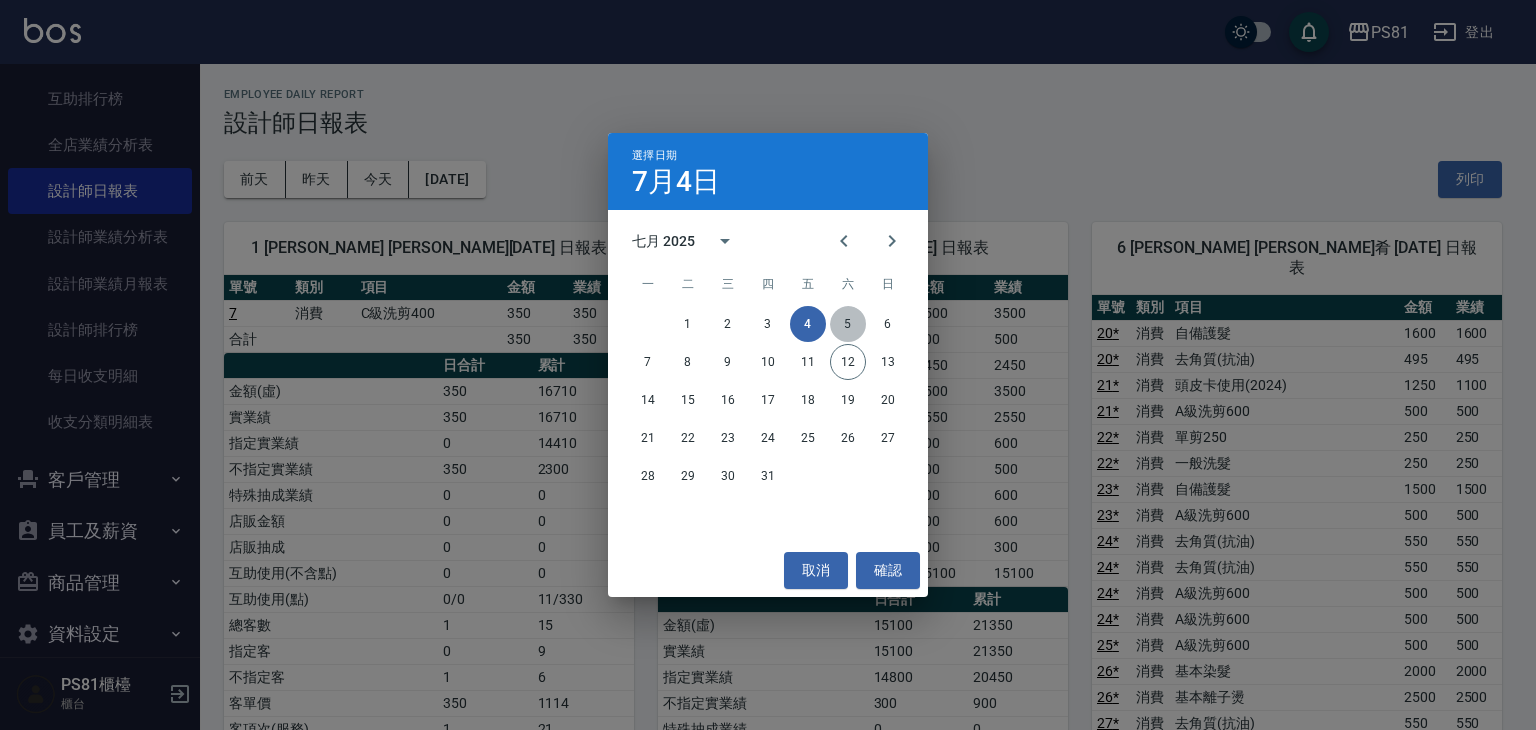 click on "5" at bounding box center (848, 324) 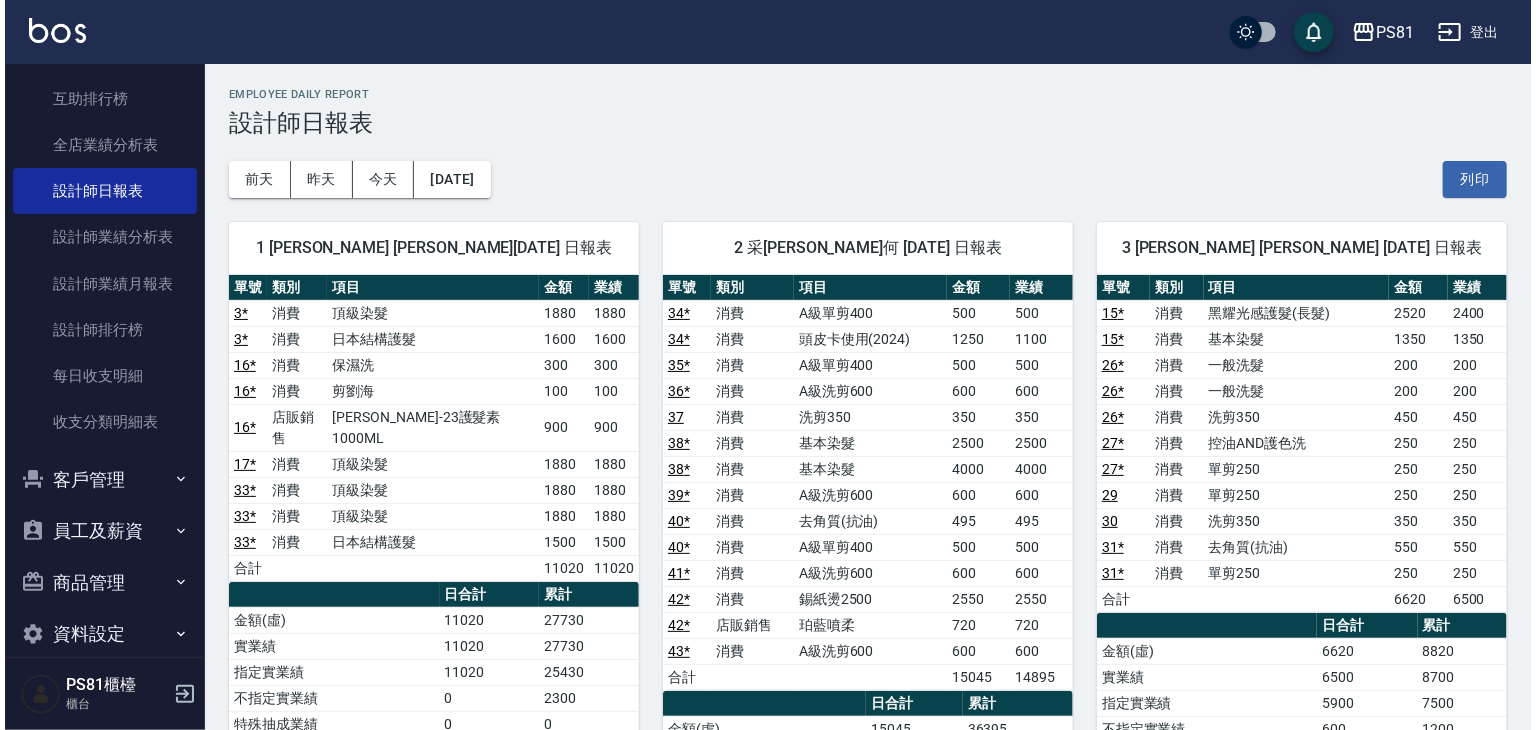 scroll, scrollTop: 100, scrollLeft: 0, axis: vertical 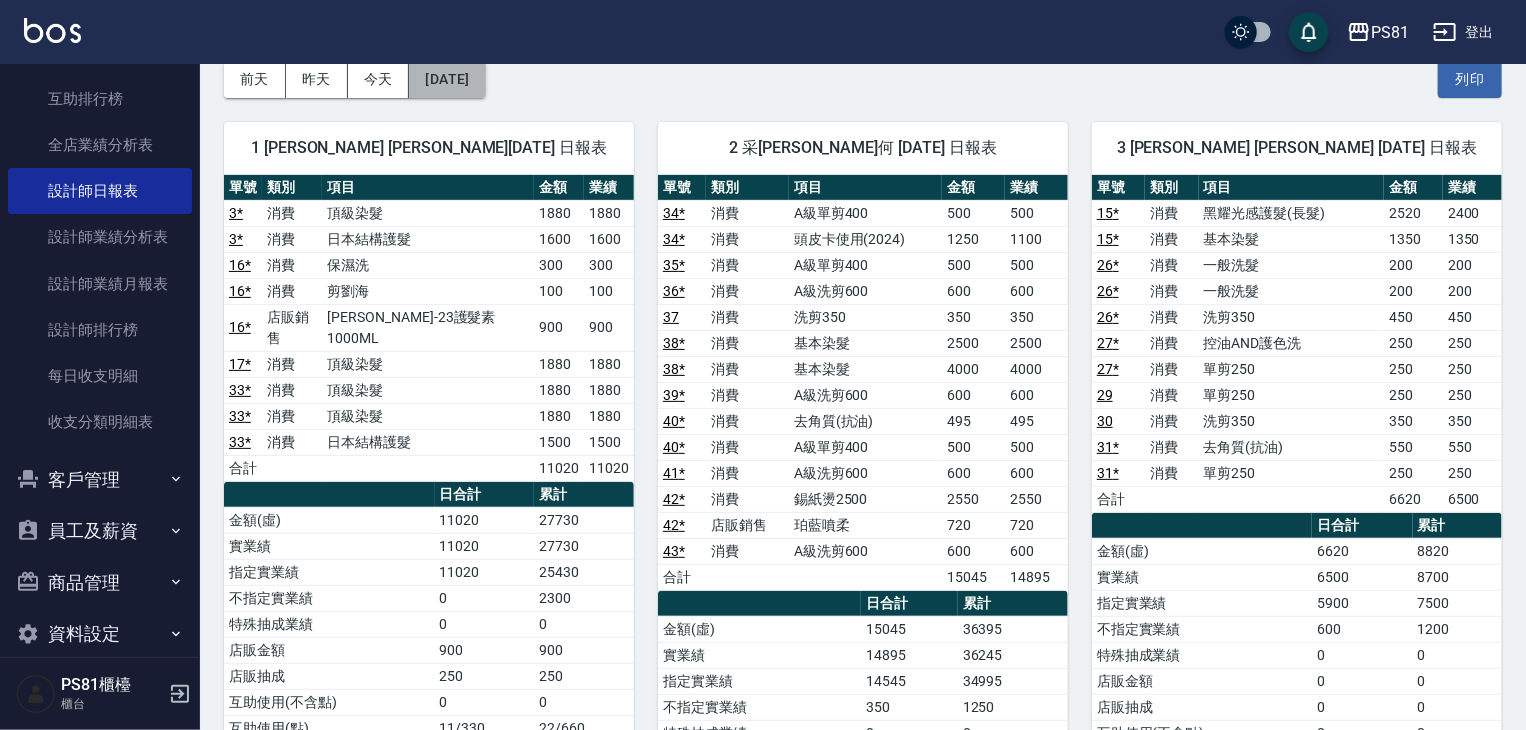 click on "[DATE]" at bounding box center (447, 79) 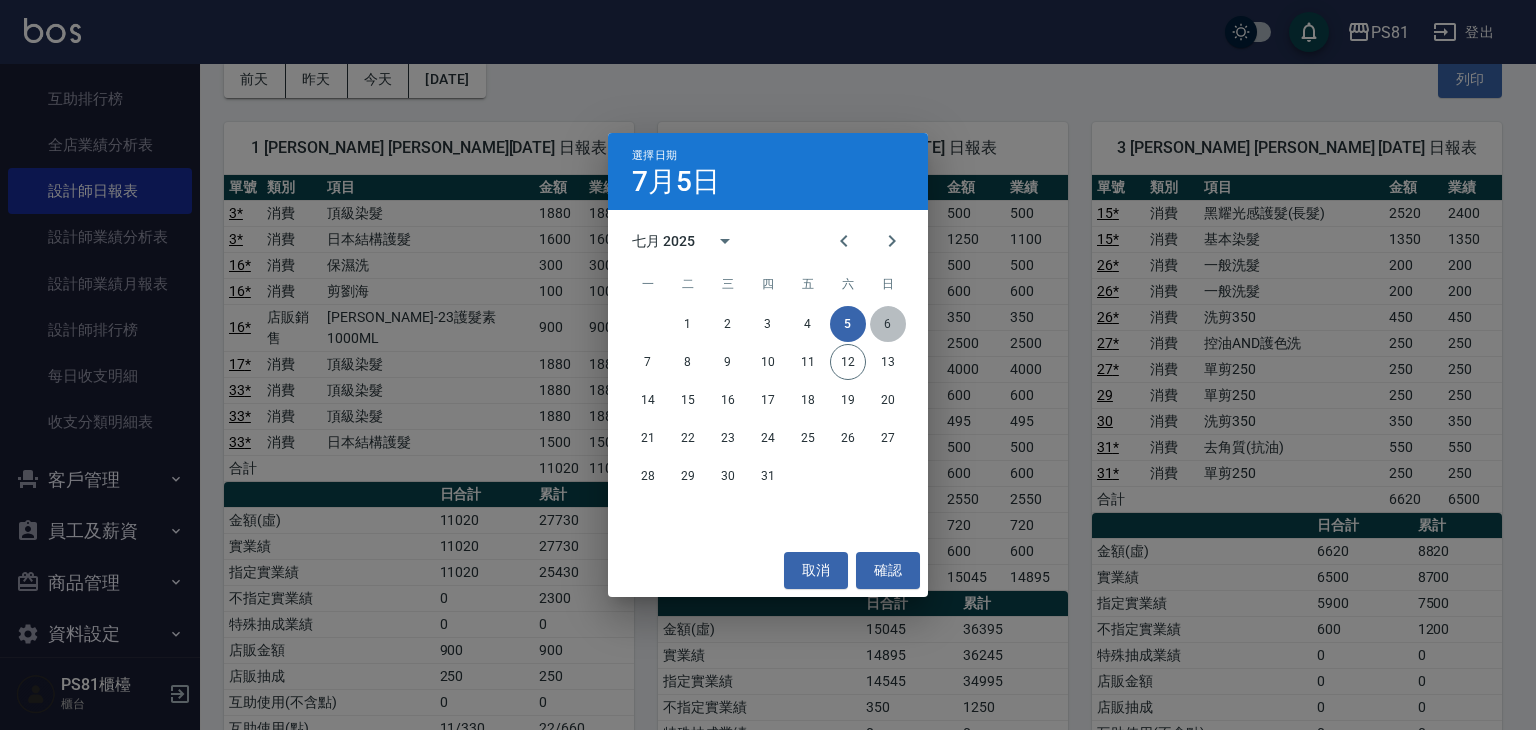 click on "6" at bounding box center (888, 324) 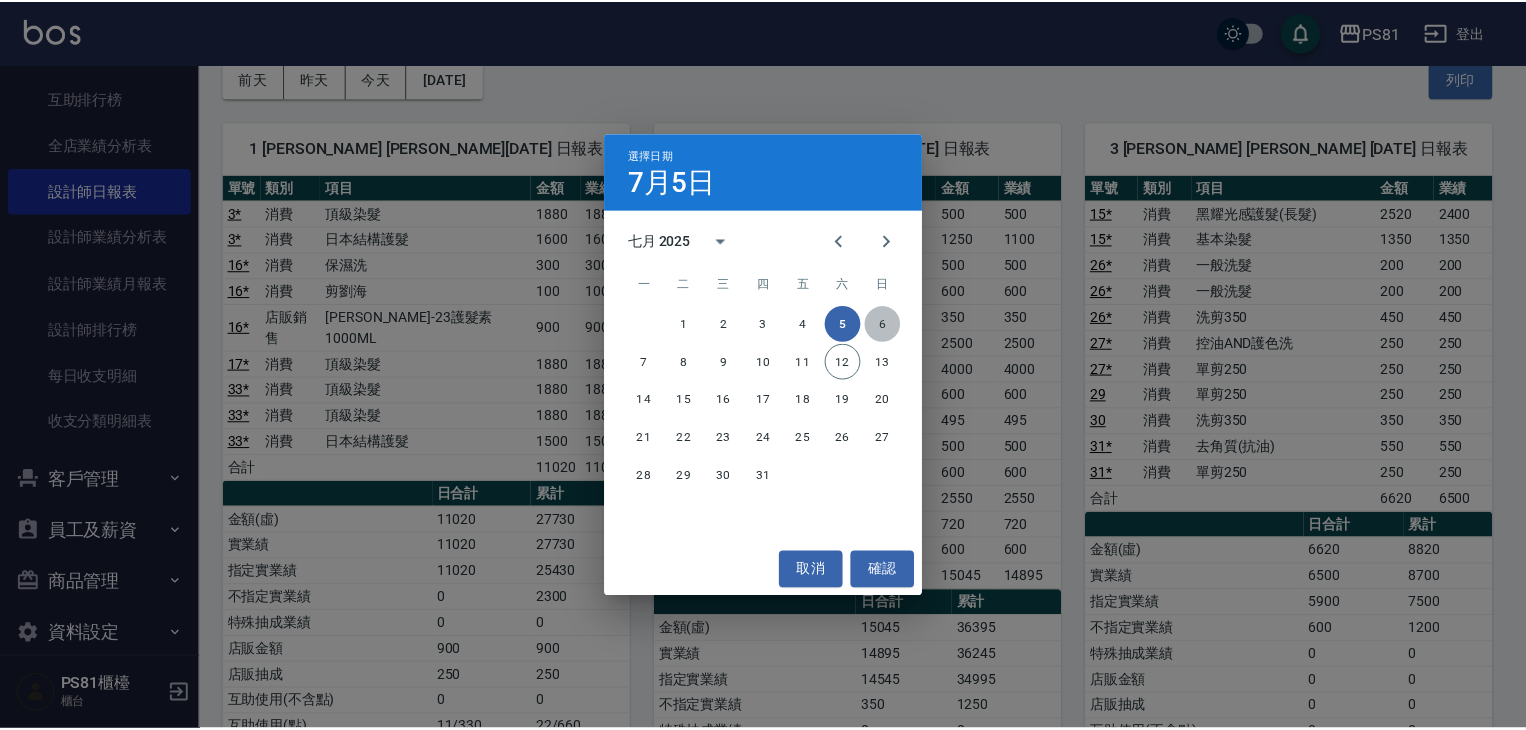 scroll, scrollTop: 0, scrollLeft: 0, axis: both 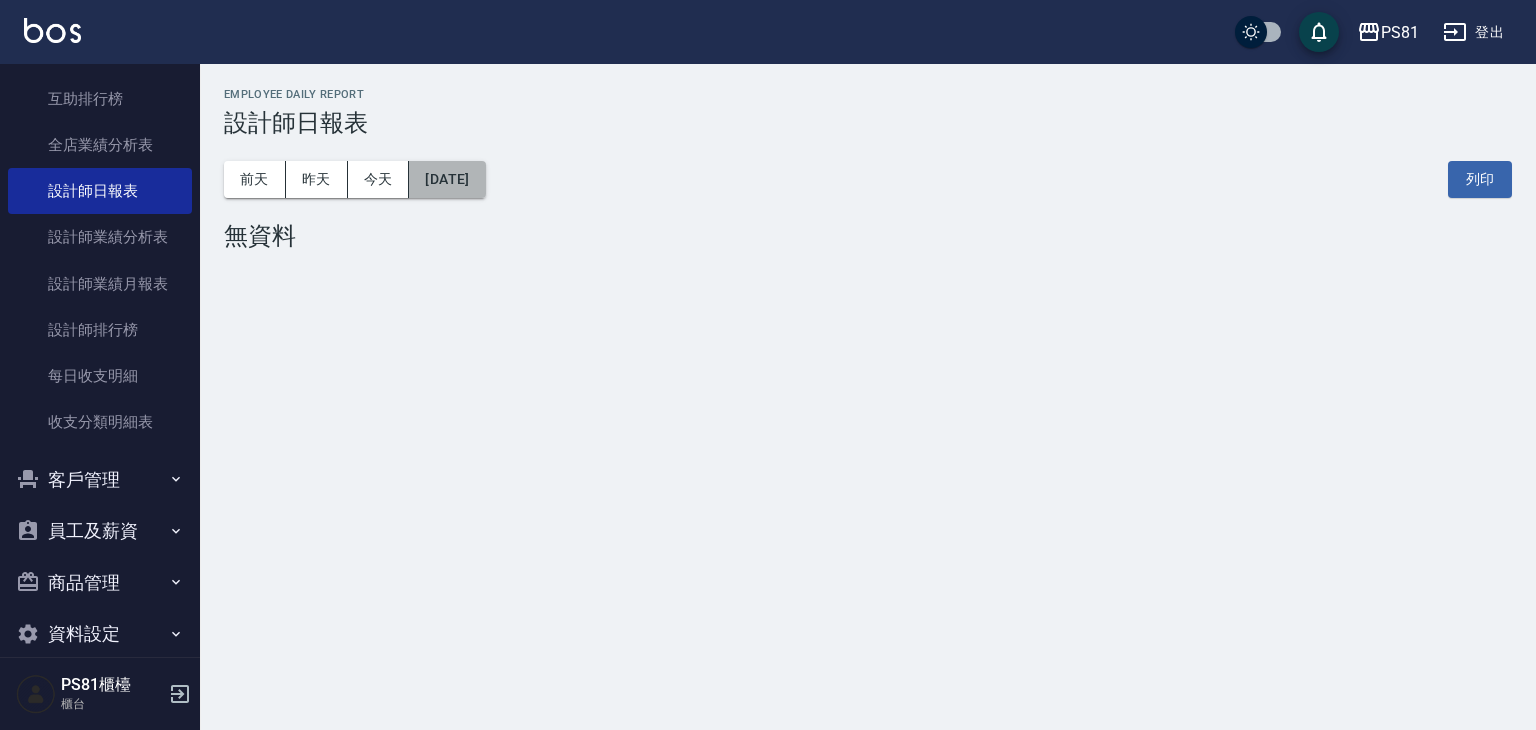 click on "[DATE]" at bounding box center [447, 179] 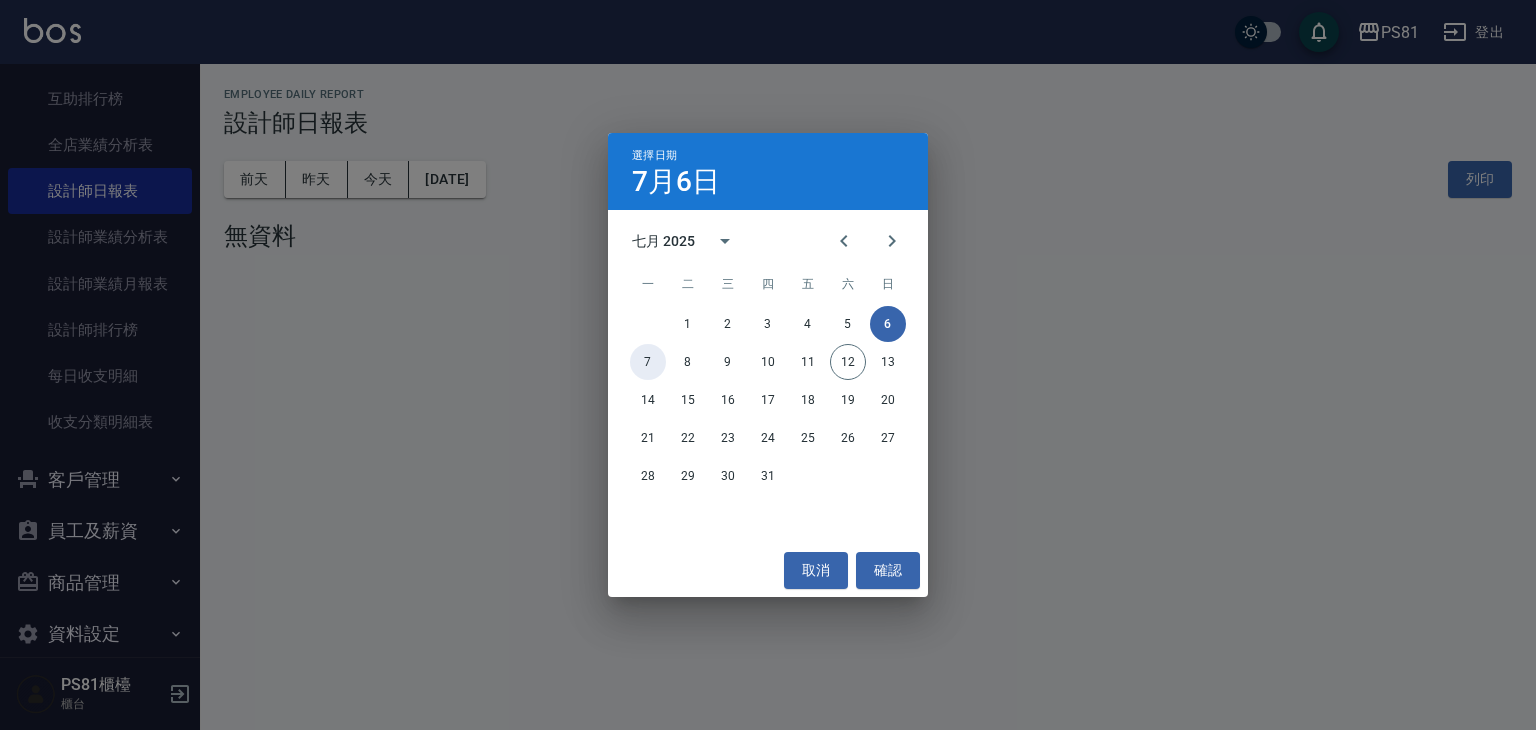 click on "7" at bounding box center (648, 362) 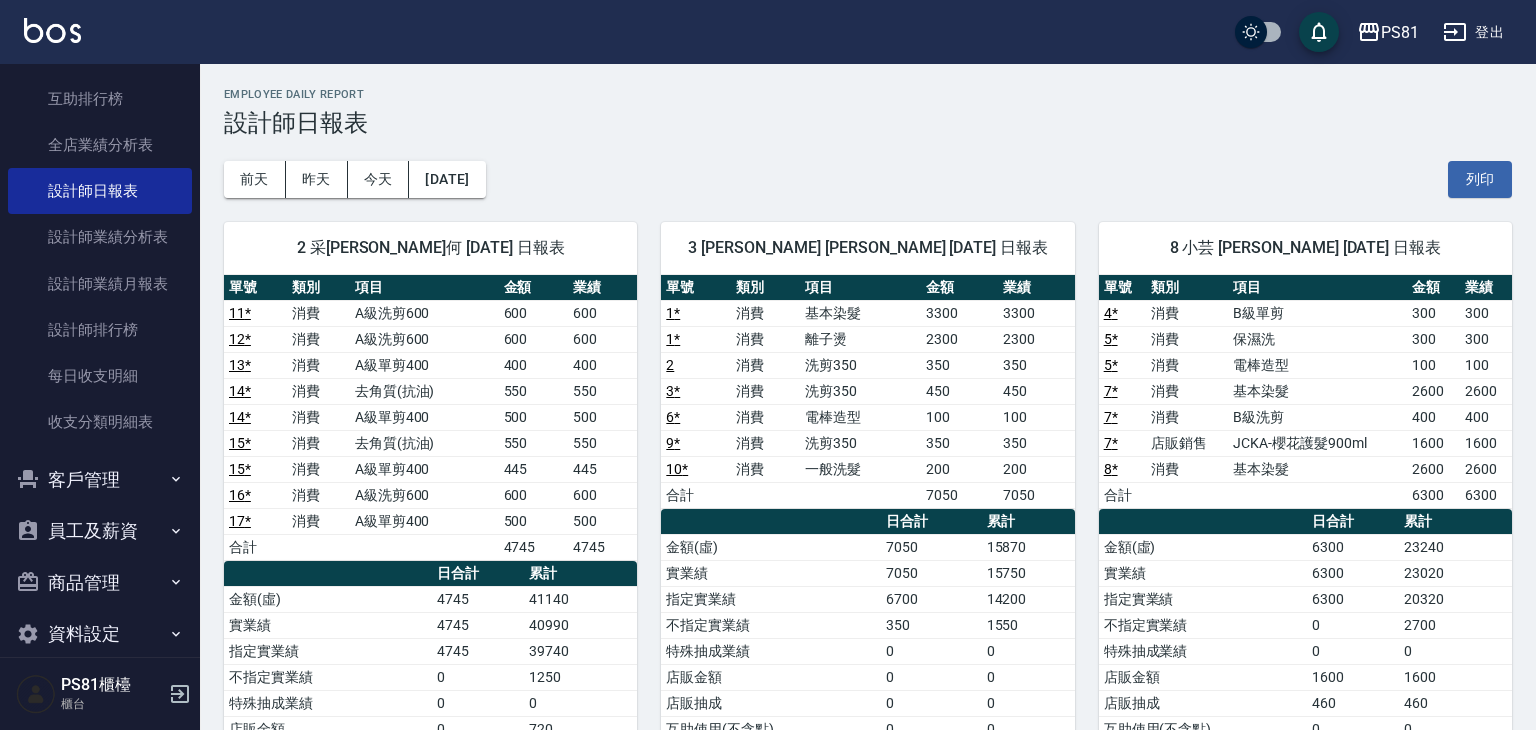 click on "PS81   [DATE]   設計師日報表 列印時間： [DATE][PHONE_NUMBER]:31 Employee Daily Report 設計師日報表 [DATE] [DATE] [DATE] [DATE] 列印 2 采蓮 采蓮何 [DATE] 日報表  單號 類別 項目 金額 業績 11 * 消費 A級洗剪600 600 600 12 * 消費 A級洗剪600 600 600 13 * 消費 A級單剪400 400 400 14 * 消費 去角質(抗油) 550 550 14 * 消費 A級單剪400 500 500 15 * 消費 去角質(抗油) 550 550 15 * 消費 A級單剪400 445 445 16 * 消費 A級洗剪600 600 600 17 * 消費 A級單剪400 500 500 合計 4745 4745 日合計 累計 金額(虛) 4745 41140 實業績 4745 40990 指定實業績 4745 39740 不指定實業績 0 1250 特殊抽成業績 0 0 店販金額 0 720 店販抽成 0 260 互助使用(不含點) 0 0 互助使用(點) 0/0 54/1620 總客數 7 34 指定客 7 30 不指定客 0 4 客單價 677.9 1210 客項次(服務) 9 43 平均項次單價 527.2 956.7 3 [PERSON_NAME] [PERSON_NAME] [DATE] 日報表  單號 類別 項目 金額 業績 1 * 消費 基本染髮 3300 3300" at bounding box center [768, 512] 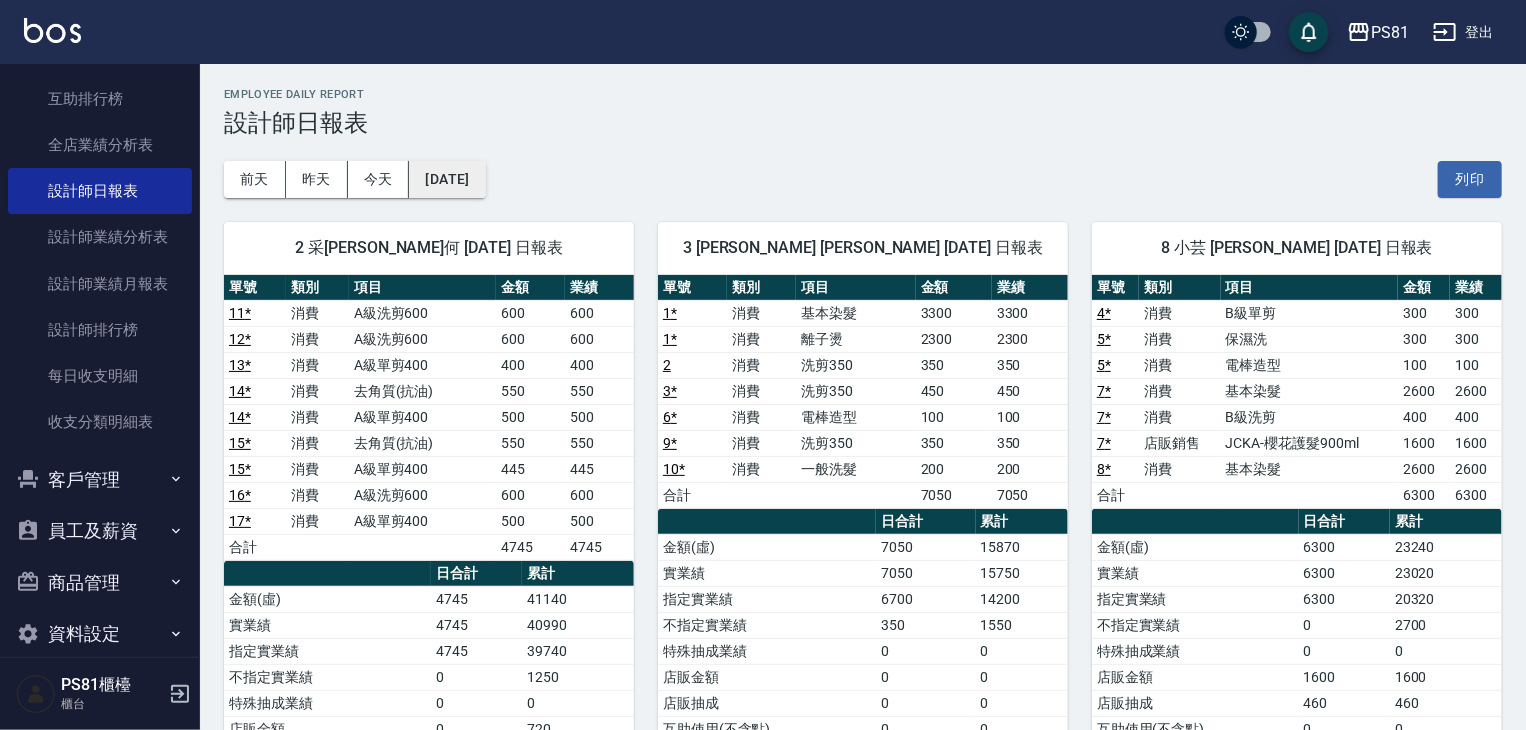 click on "[DATE]" at bounding box center [447, 179] 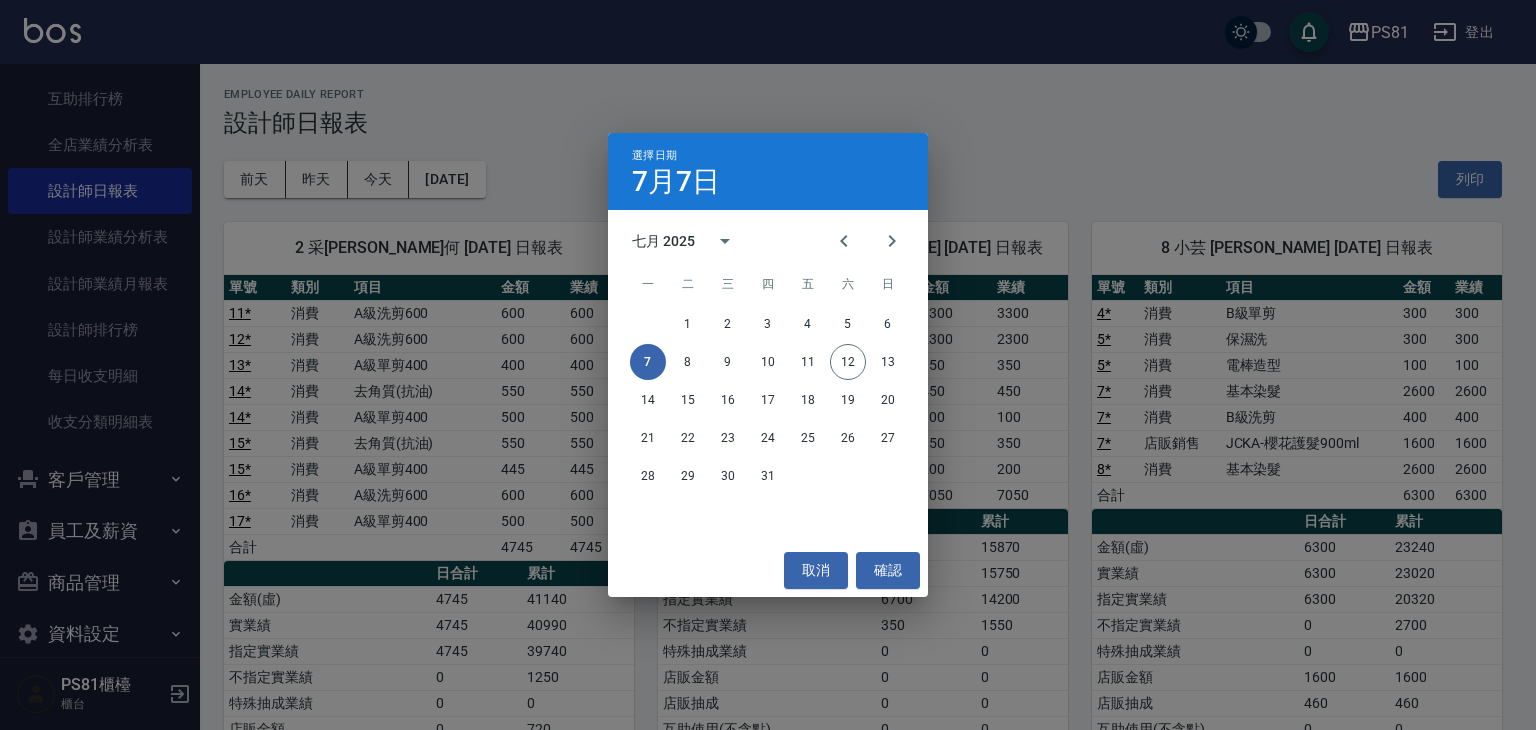 click on "選擇日期 [DATE] 七月 2025 一 二 三 四 五 六 日 1 2 3 4 5 6 7 8 9 10 11 12 13 14 15 16 17 18 19 20 21 22 23 24 25 26 27 28 29 30 31 取消 確認" at bounding box center (768, 365) 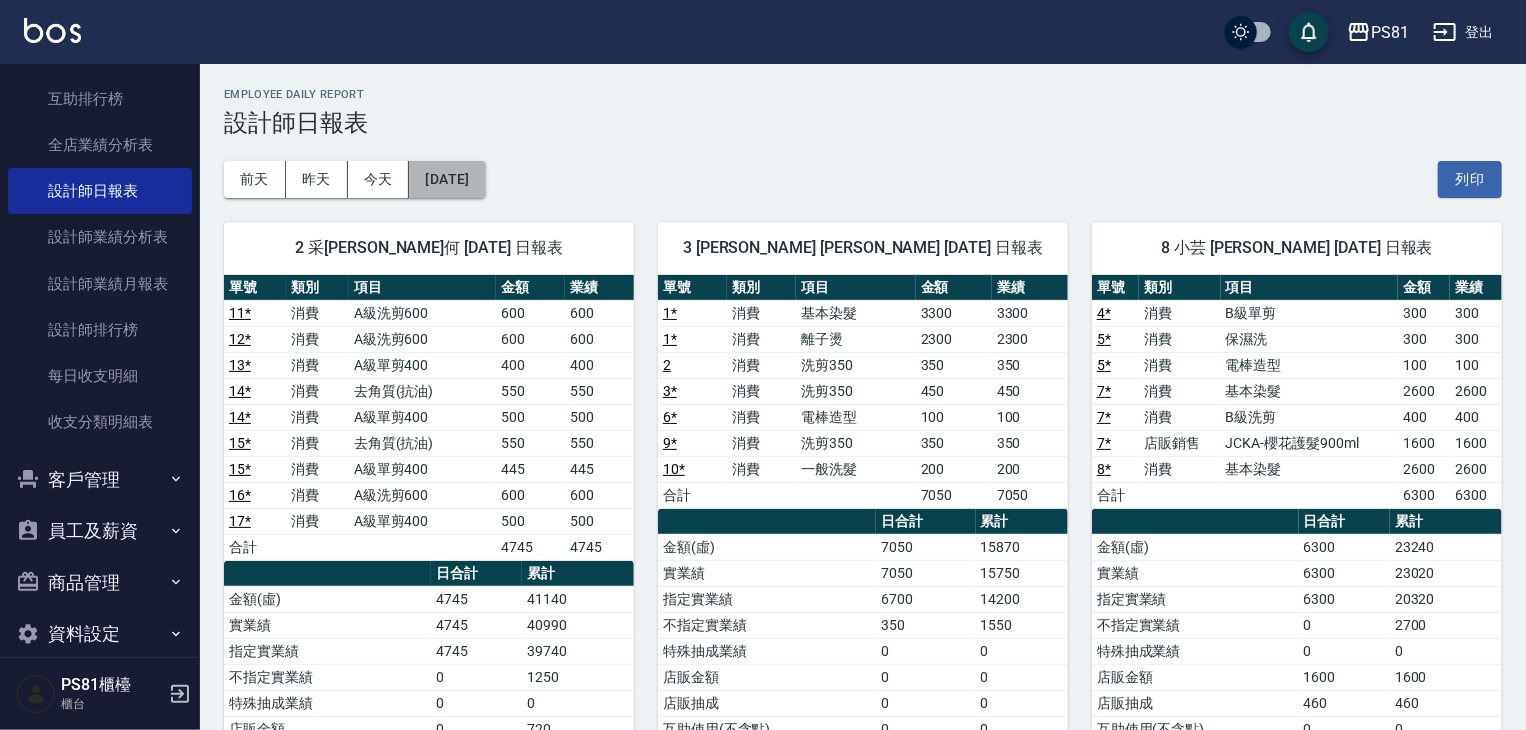 click on "[DATE]" at bounding box center [447, 179] 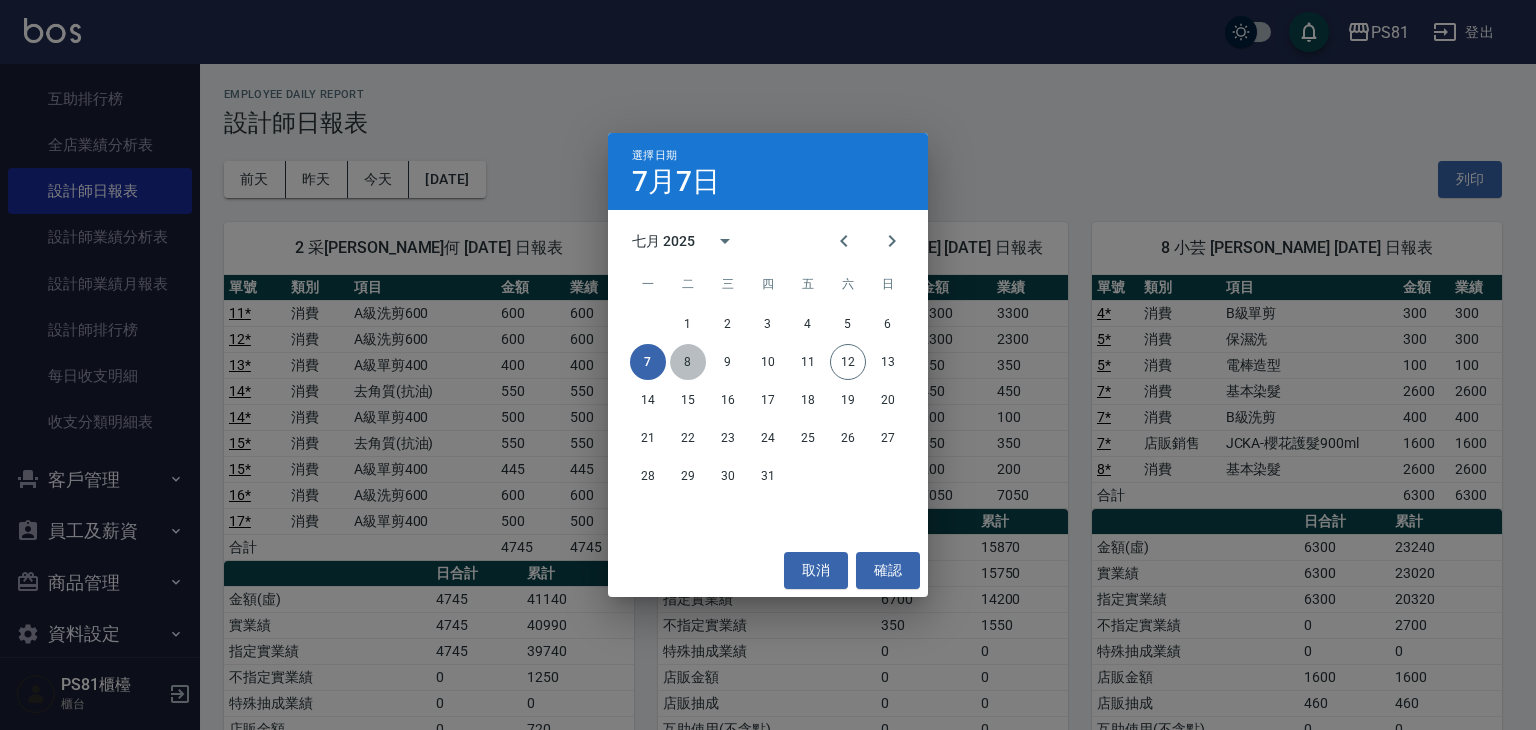 click on "8" at bounding box center [688, 362] 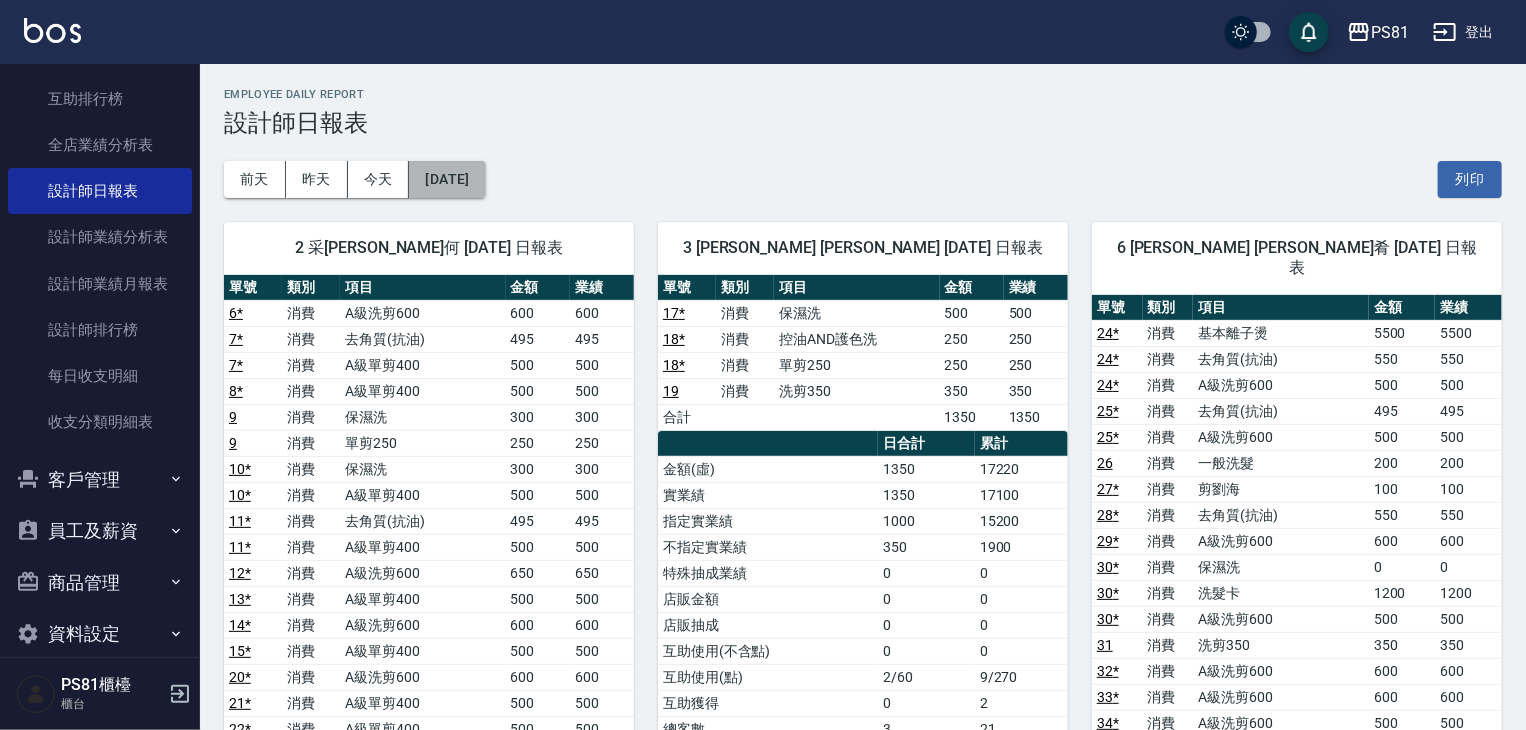 click on "[DATE]" at bounding box center [447, 179] 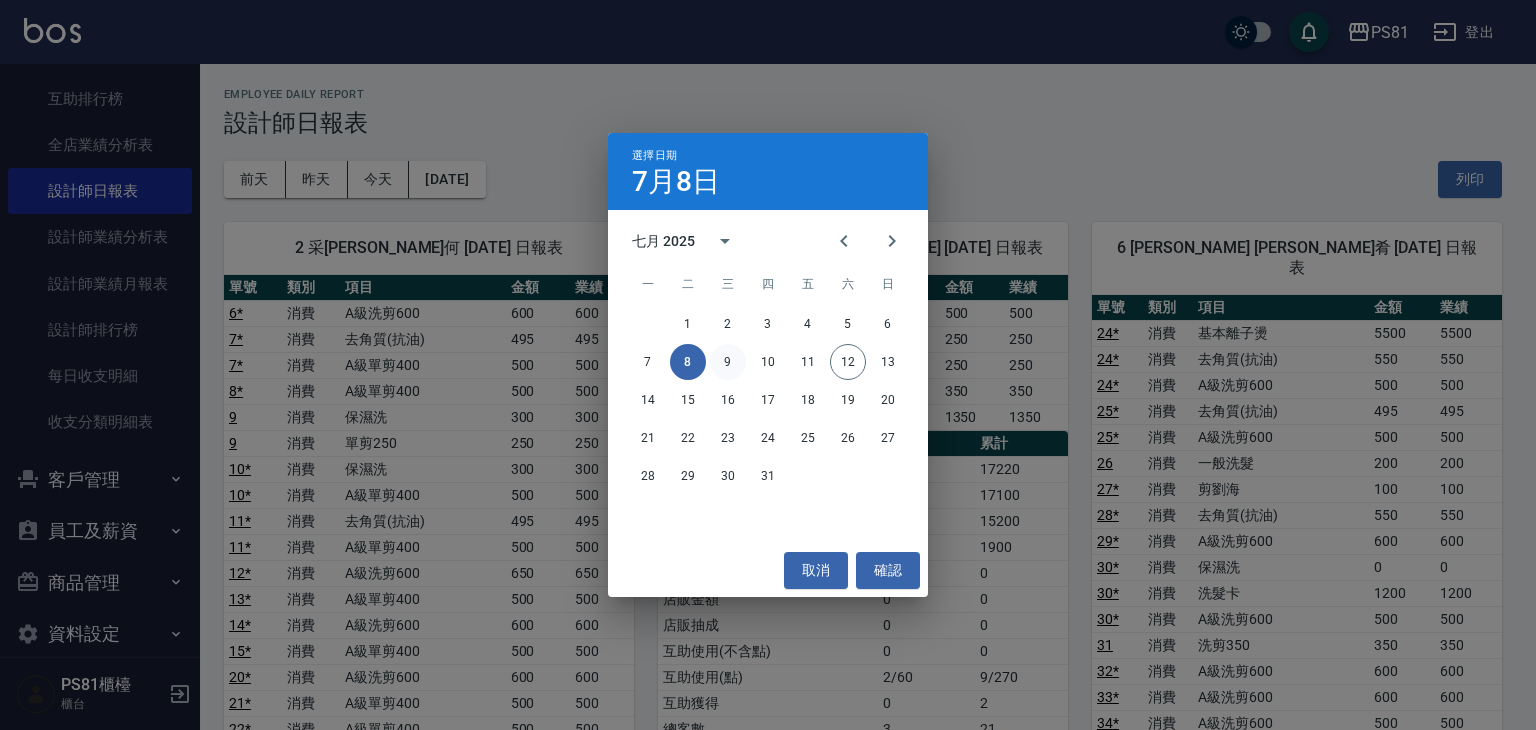 click on "9" at bounding box center (728, 362) 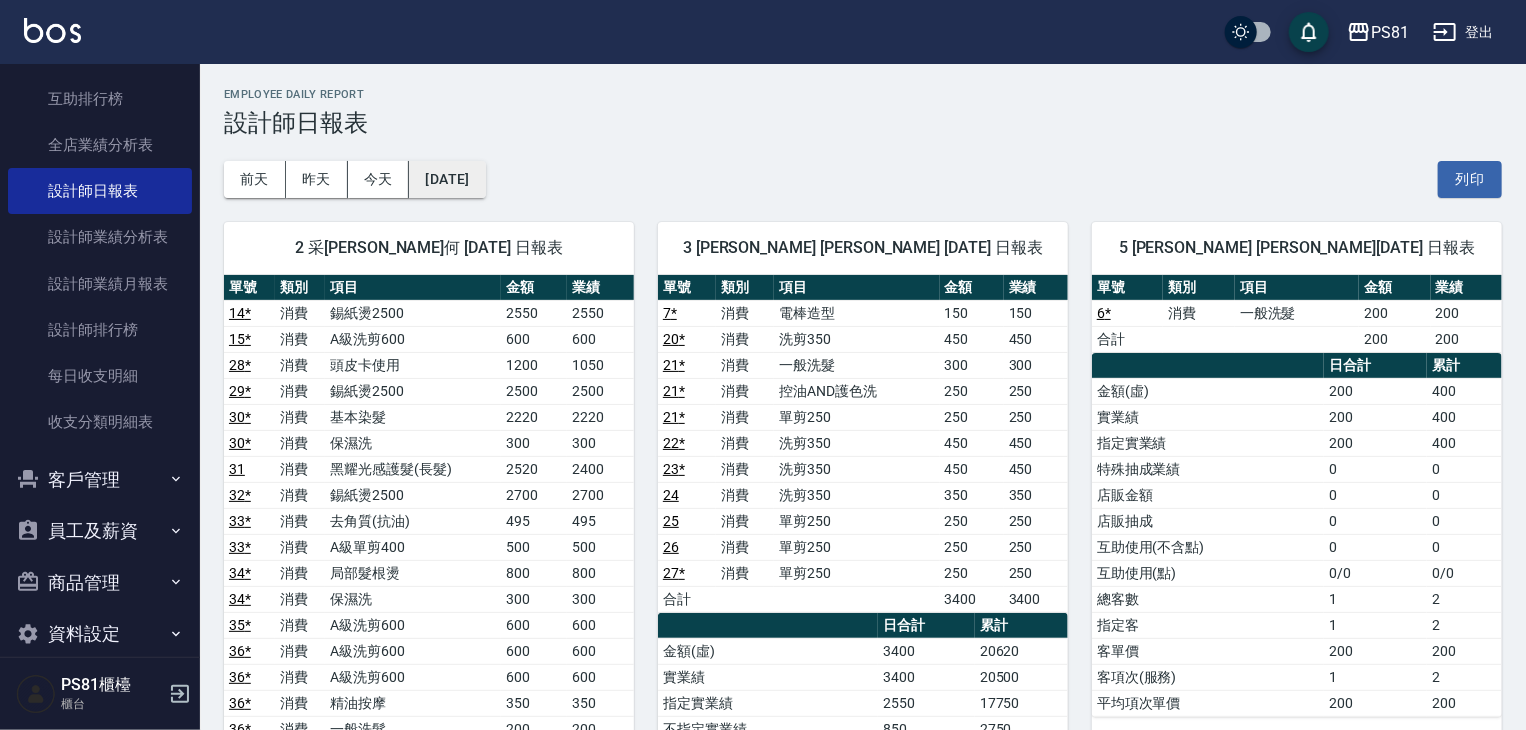 click on "[DATE]" at bounding box center (447, 179) 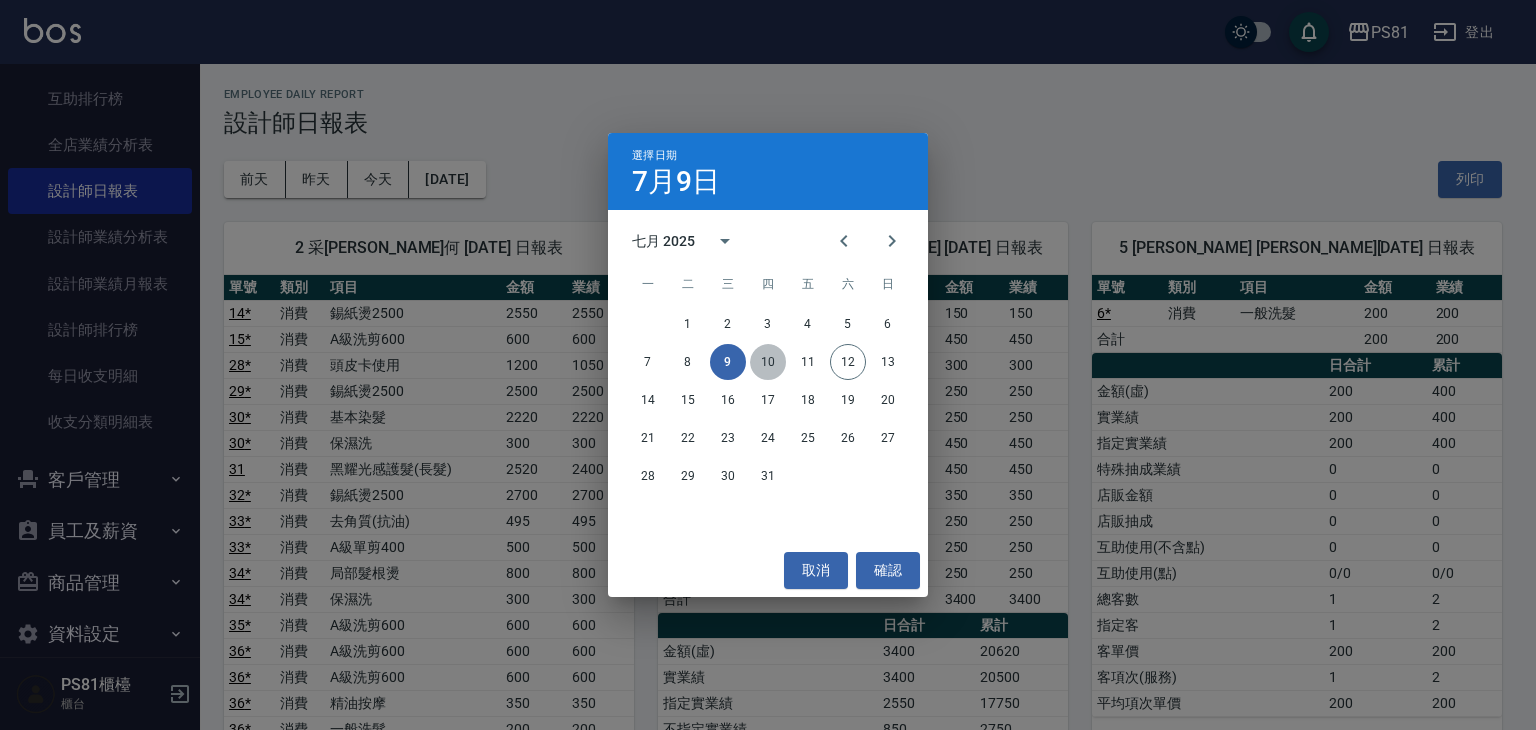 click on "10" at bounding box center [768, 362] 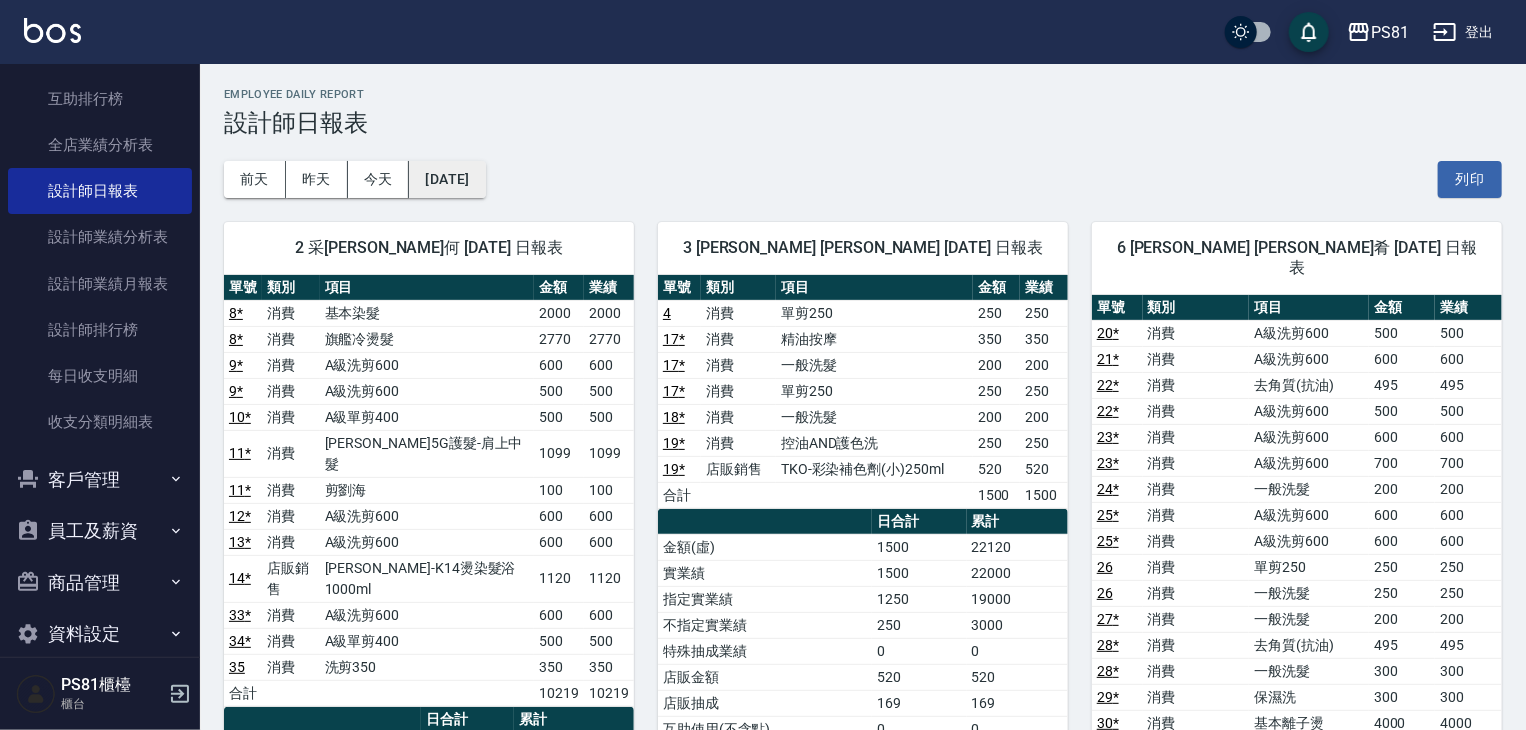 click on "[DATE]" at bounding box center (447, 179) 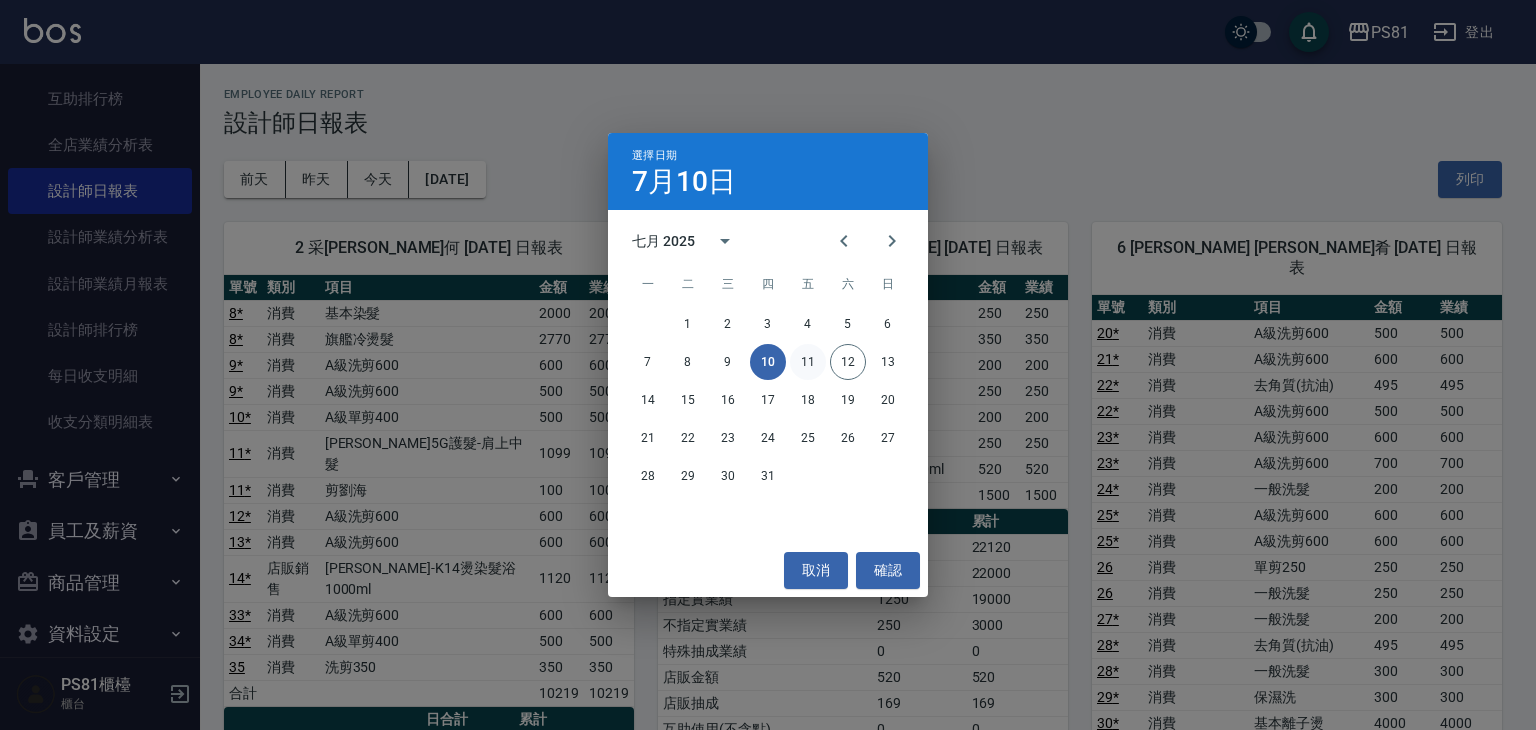click on "11" at bounding box center (808, 362) 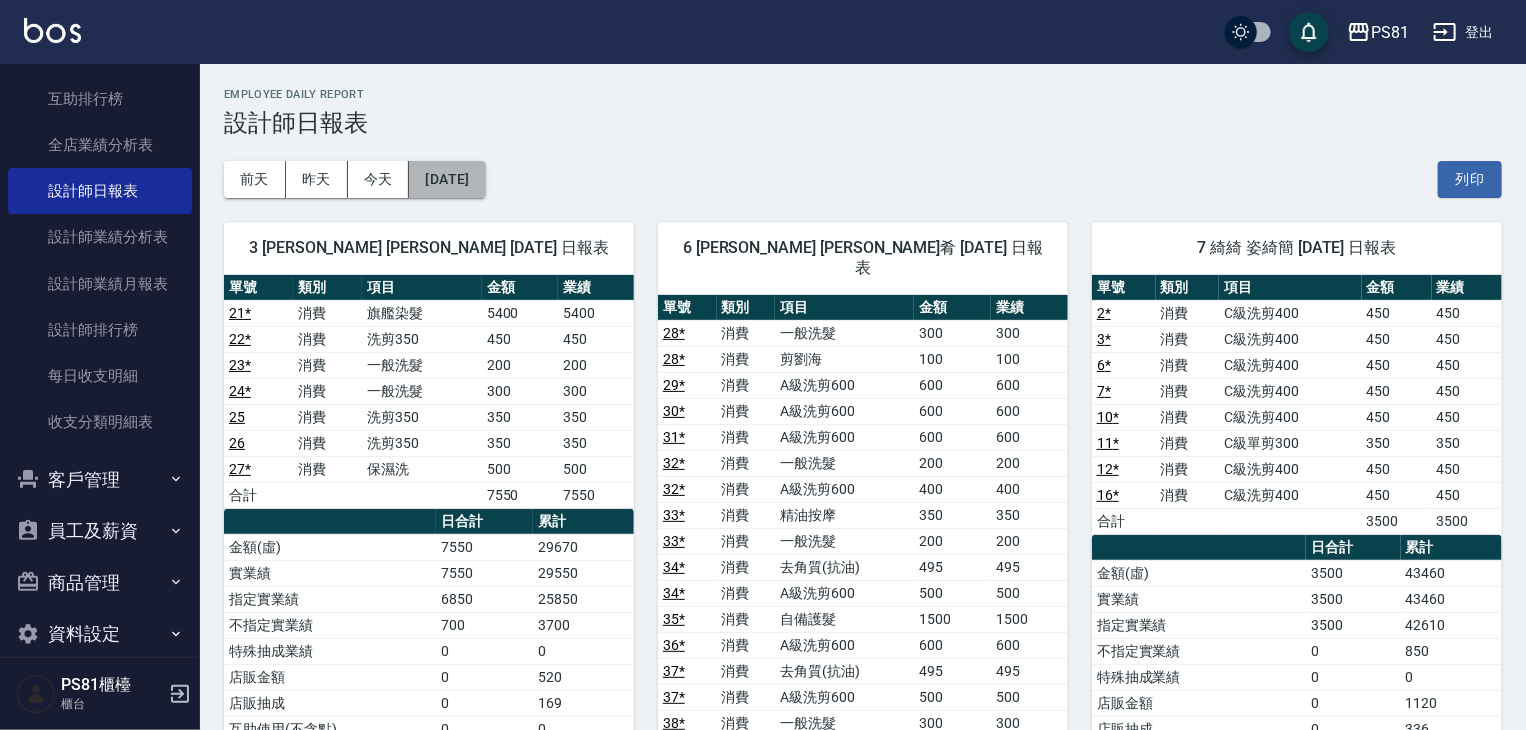 click on "[DATE]" at bounding box center (447, 179) 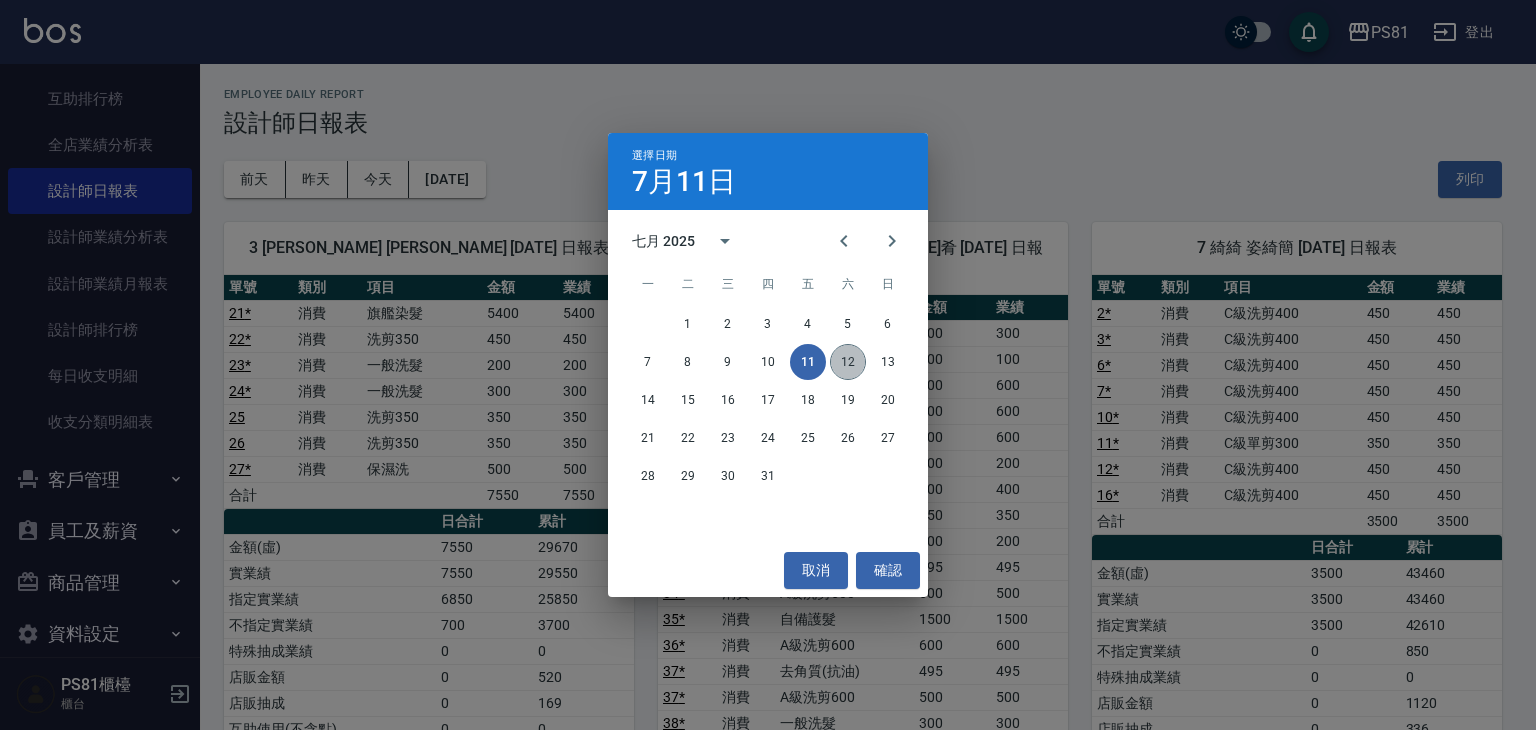 click on "12" at bounding box center [848, 362] 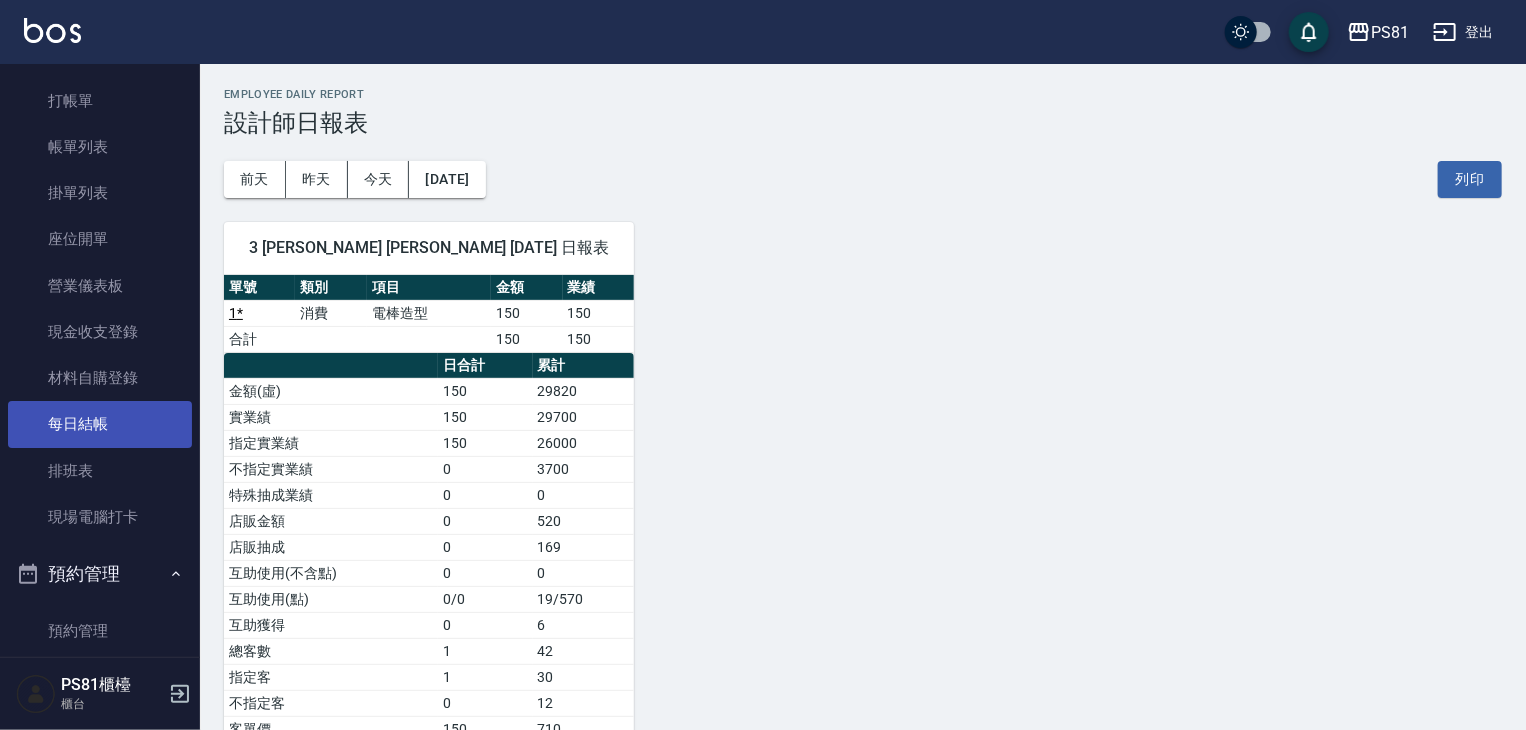 scroll, scrollTop: 0, scrollLeft: 0, axis: both 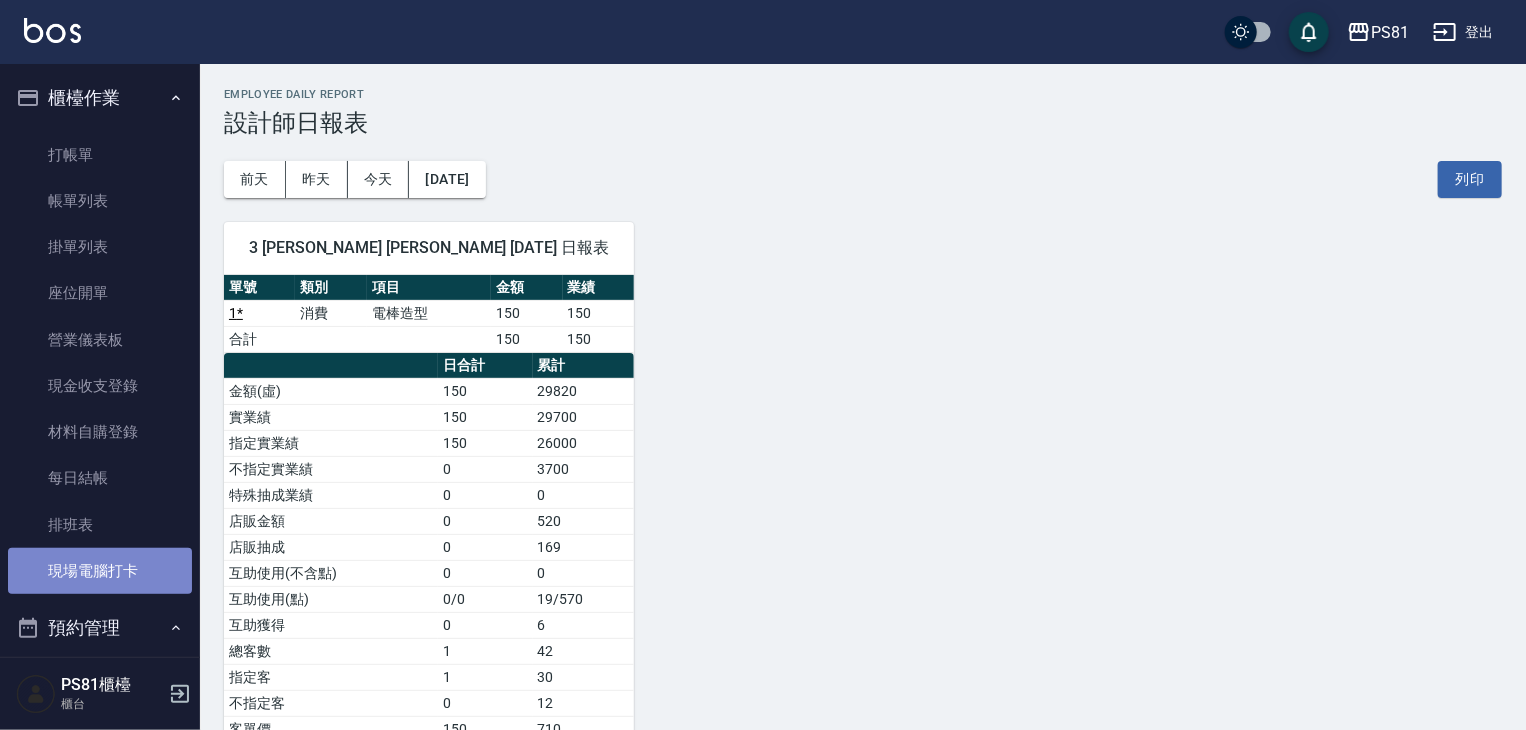 click on "現場電腦打卡" at bounding box center (100, 571) 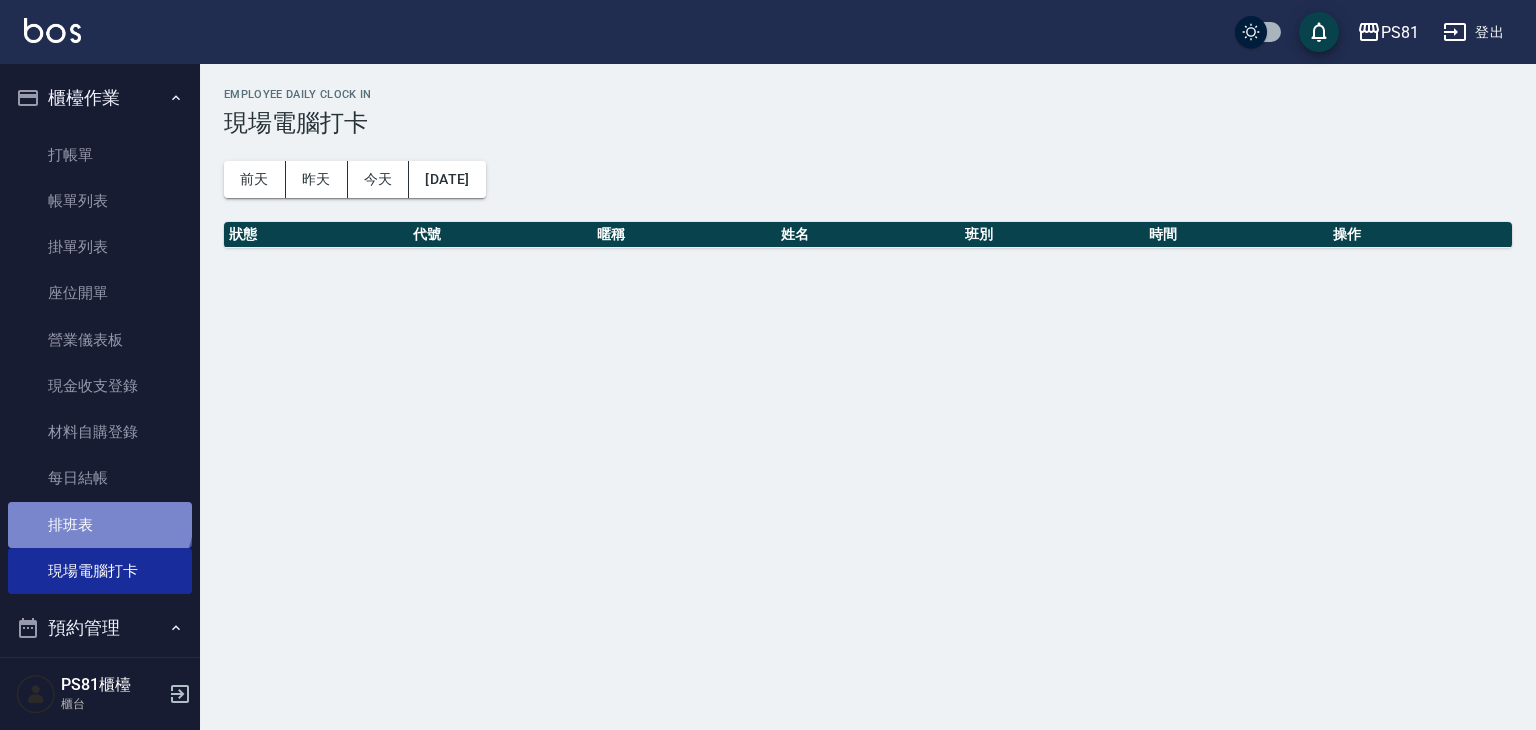 click on "排班表" at bounding box center (100, 525) 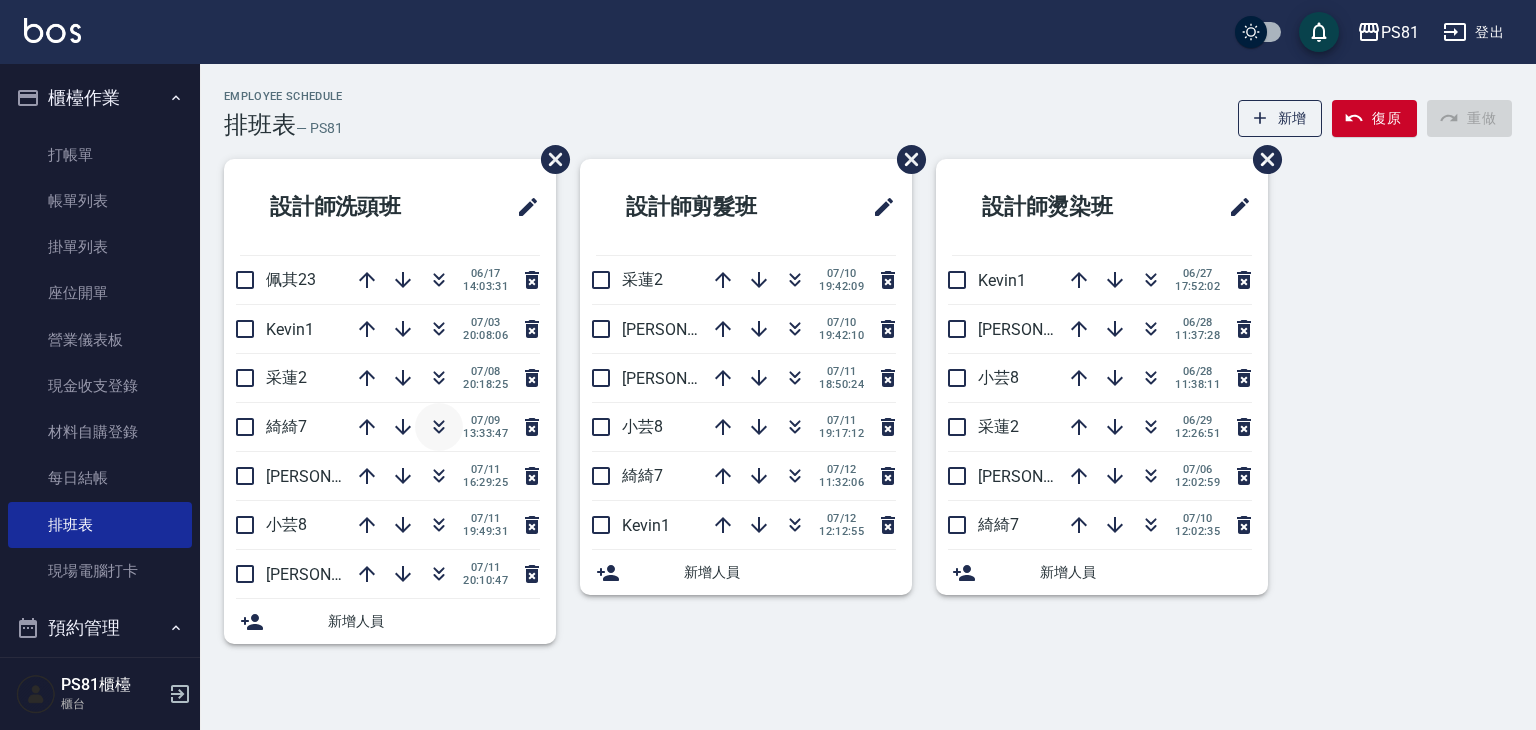 click 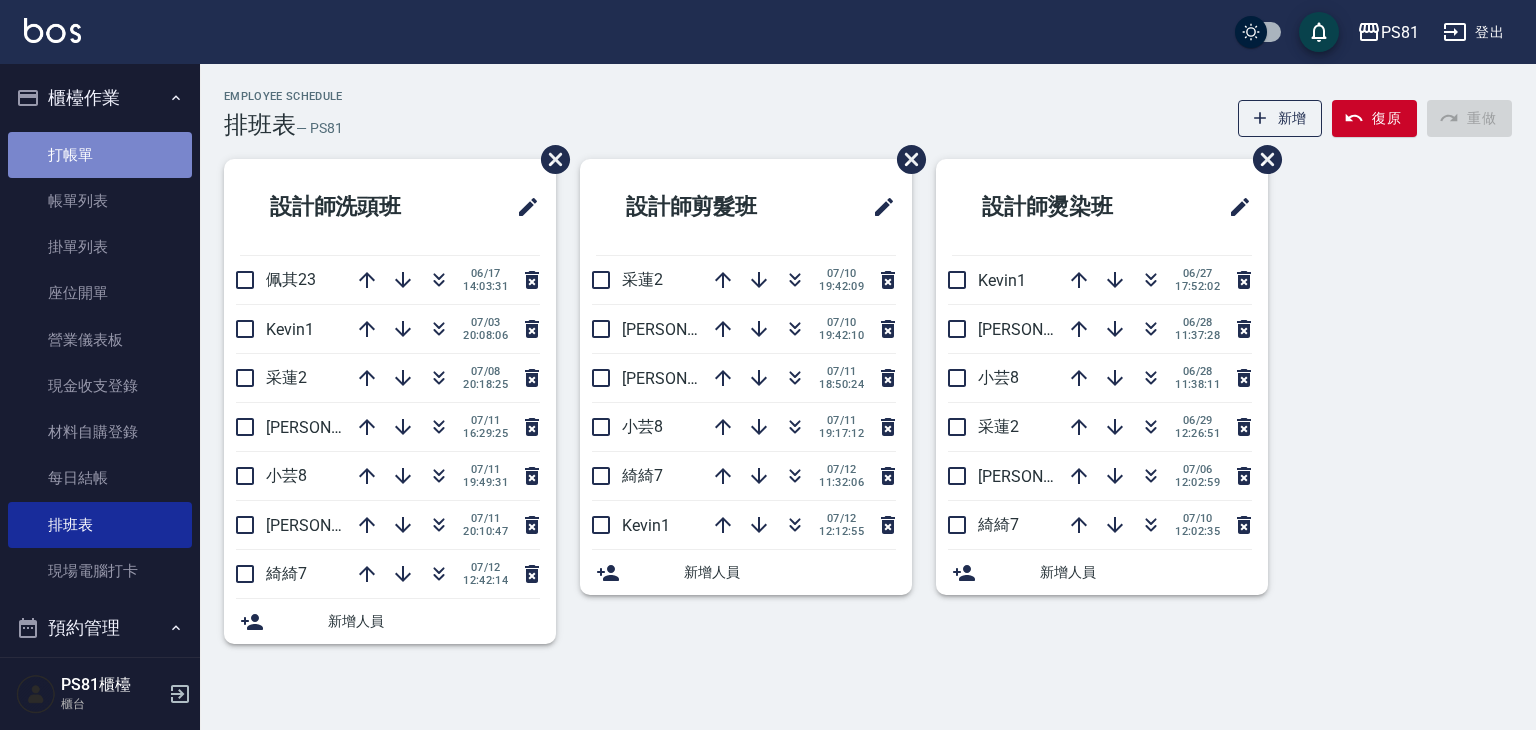 click on "打帳單" at bounding box center [100, 155] 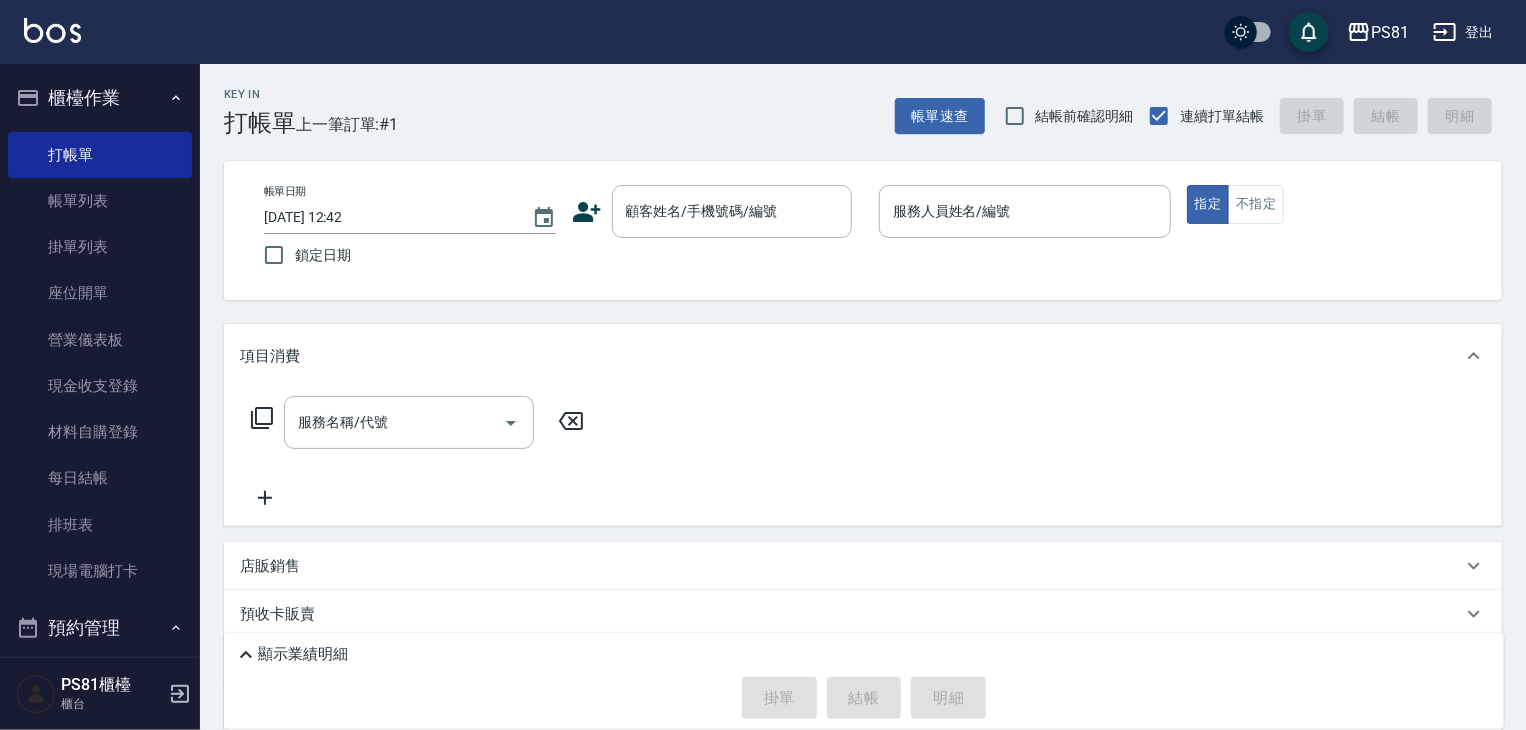 click on "Key In 打帳單 上一筆訂單:#1 帳單速查 結帳前確認明細 連續打單結帳 掛單 結帳 明細" at bounding box center [851, 100] 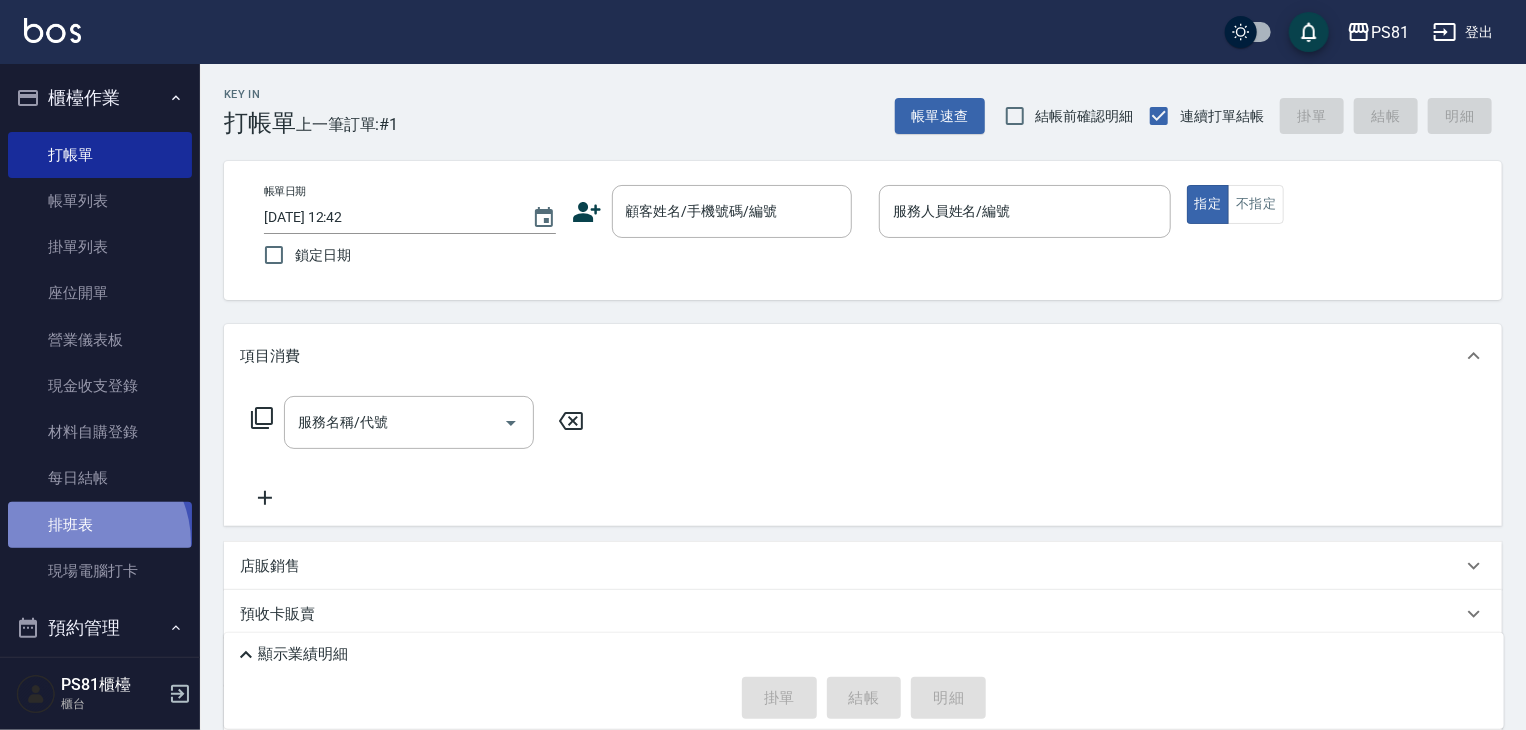 click on "排班表" at bounding box center [100, 525] 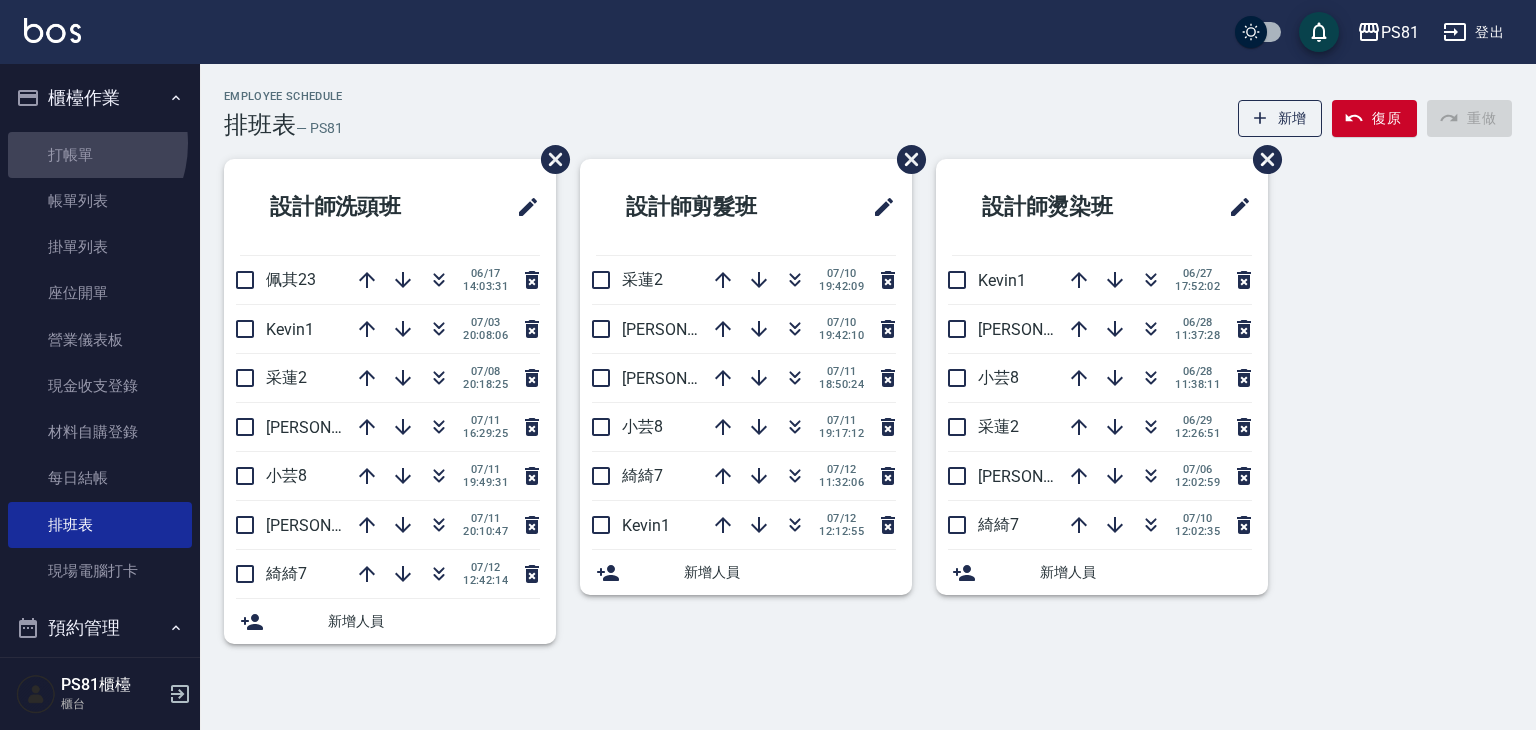 drag, startPoint x: 68, startPoint y: 143, endPoint x: 196, endPoint y: 134, distance: 128.31601 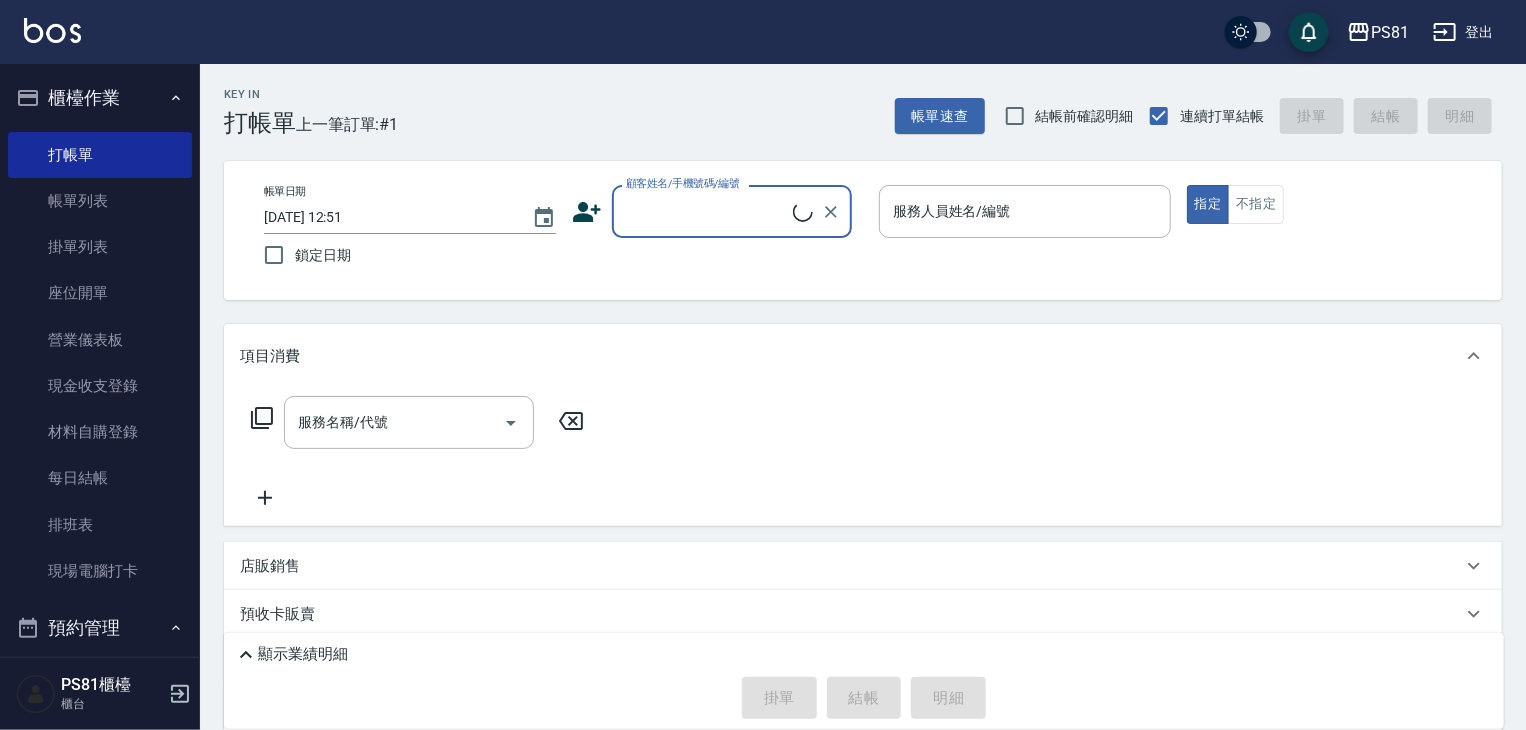 click on "顧客姓名/手機號碼/編號" at bounding box center (707, 211) 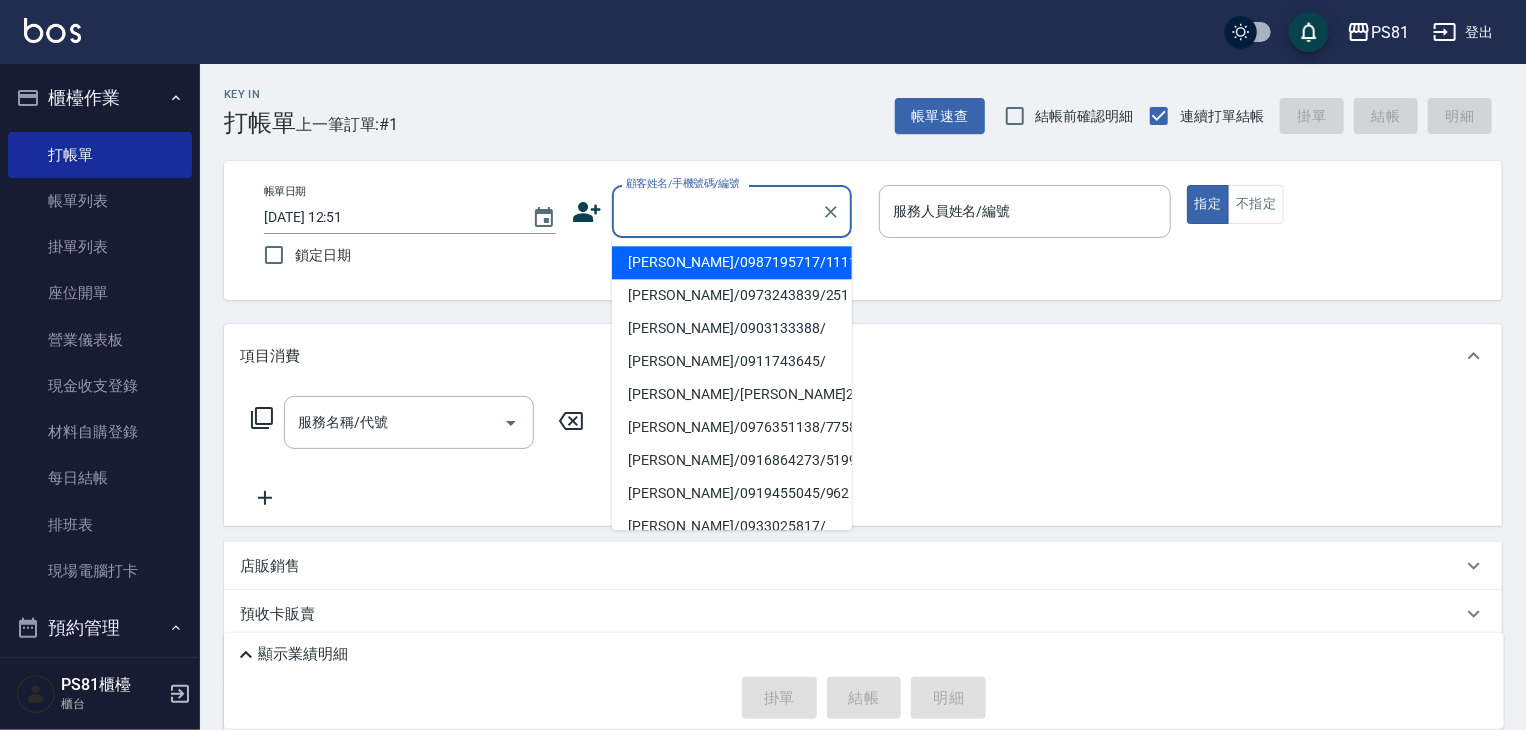 click on "[PERSON_NAME]/0987195717/111111" at bounding box center (732, 262) 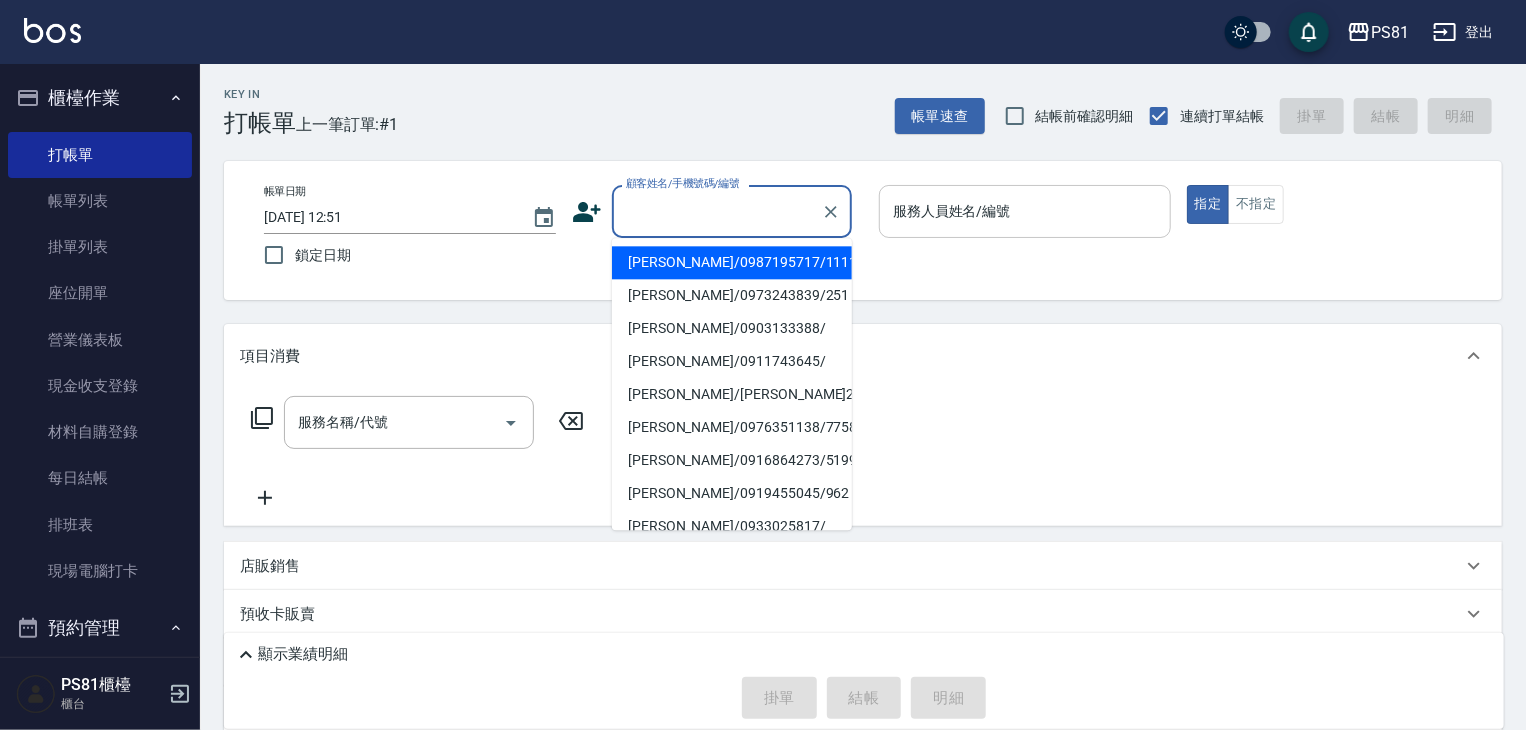 type on "[PERSON_NAME]/0987195717/111111" 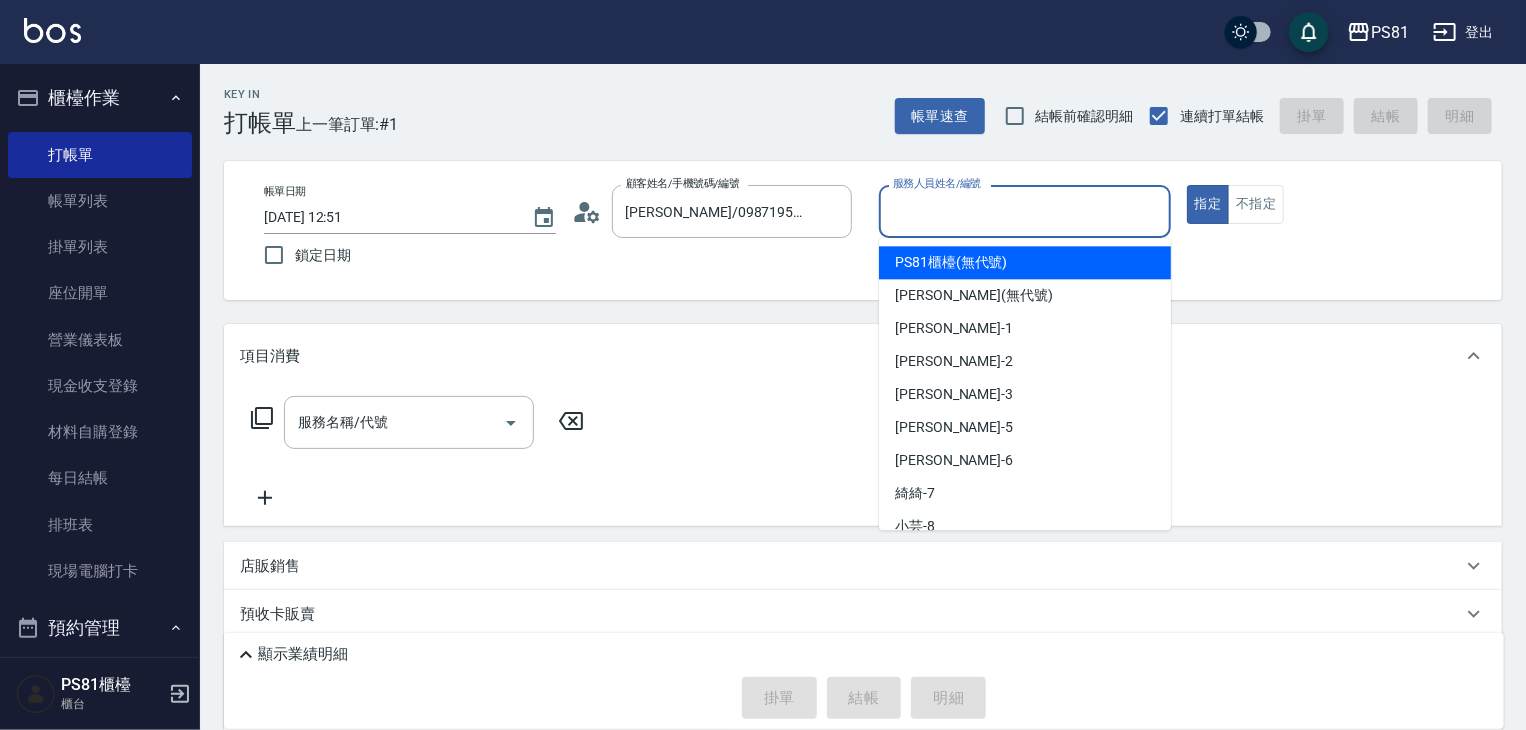 click on "服務人員姓名/編號" at bounding box center (1025, 211) 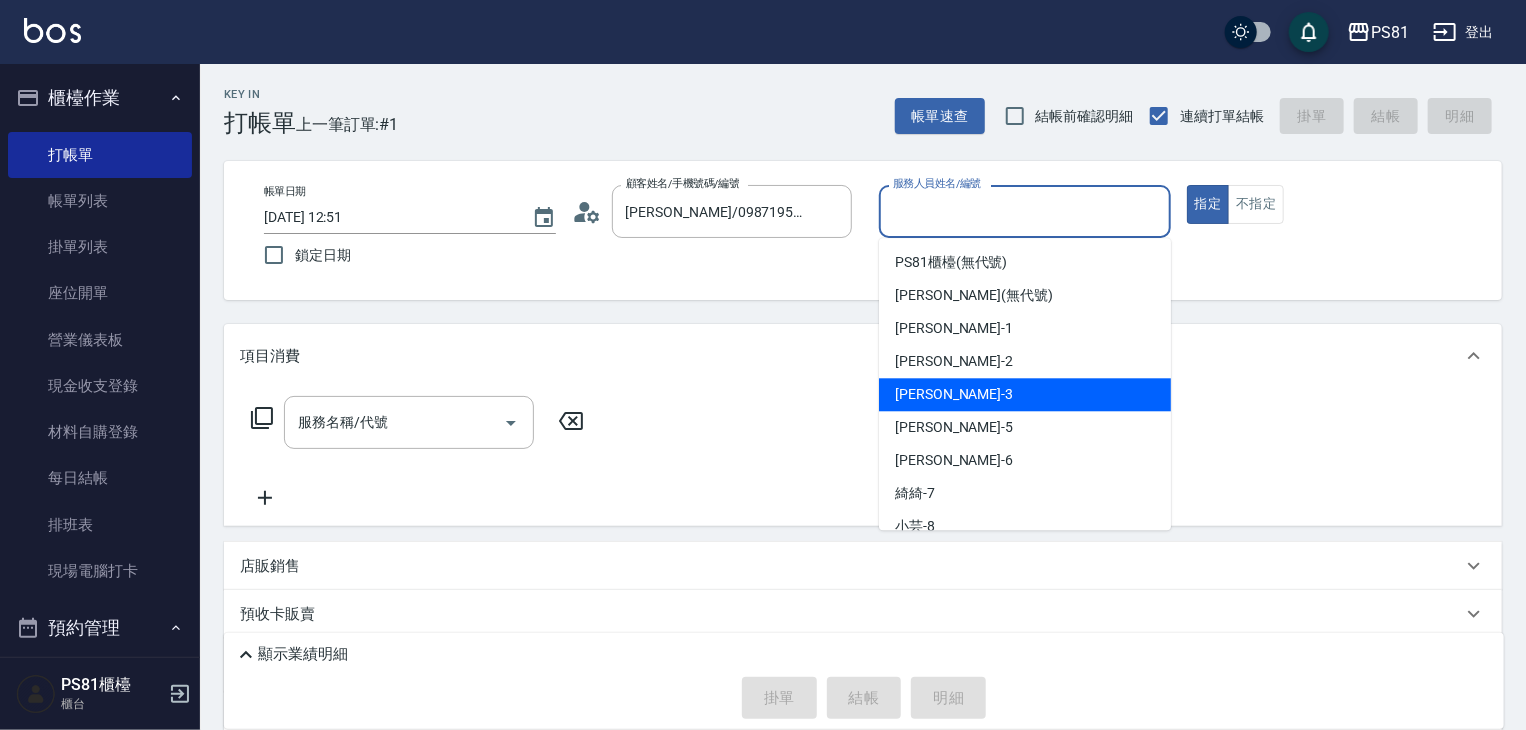click on "[PERSON_NAME] -3" at bounding box center (954, 394) 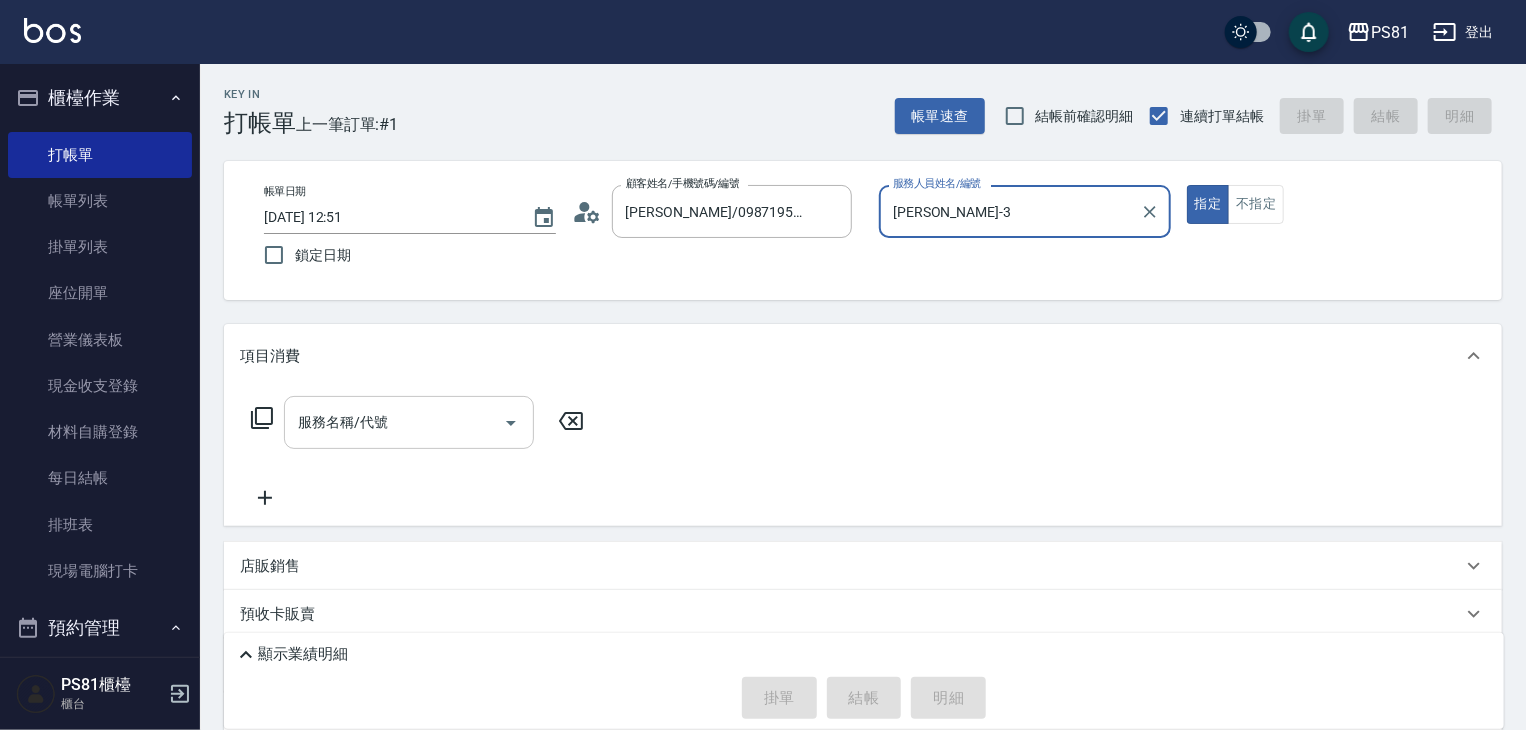 click on "服務名稱/代號" at bounding box center (394, 422) 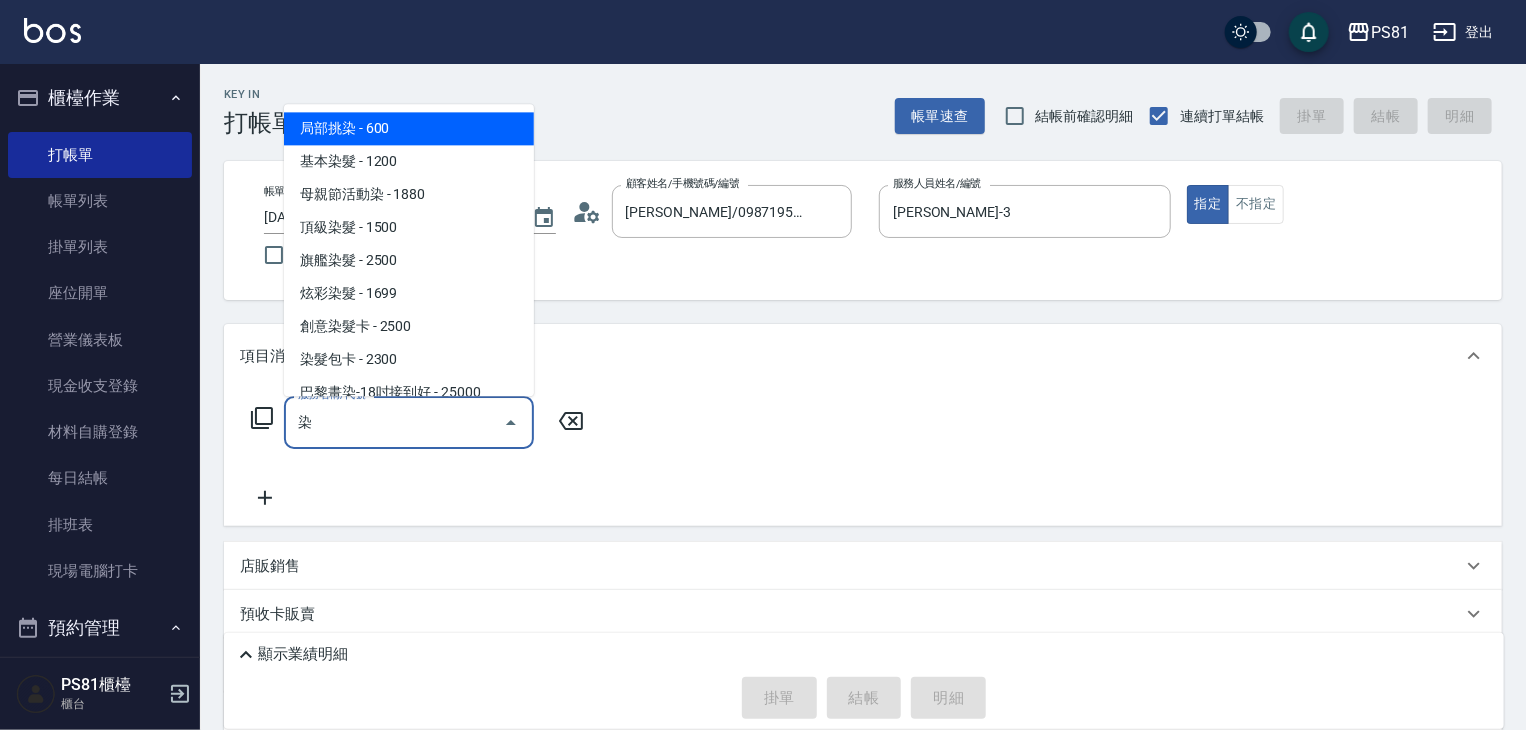 click on "基本染髮 - 1200" at bounding box center (409, 161) 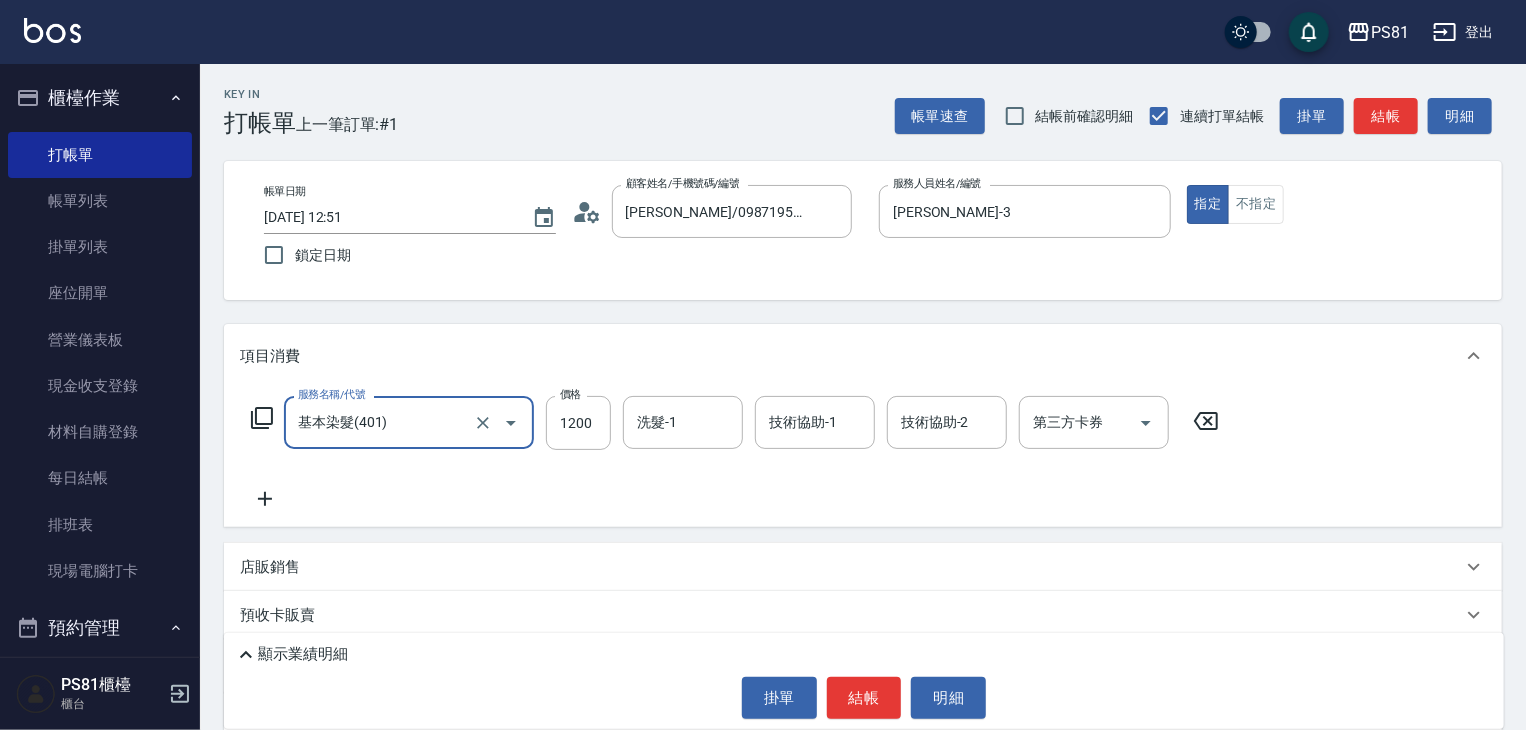 type on "3" 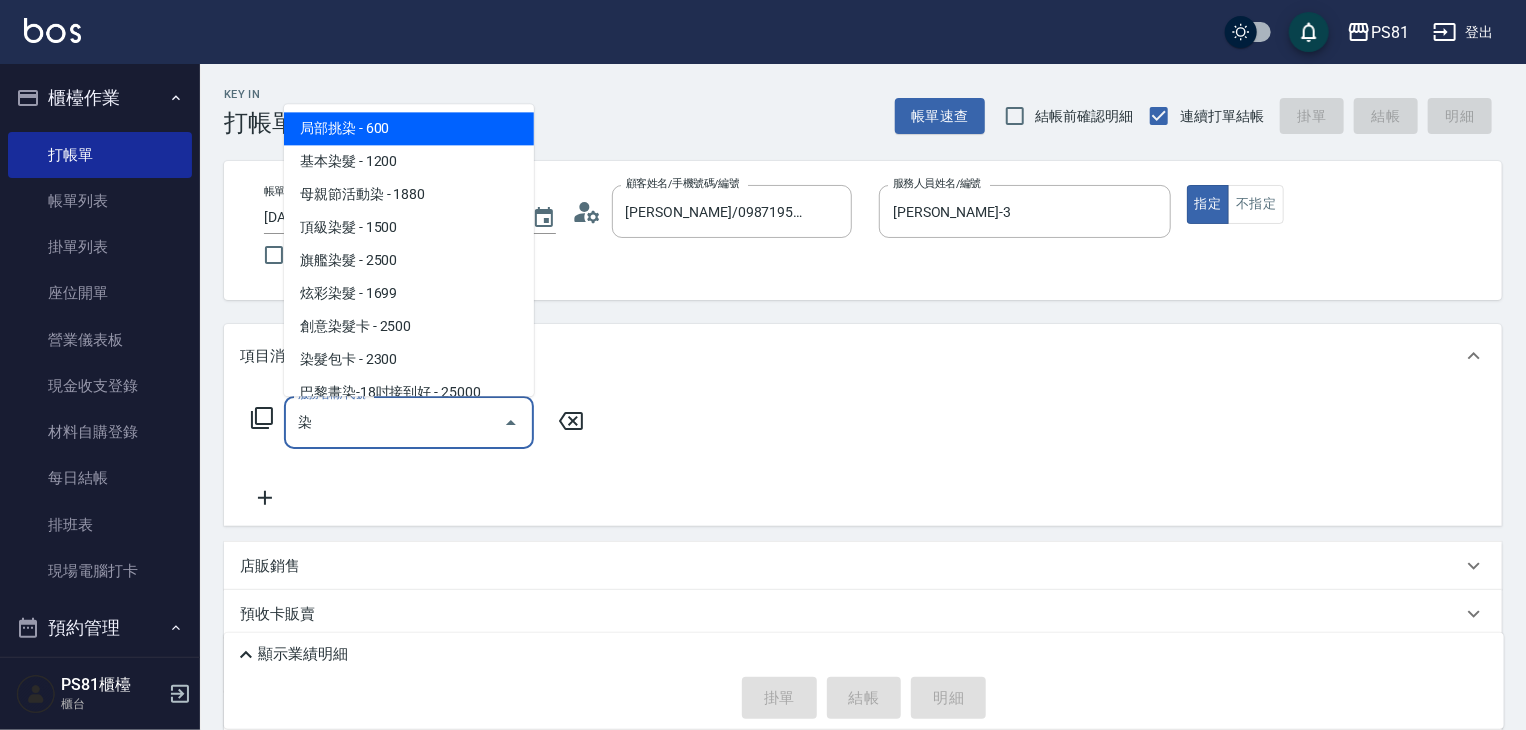 drag, startPoint x: 376, startPoint y: 176, endPoint x: 390, endPoint y: 171, distance: 14.866069 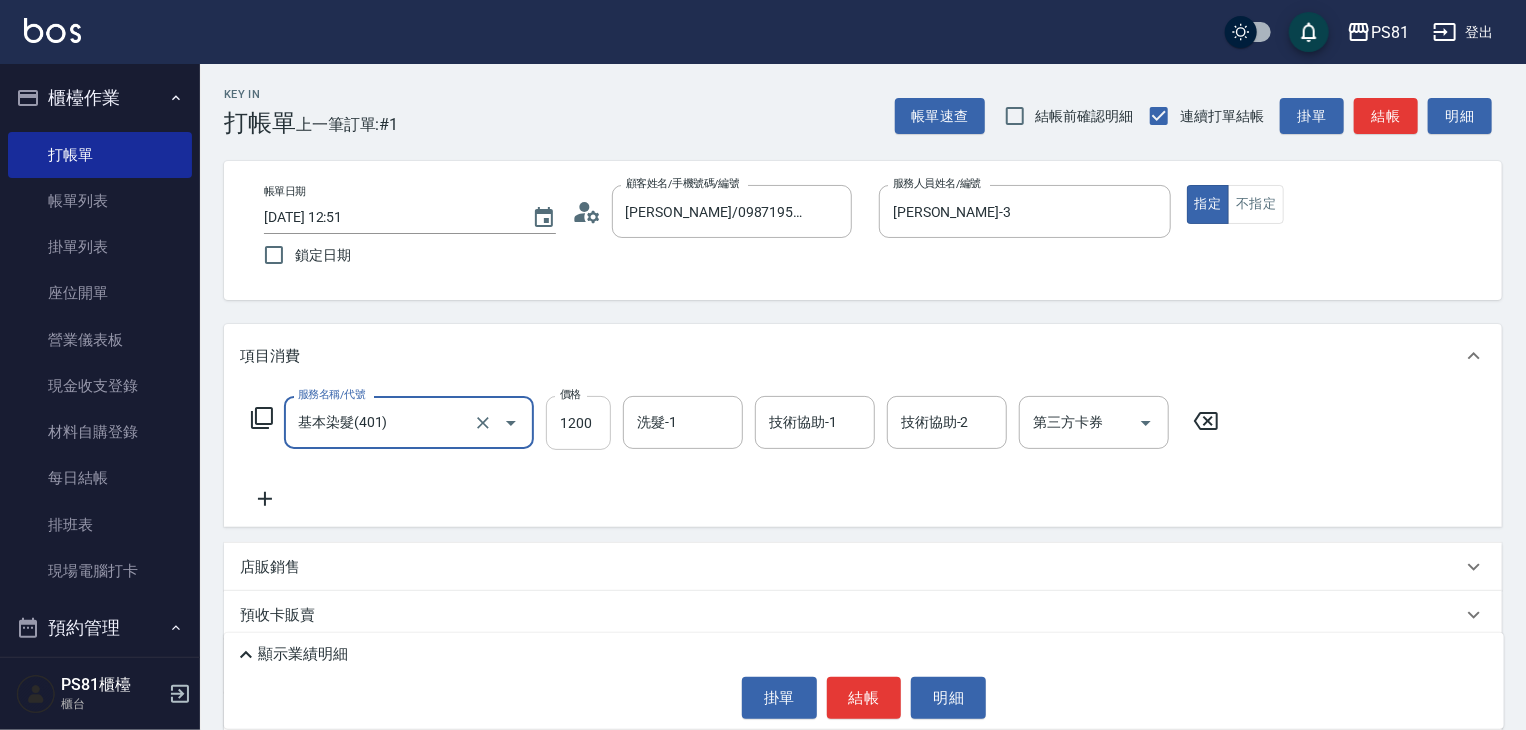 type on "基本染髮(401)" 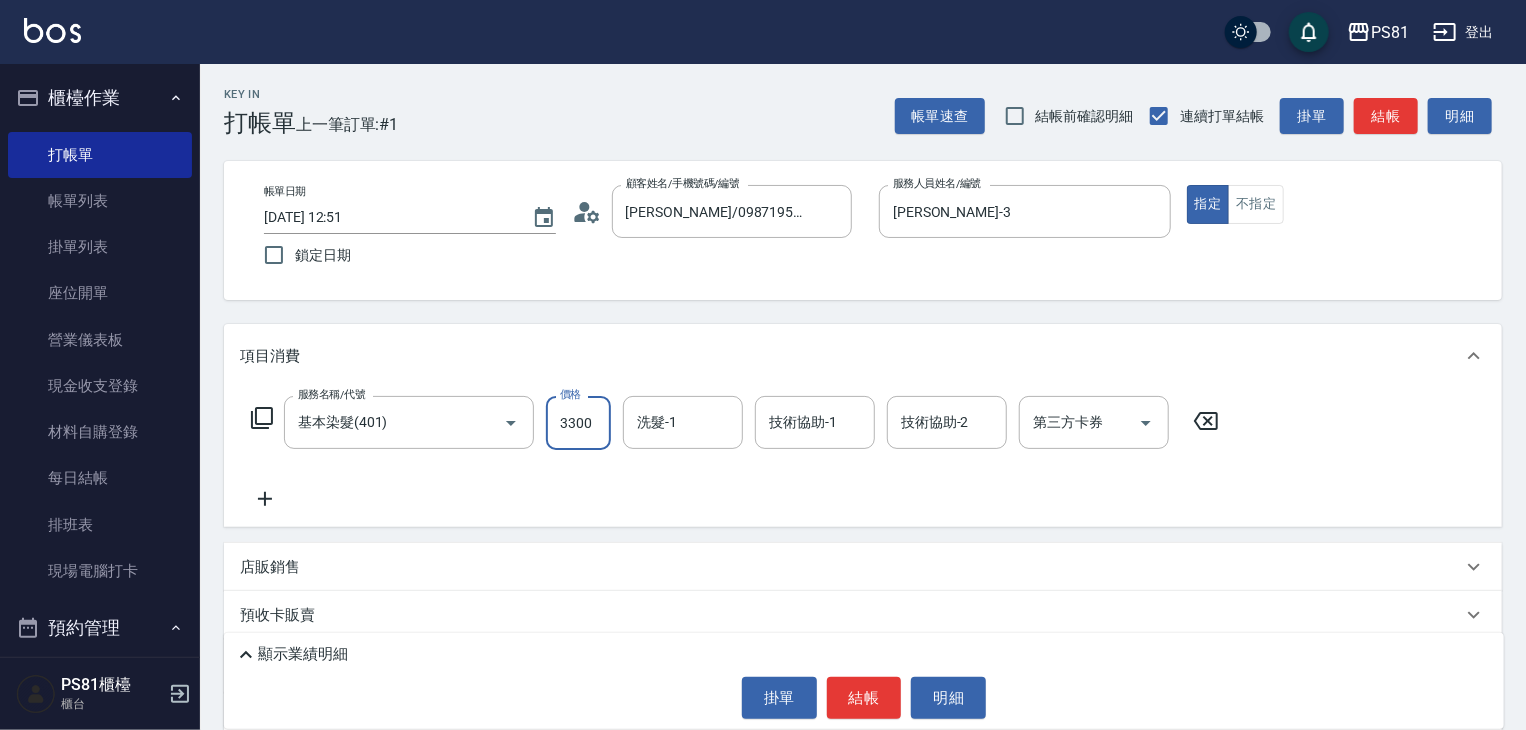 type on "3300" 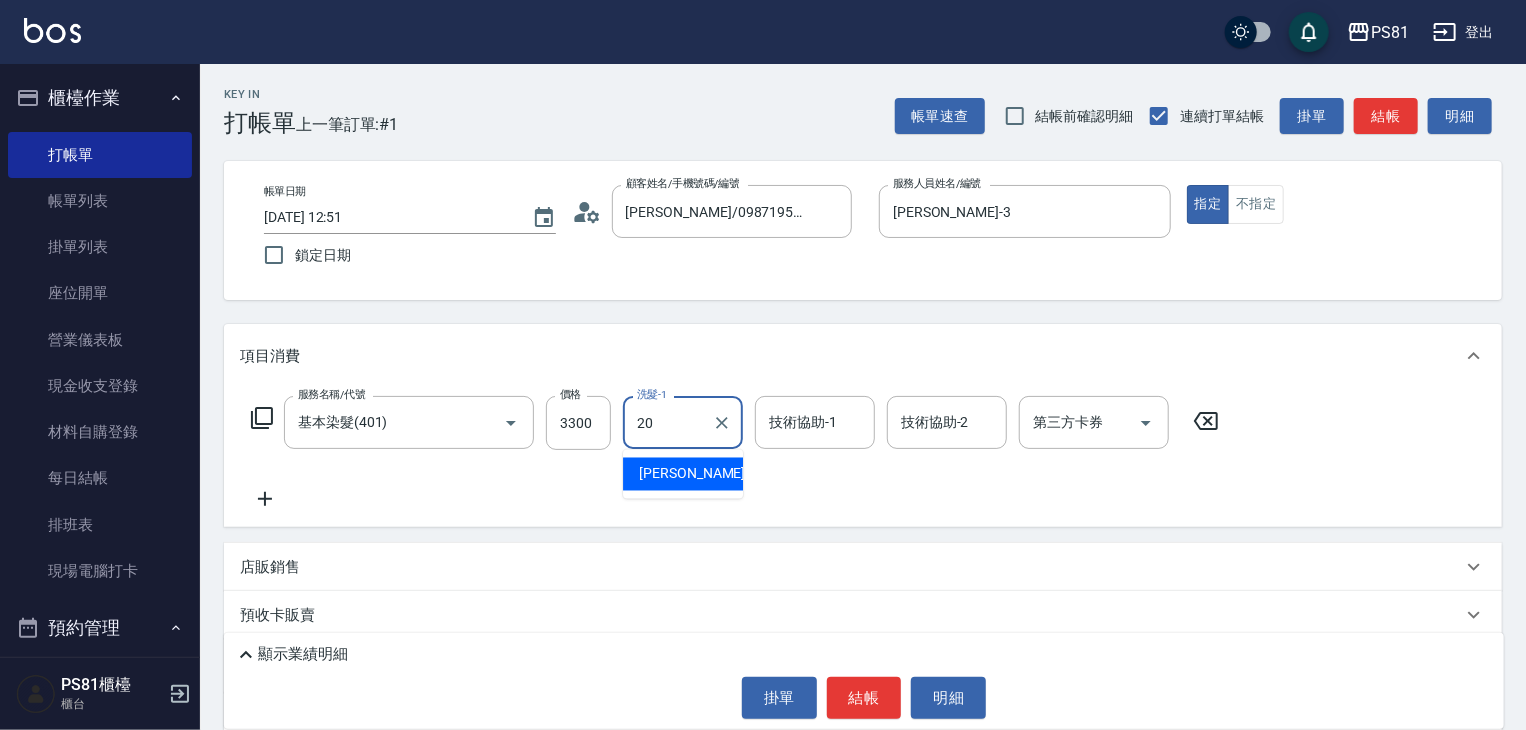 type on "[PERSON_NAME]-20" 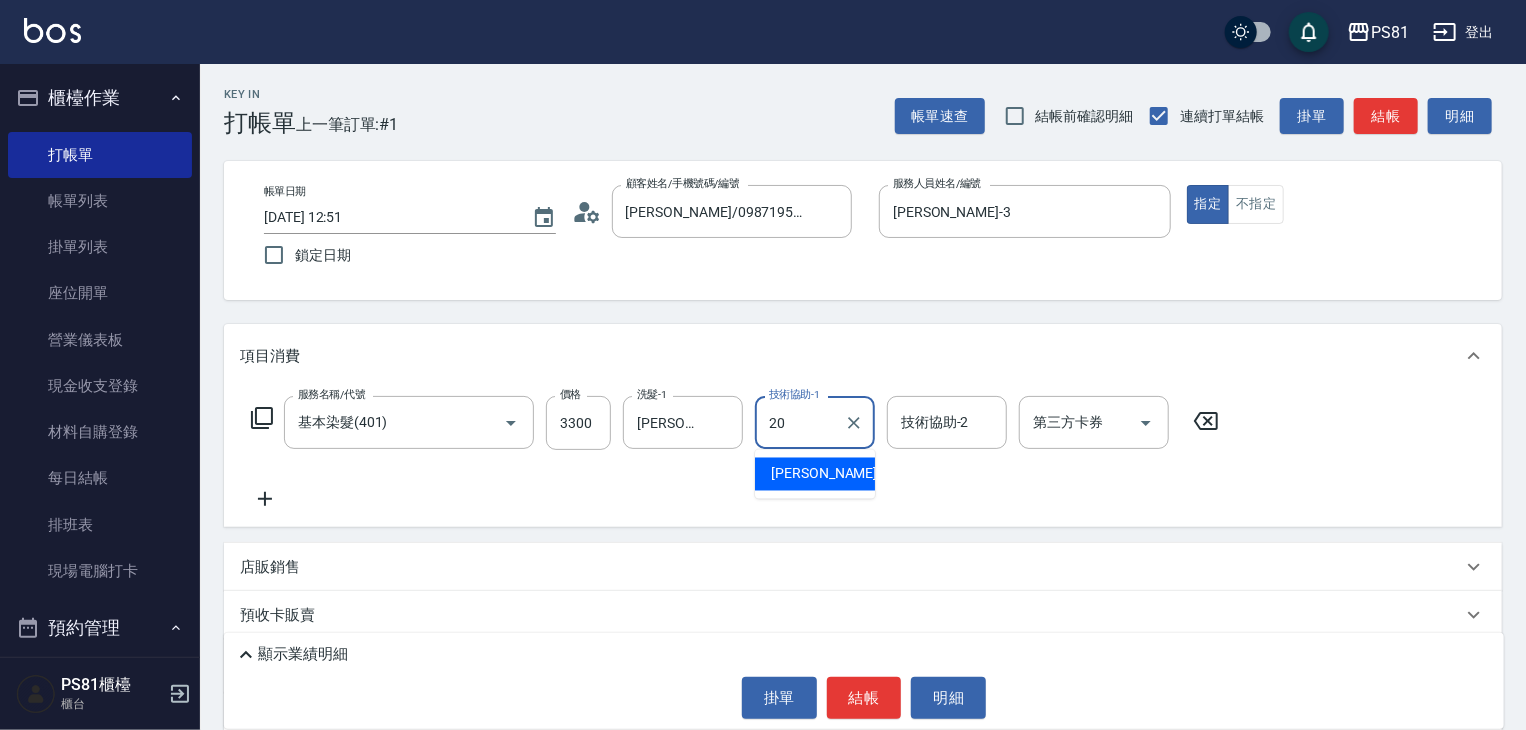 type on "[PERSON_NAME]-20" 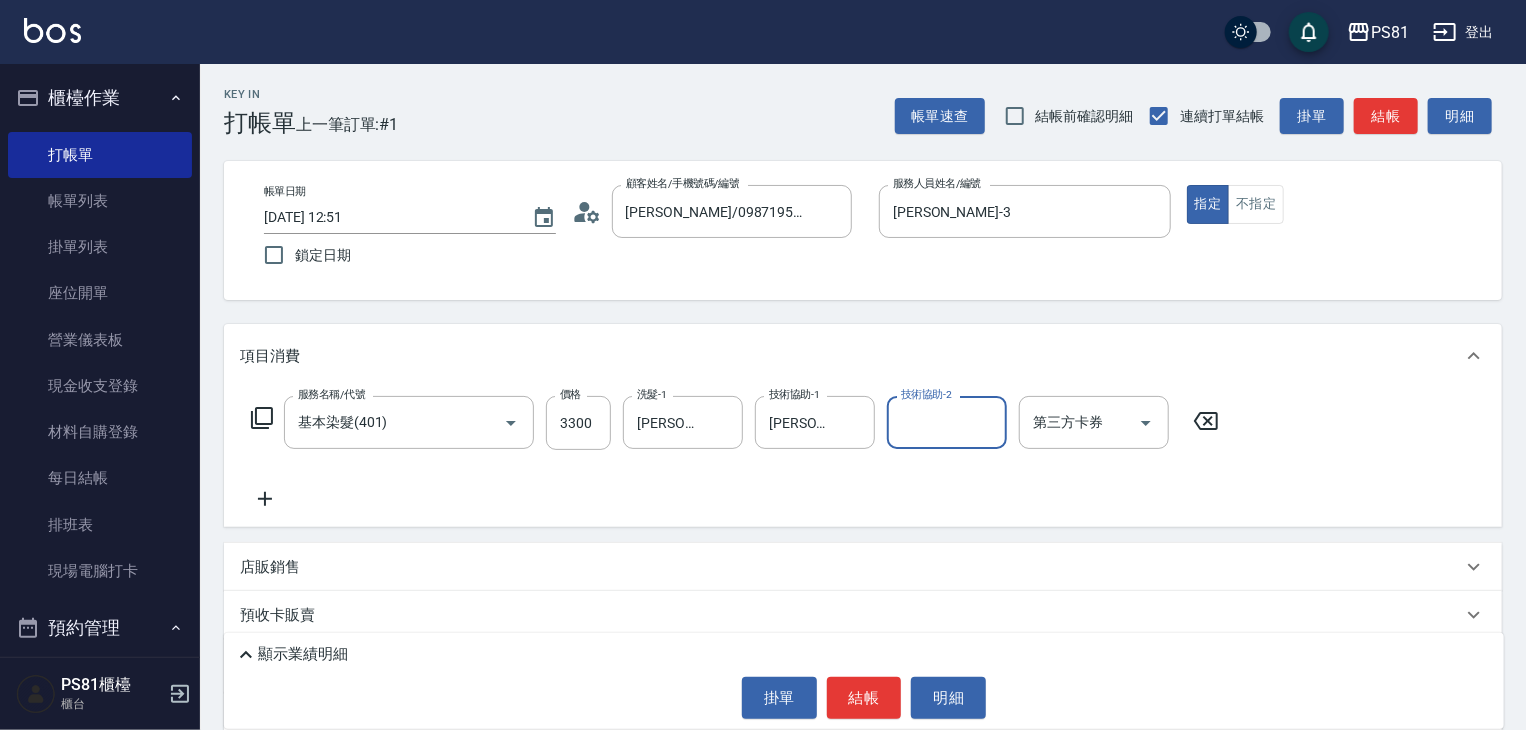 scroll, scrollTop: 100, scrollLeft: 0, axis: vertical 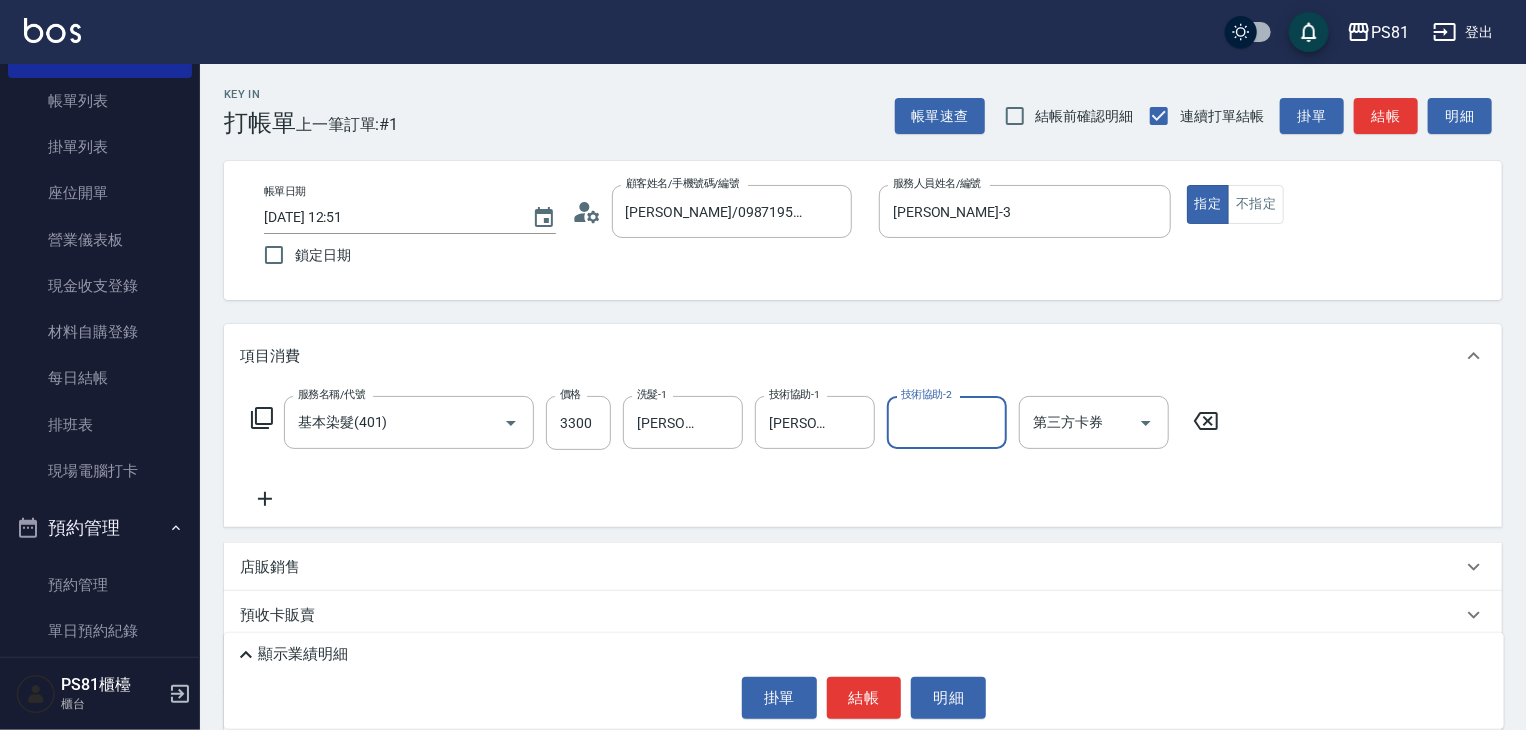 click 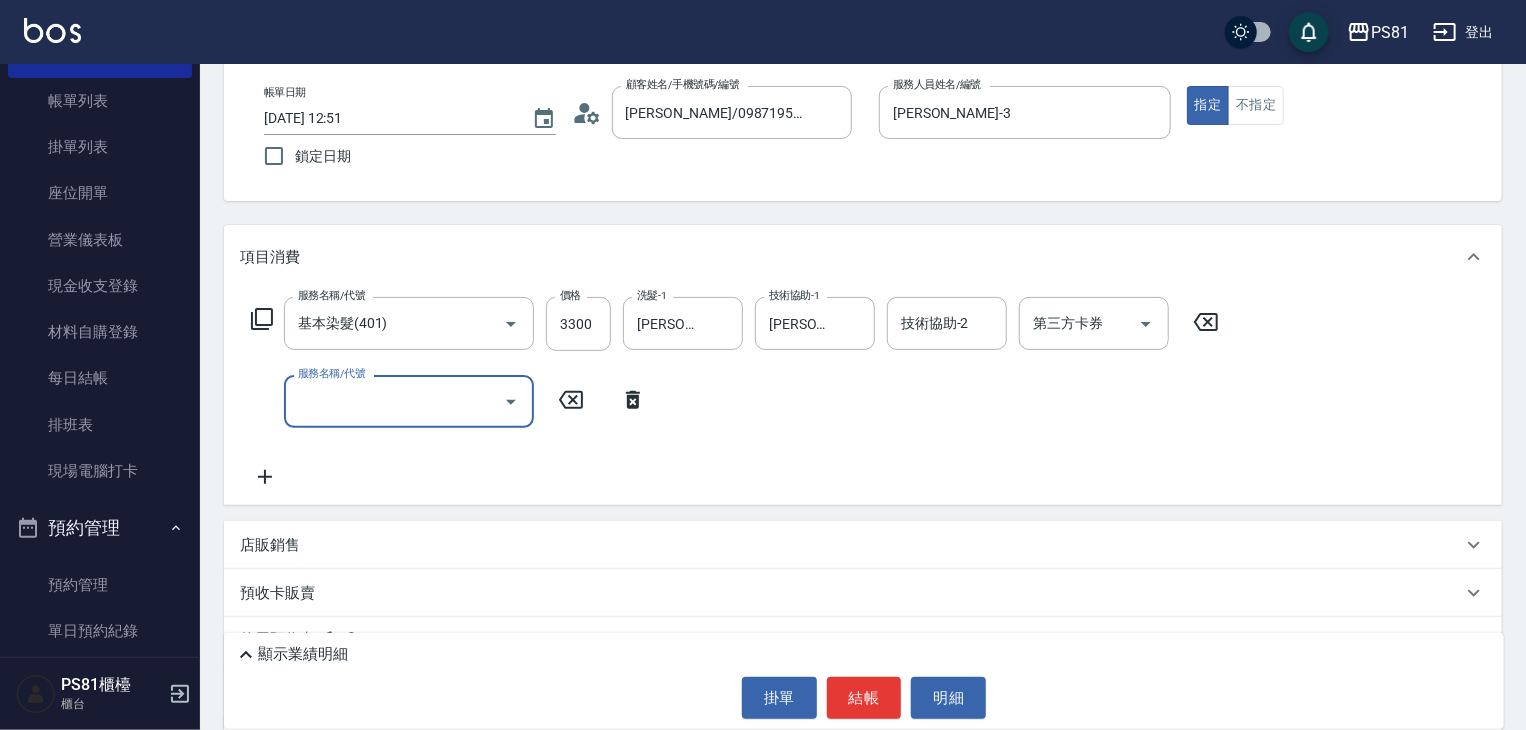 scroll, scrollTop: 246, scrollLeft: 0, axis: vertical 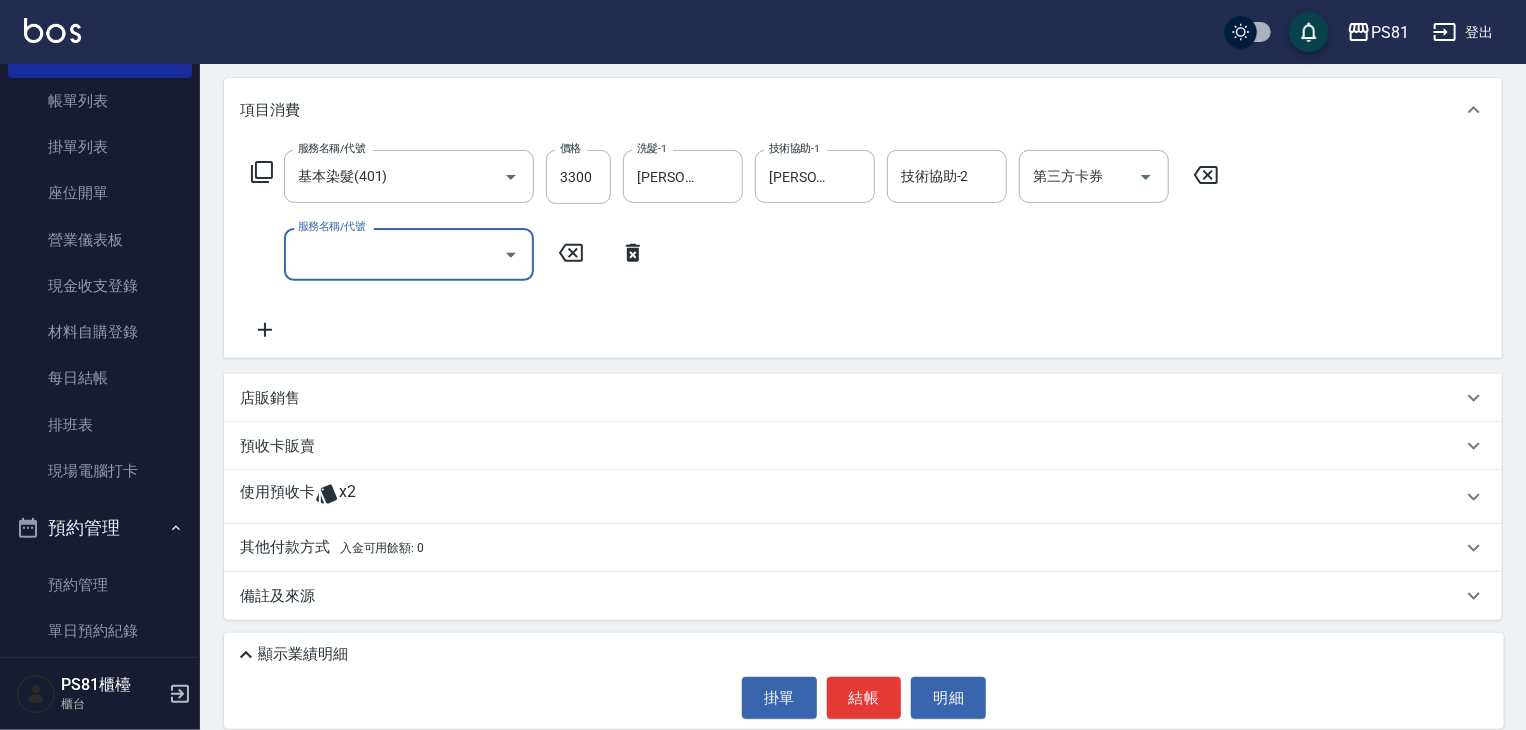 click on "服務名稱/代號" at bounding box center [394, 254] 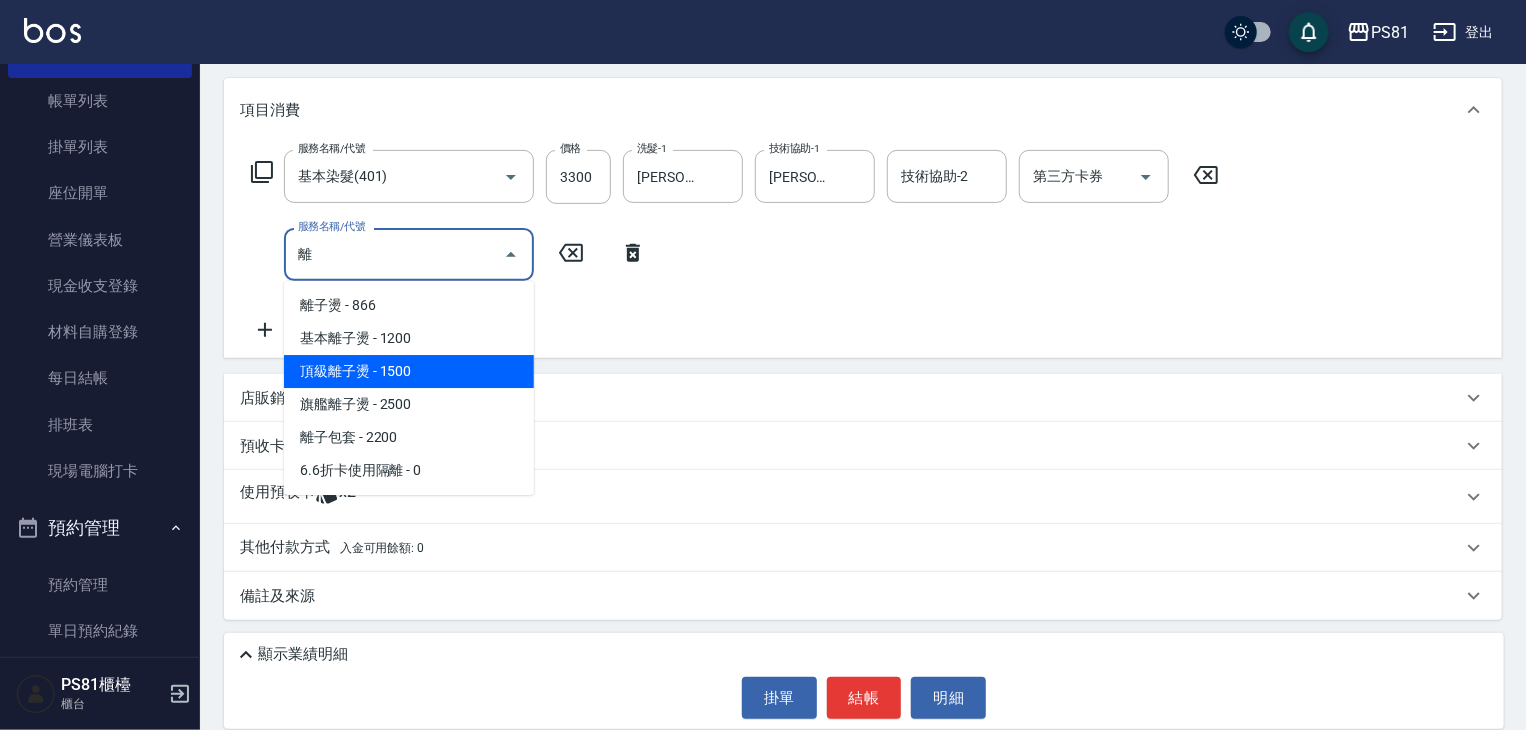 click on "頂級離子燙 - 1500" at bounding box center [409, 371] 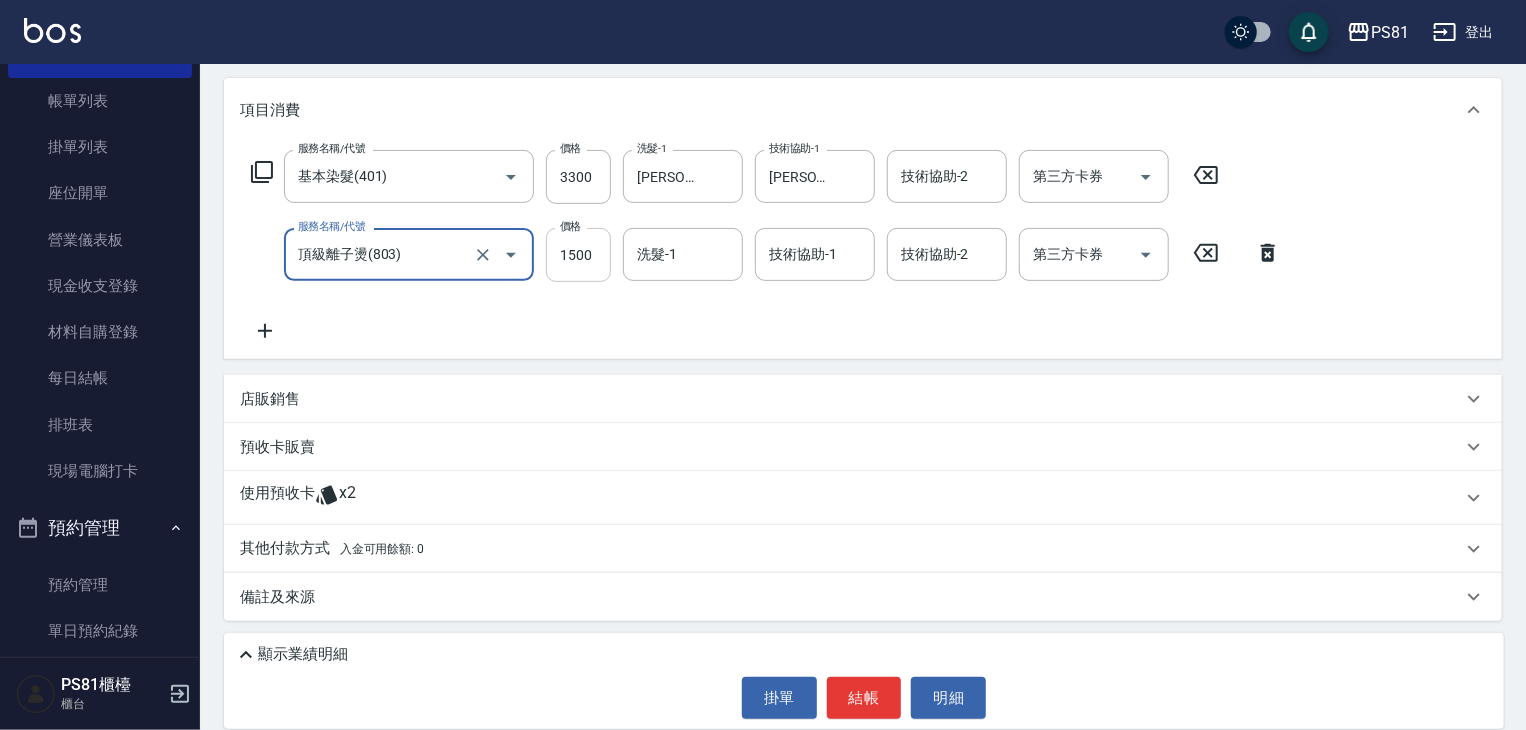 type on "頂級離子燙(803)" 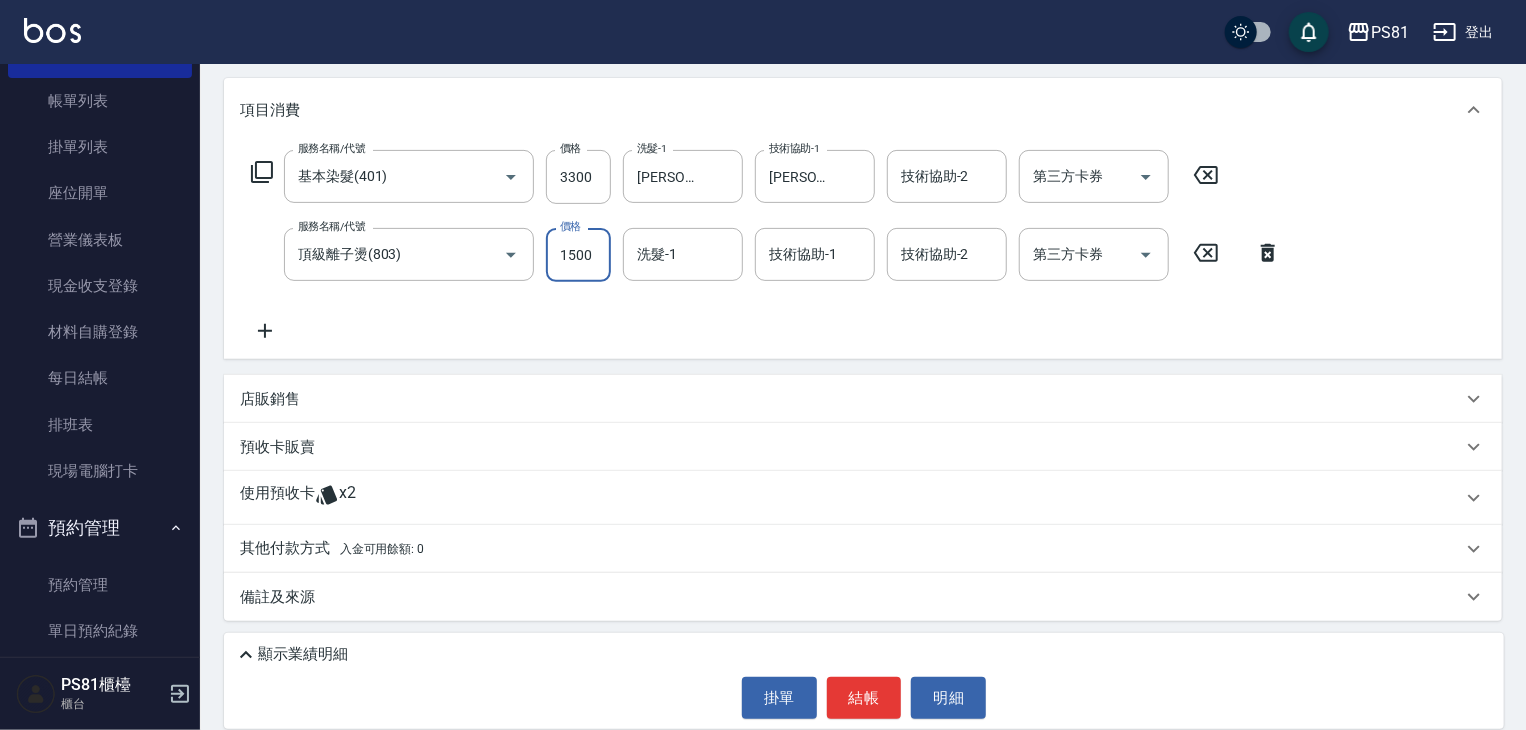click on "1500" at bounding box center (578, 255) 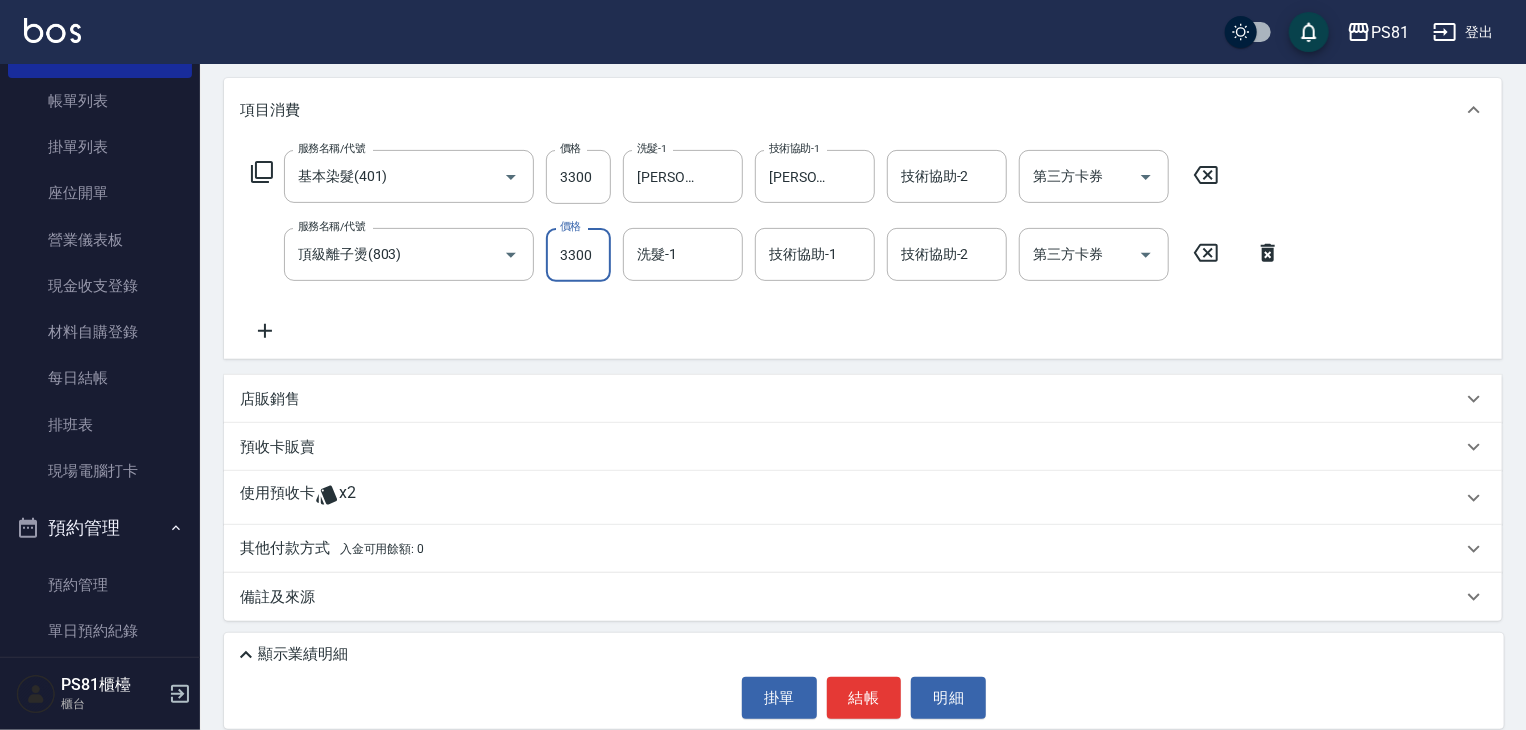 type on "3300" 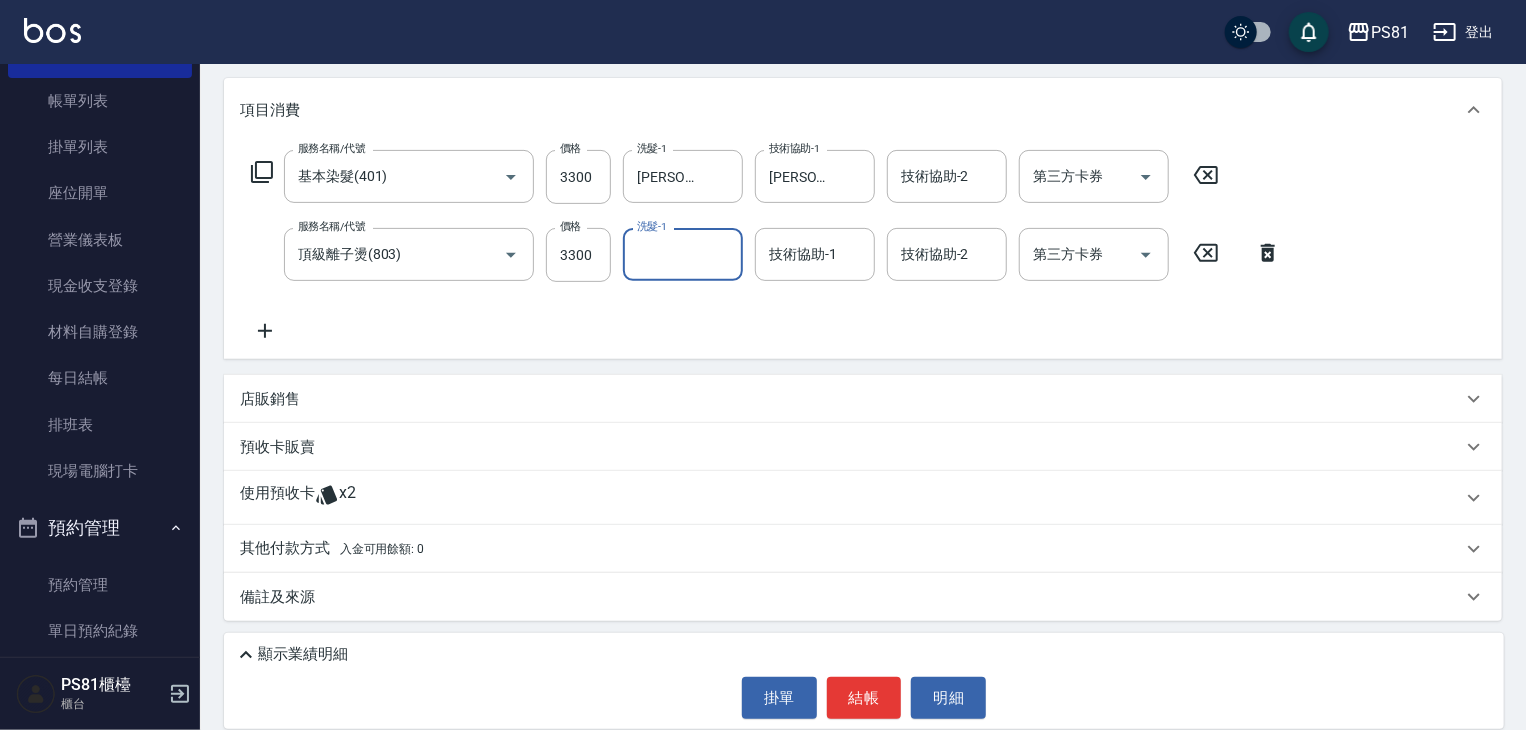 scroll, scrollTop: 247, scrollLeft: 0, axis: vertical 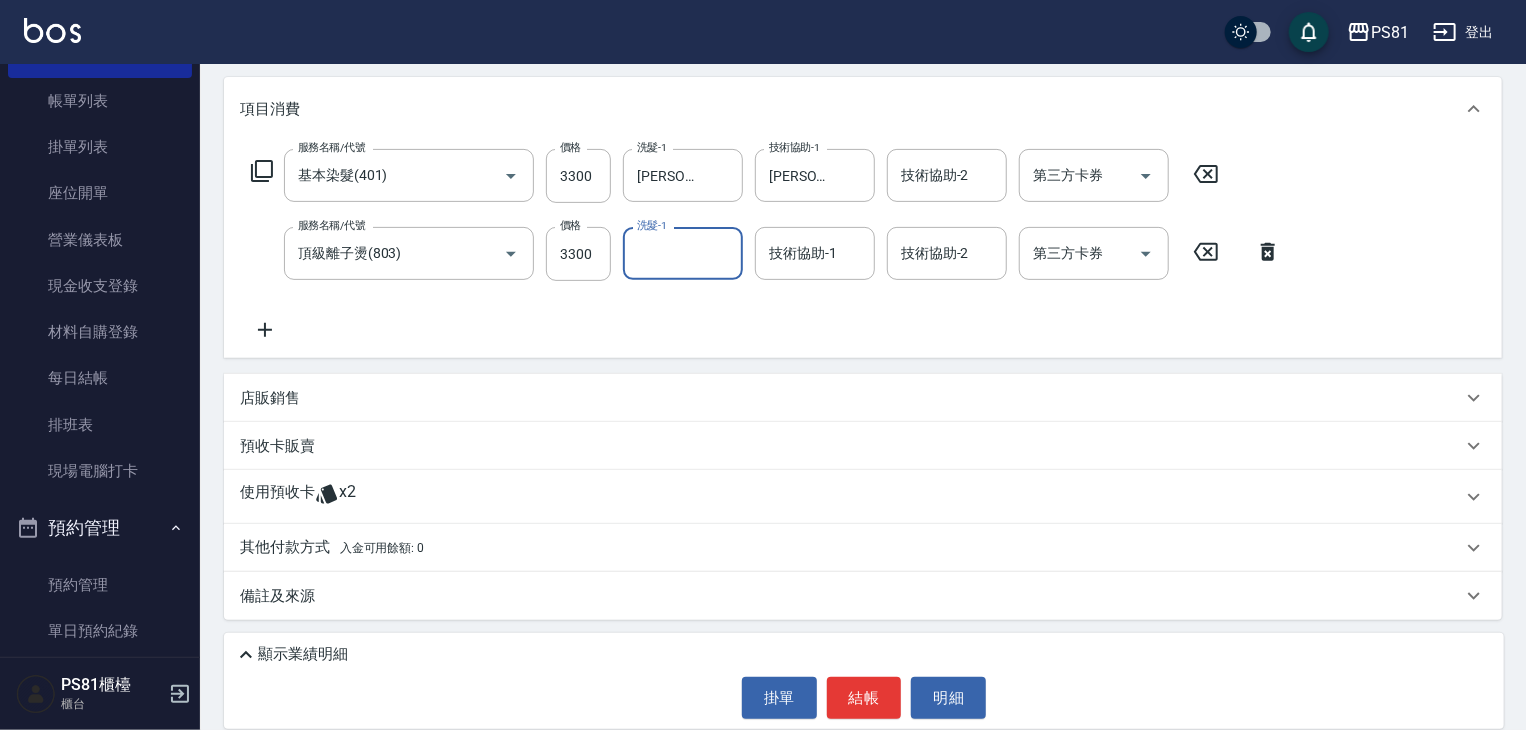 click on "其他付款方式 入金可用餘額: 0" at bounding box center [332, 548] 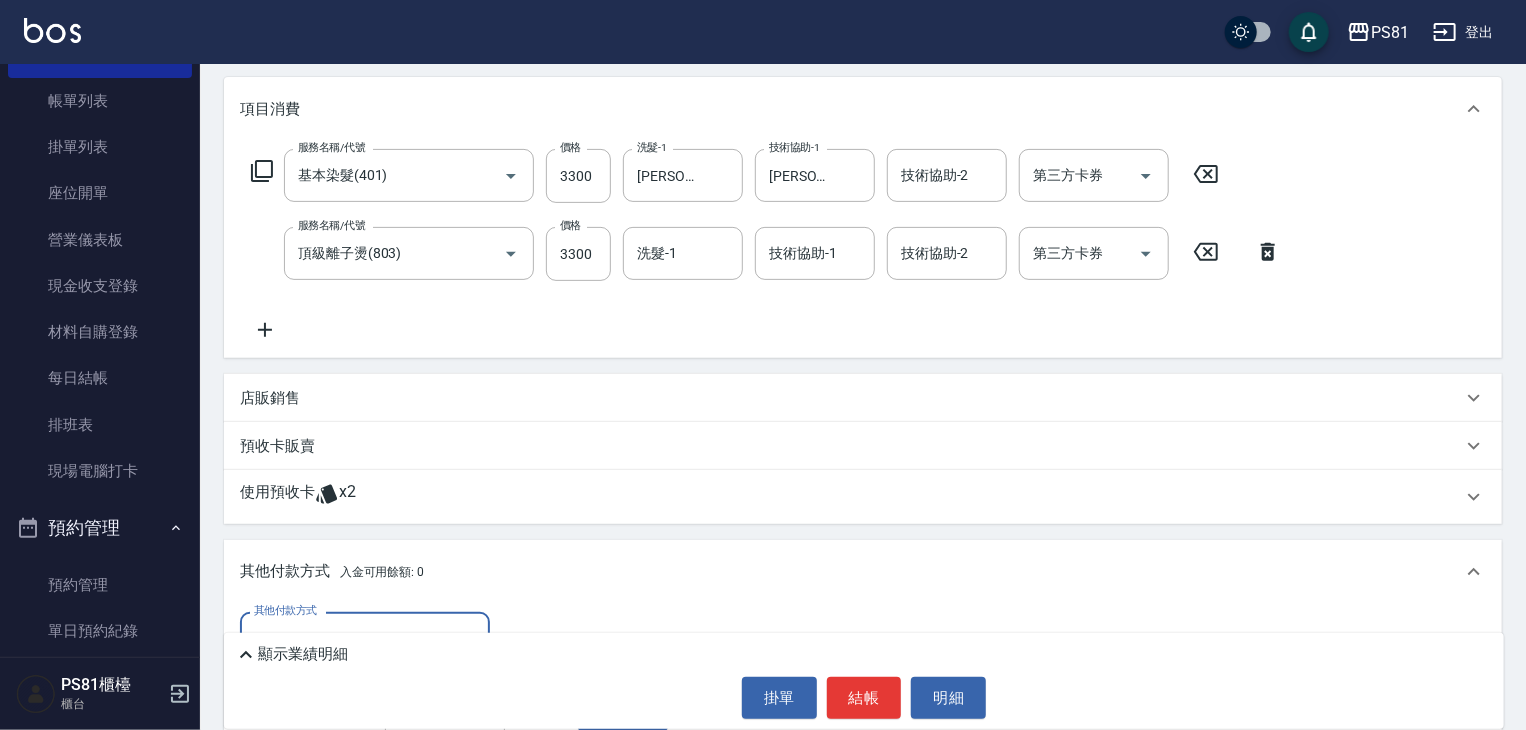 scroll, scrollTop: 0, scrollLeft: 0, axis: both 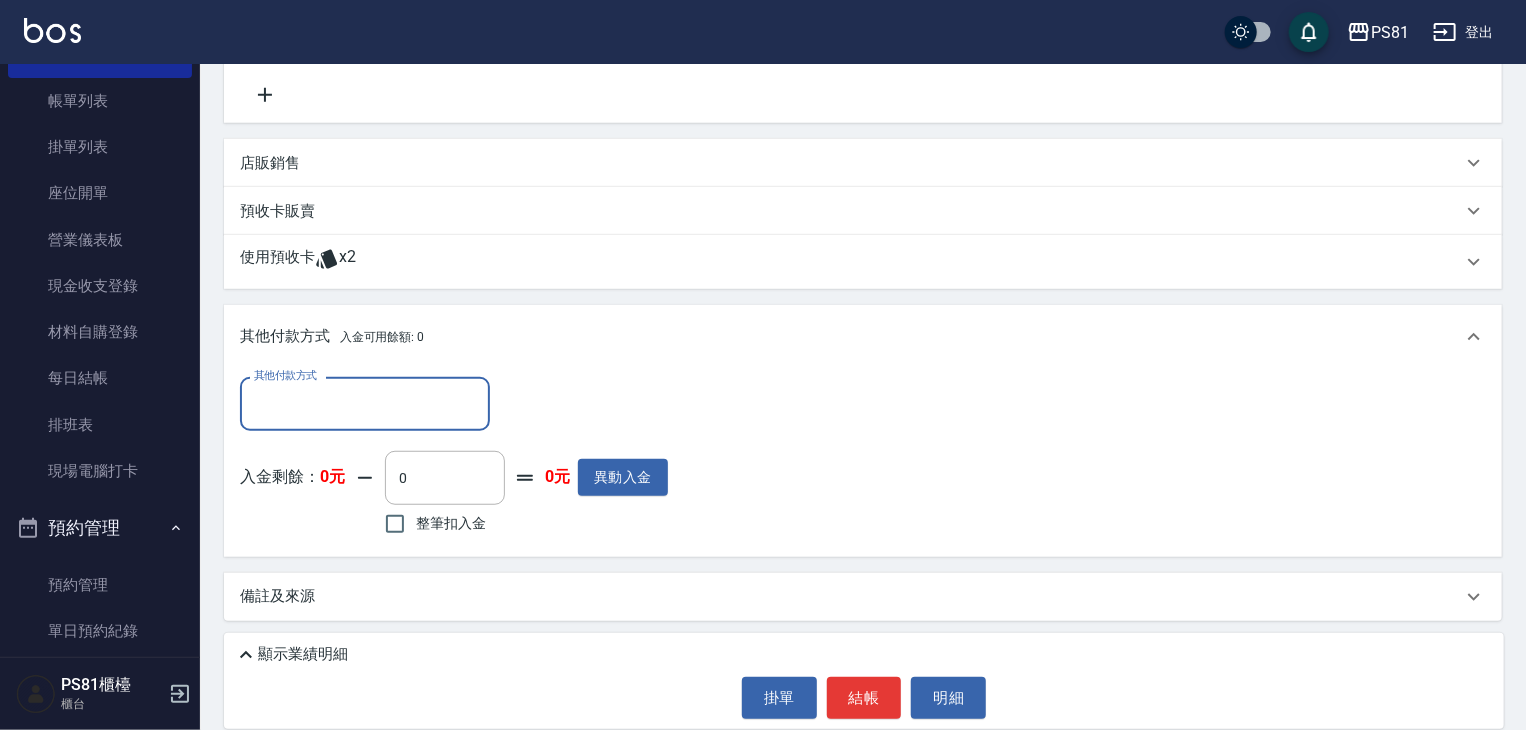 click on "其他付款方式" at bounding box center [365, 403] 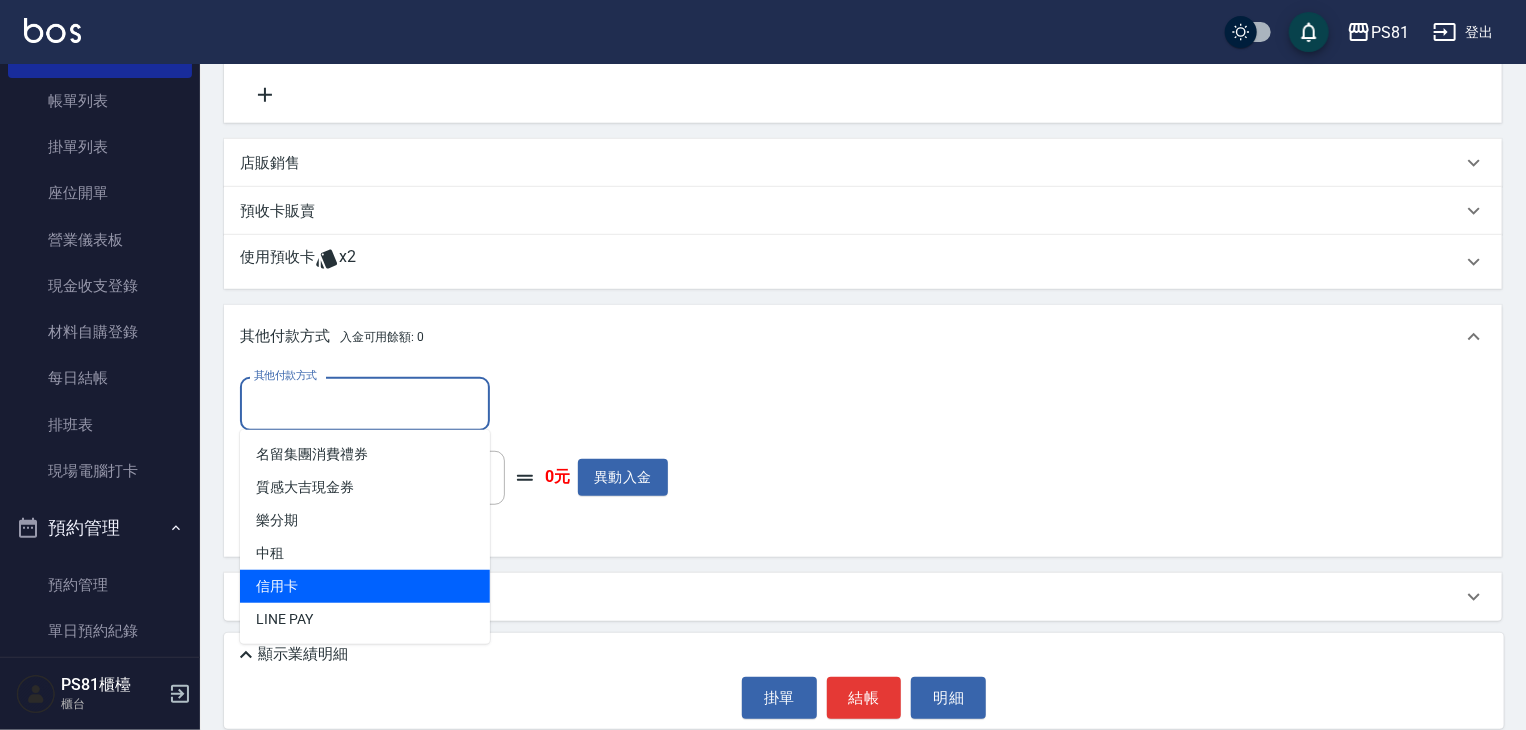 click on "信用卡" at bounding box center (365, 586) 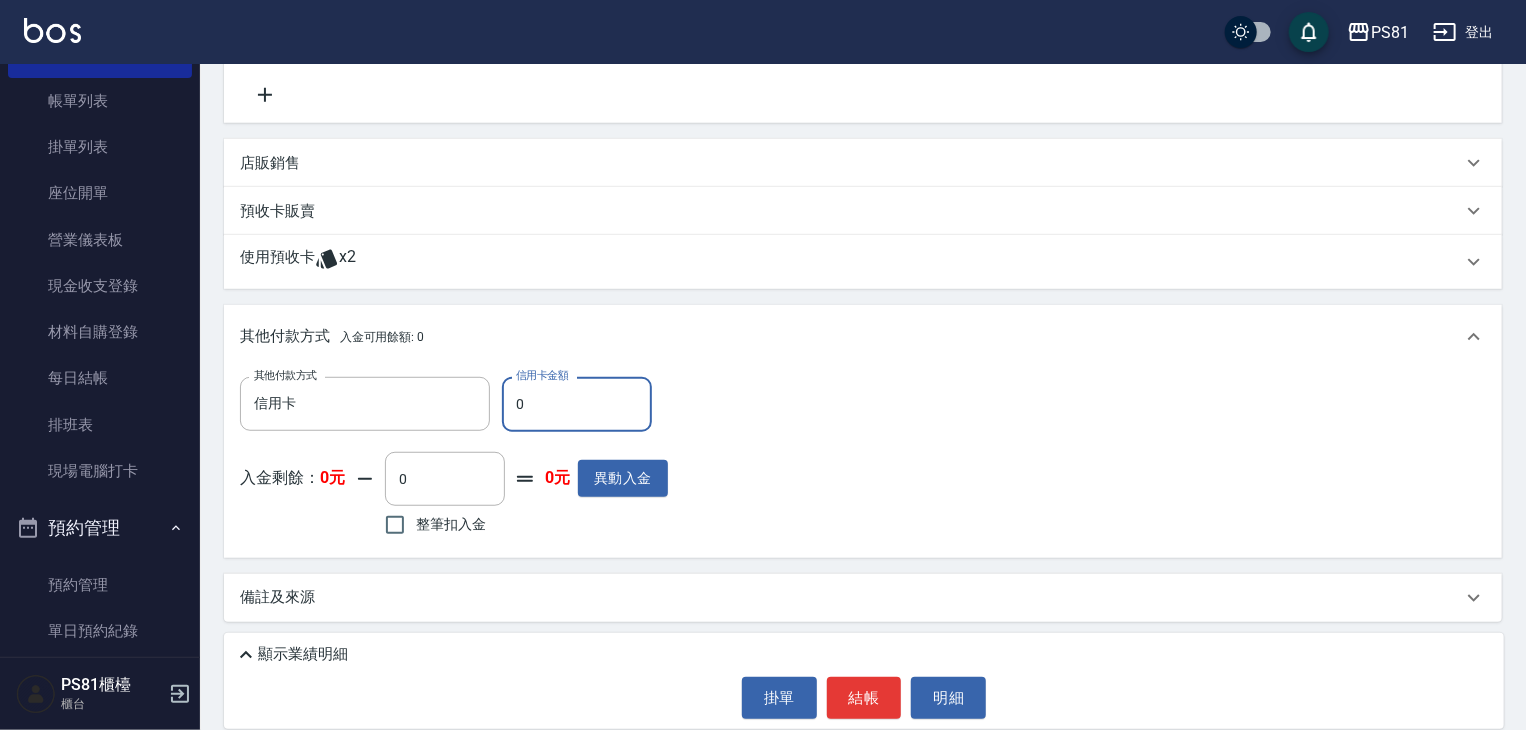 type on "信用卡" 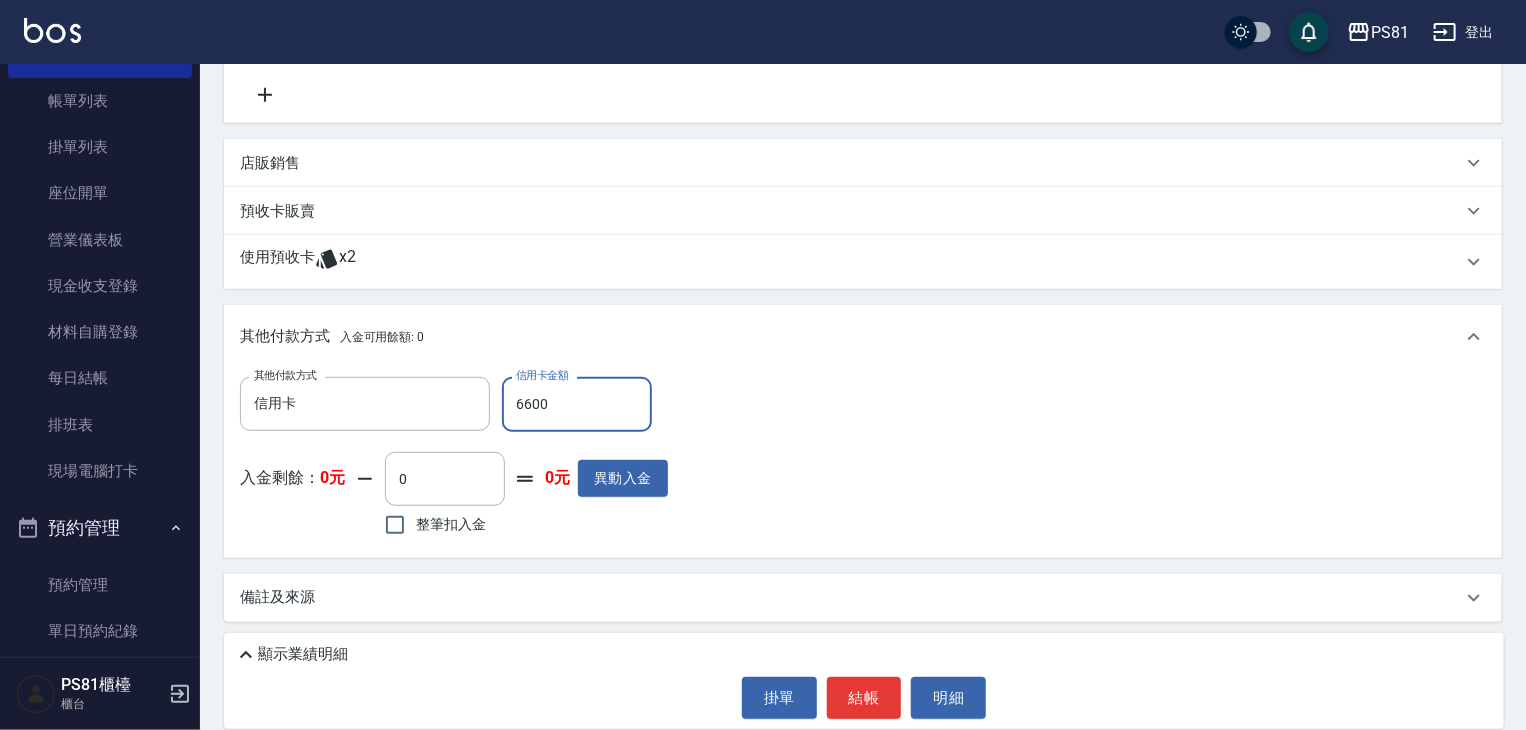 type on "6600" 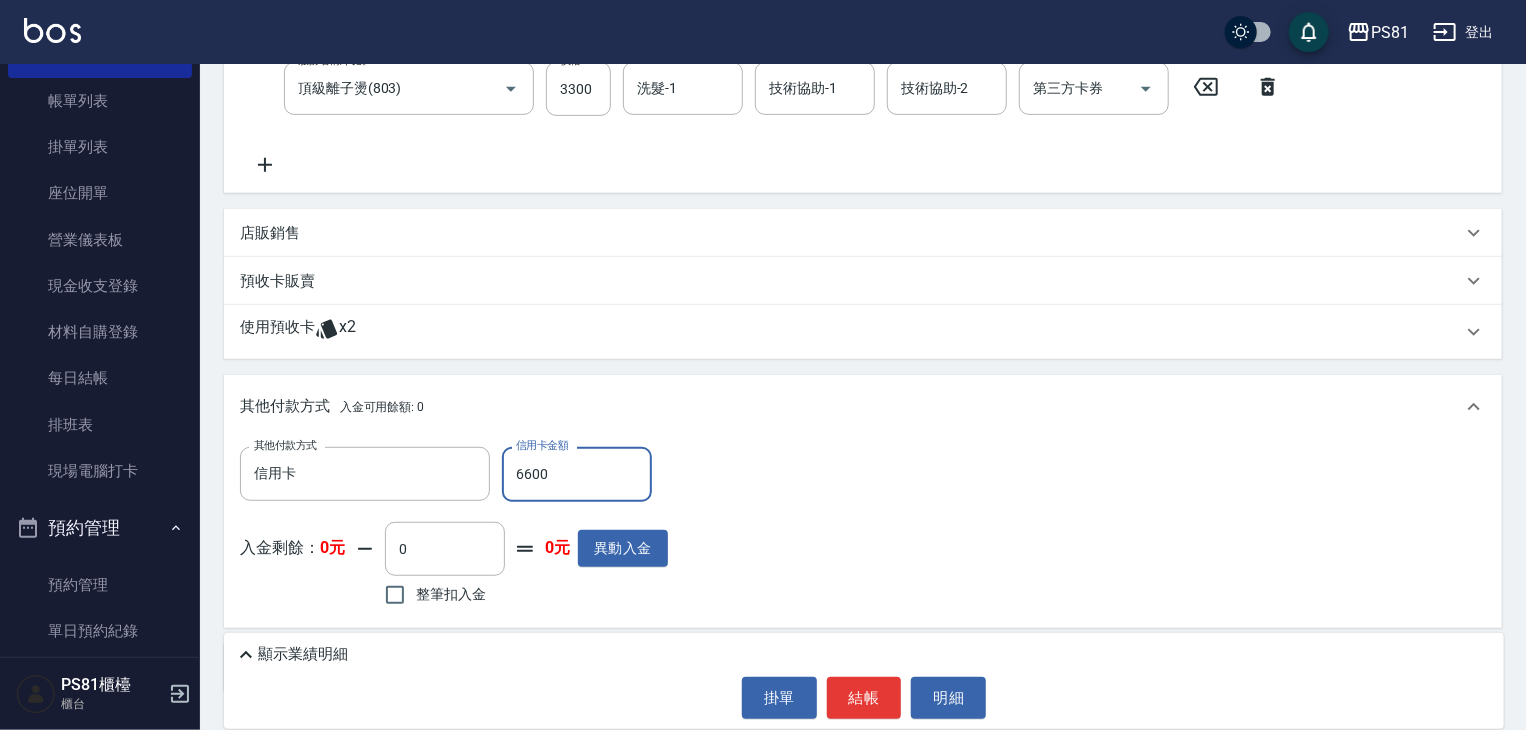 scroll, scrollTop: 484, scrollLeft: 0, axis: vertical 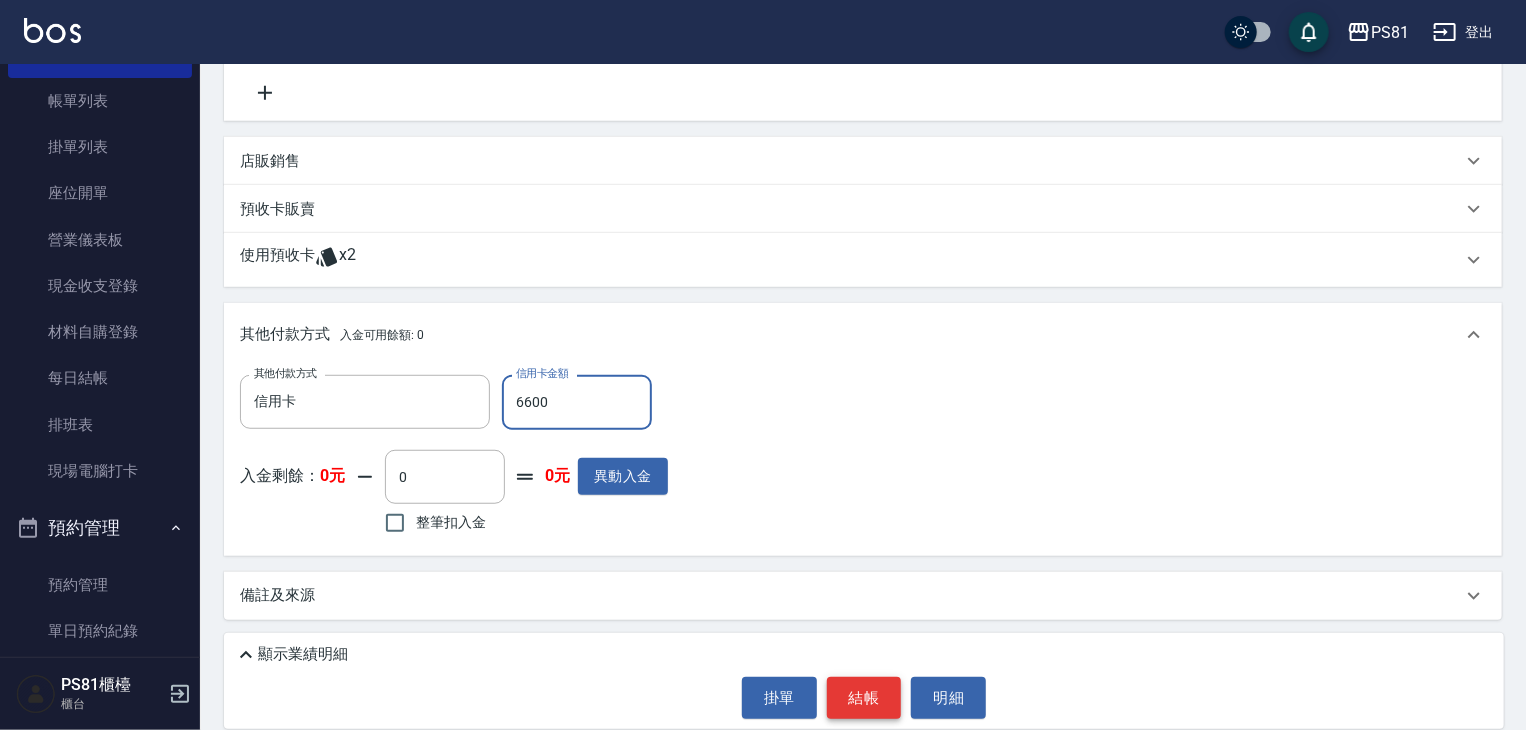 click on "結帳" at bounding box center (864, 698) 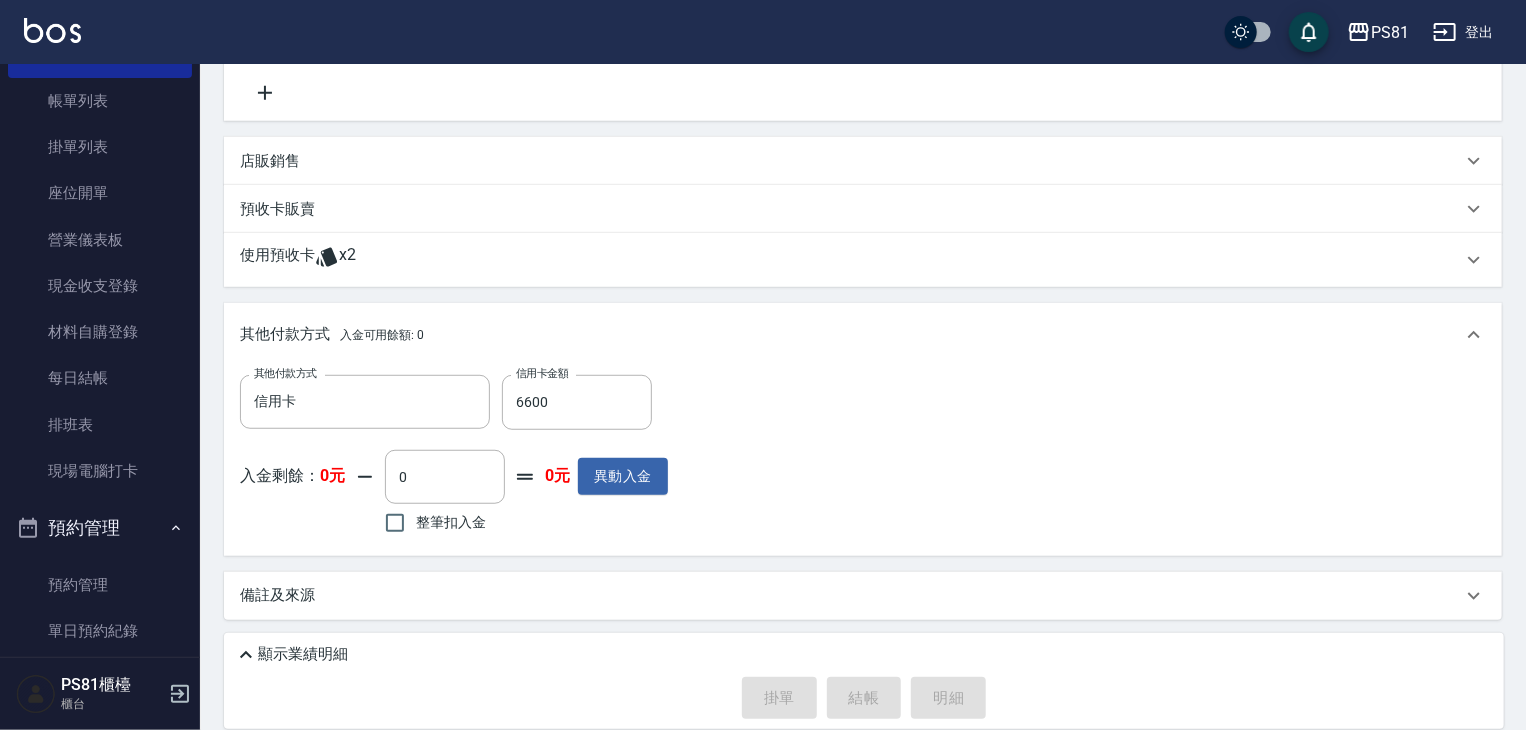 type on "[DATE] 12:52" 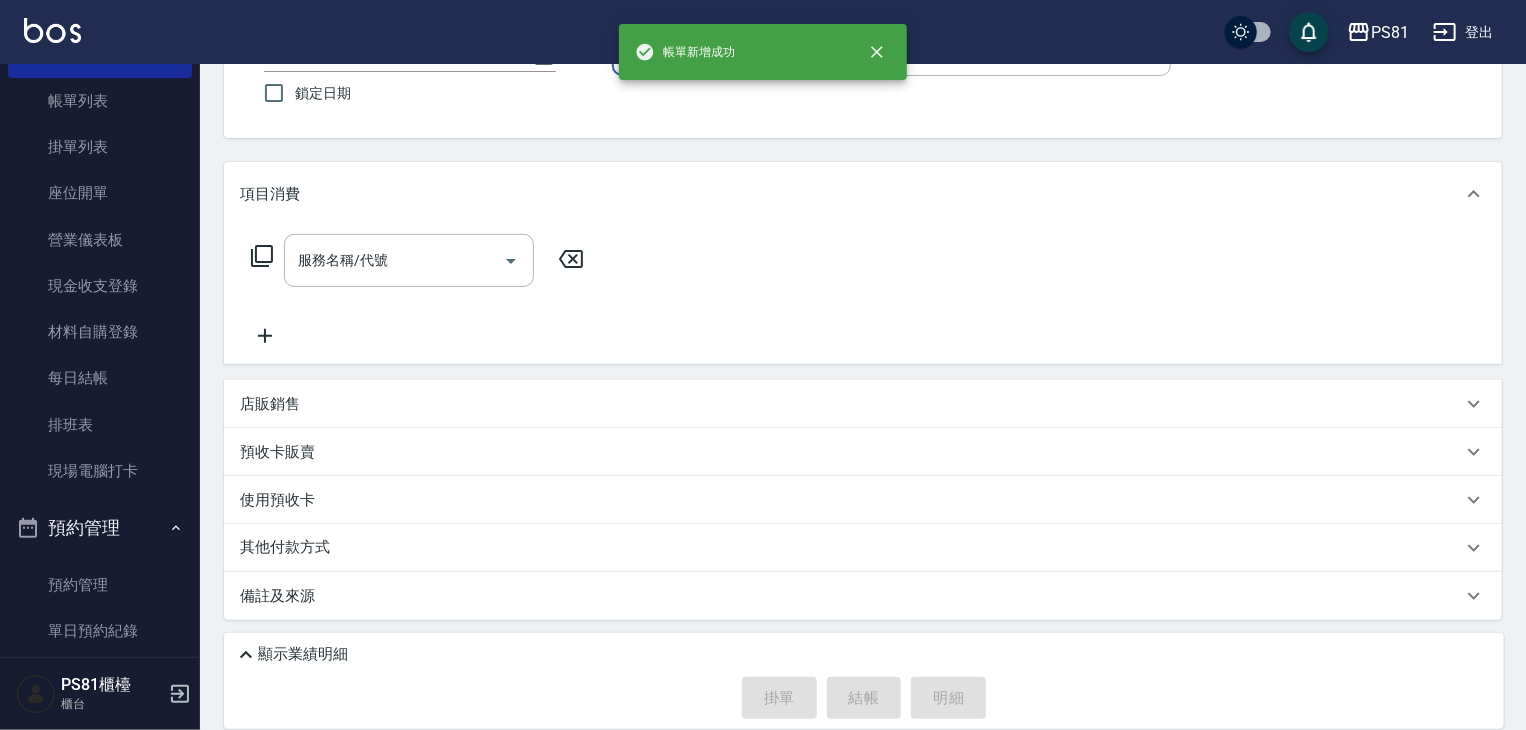 scroll, scrollTop: 0, scrollLeft: 0, axis: both 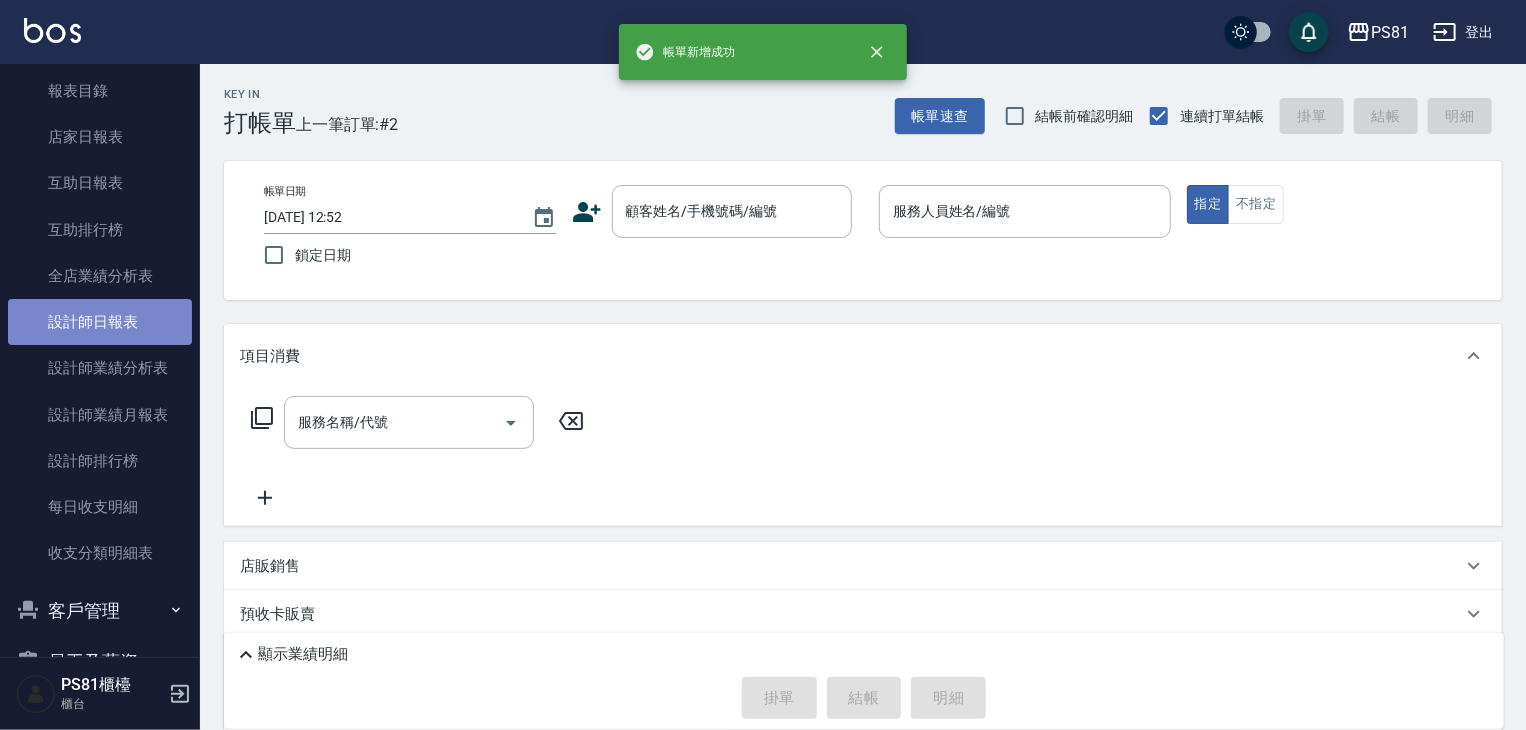 click on "設計師日報表" at bounding box center (100, 322) 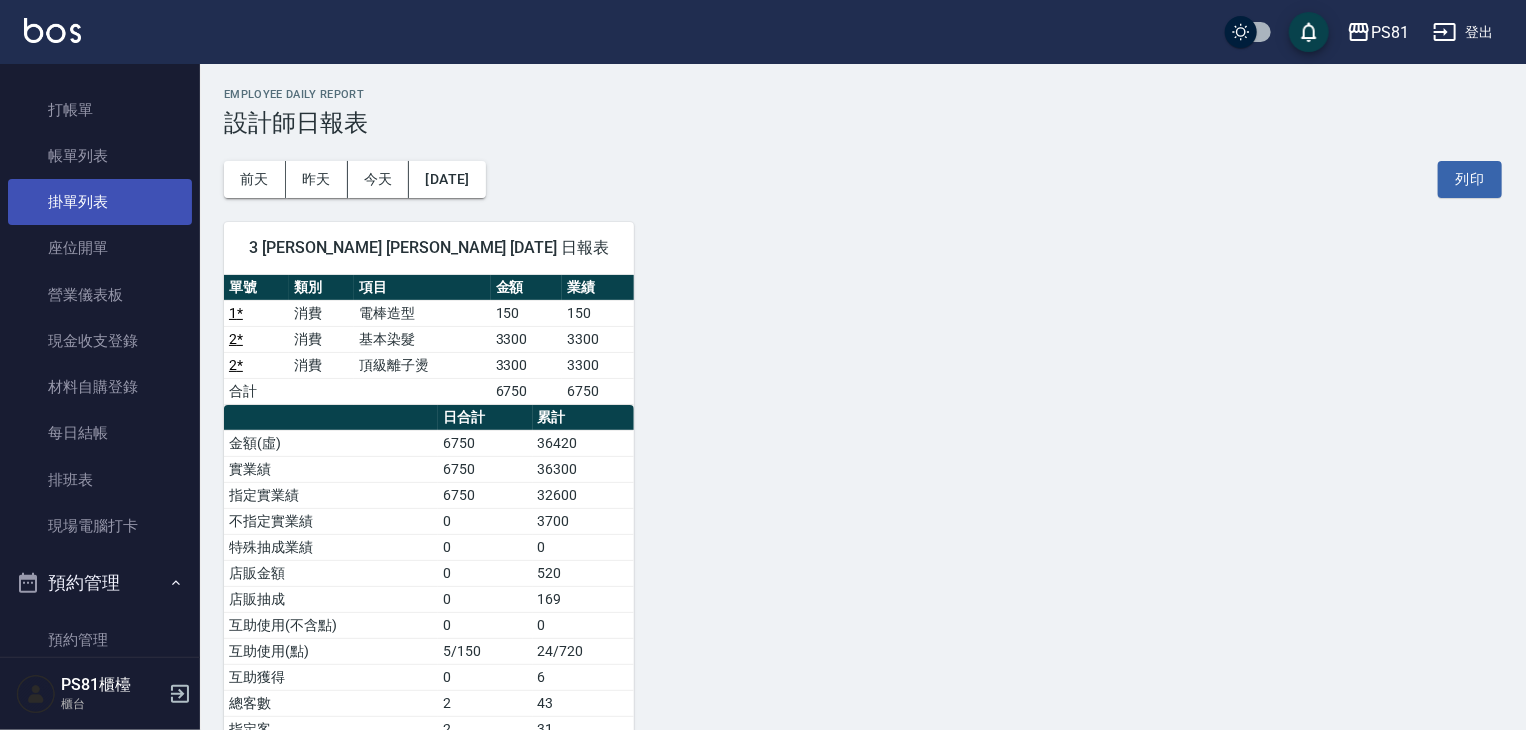 scroll, scrollTop: 0, scrollLeft: 0, axis: both 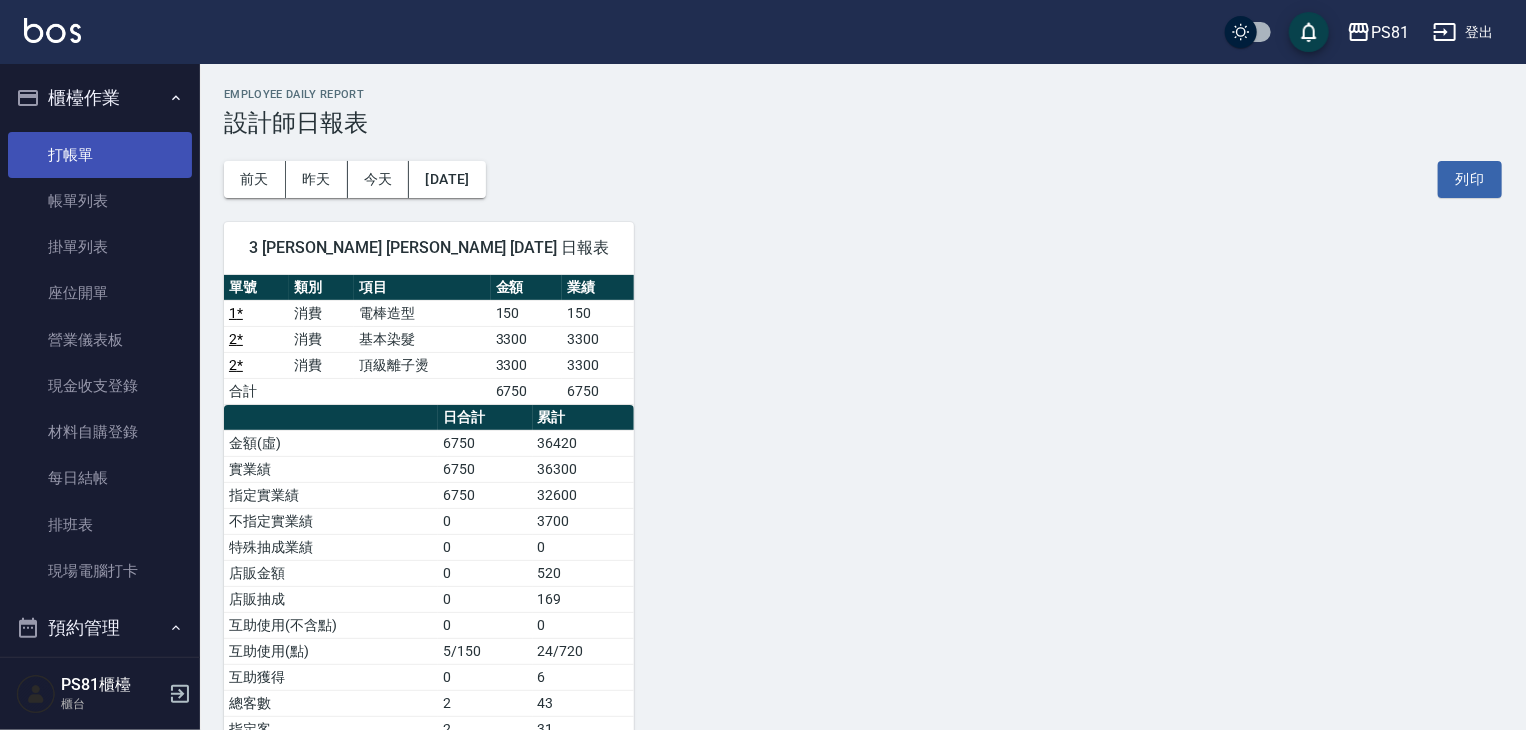 drag, startPoint x: 67, startPoint y: 166, endPoint x: 60, endPoint y: 155, distance: 13.038404 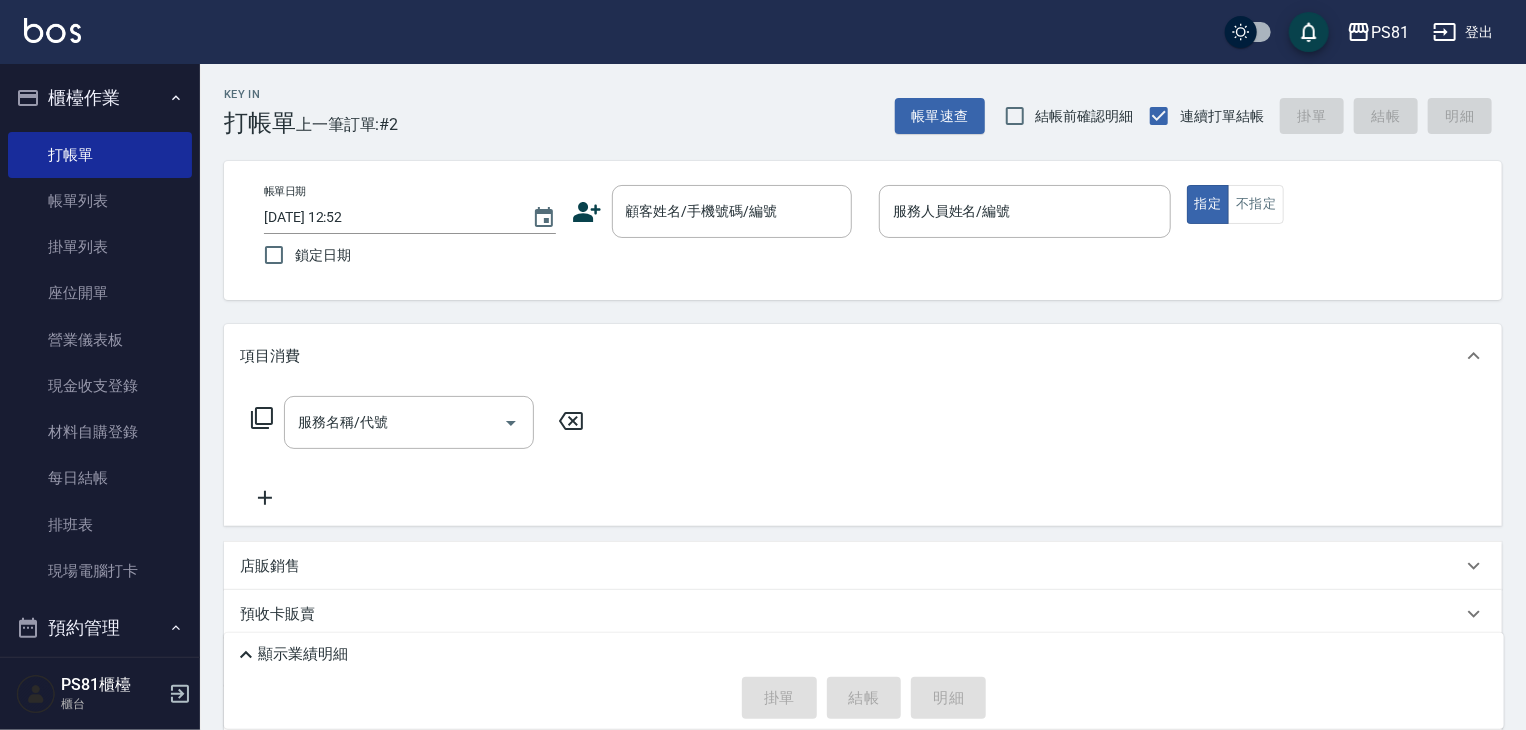 click on "預收卡販賣" at bounding box center (863, 614) 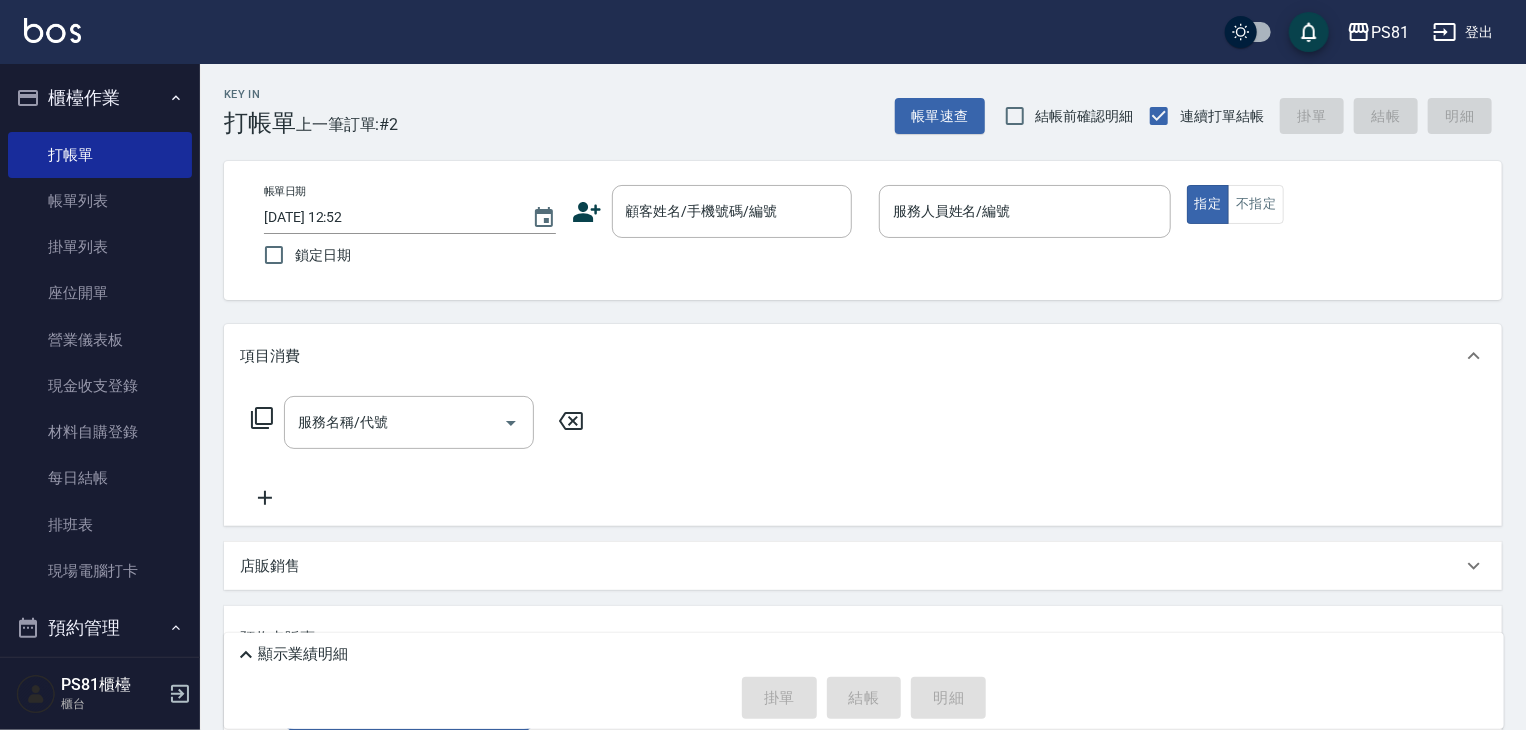 scroll, scrollTop: 0, scrollLeft: 0, axis: both 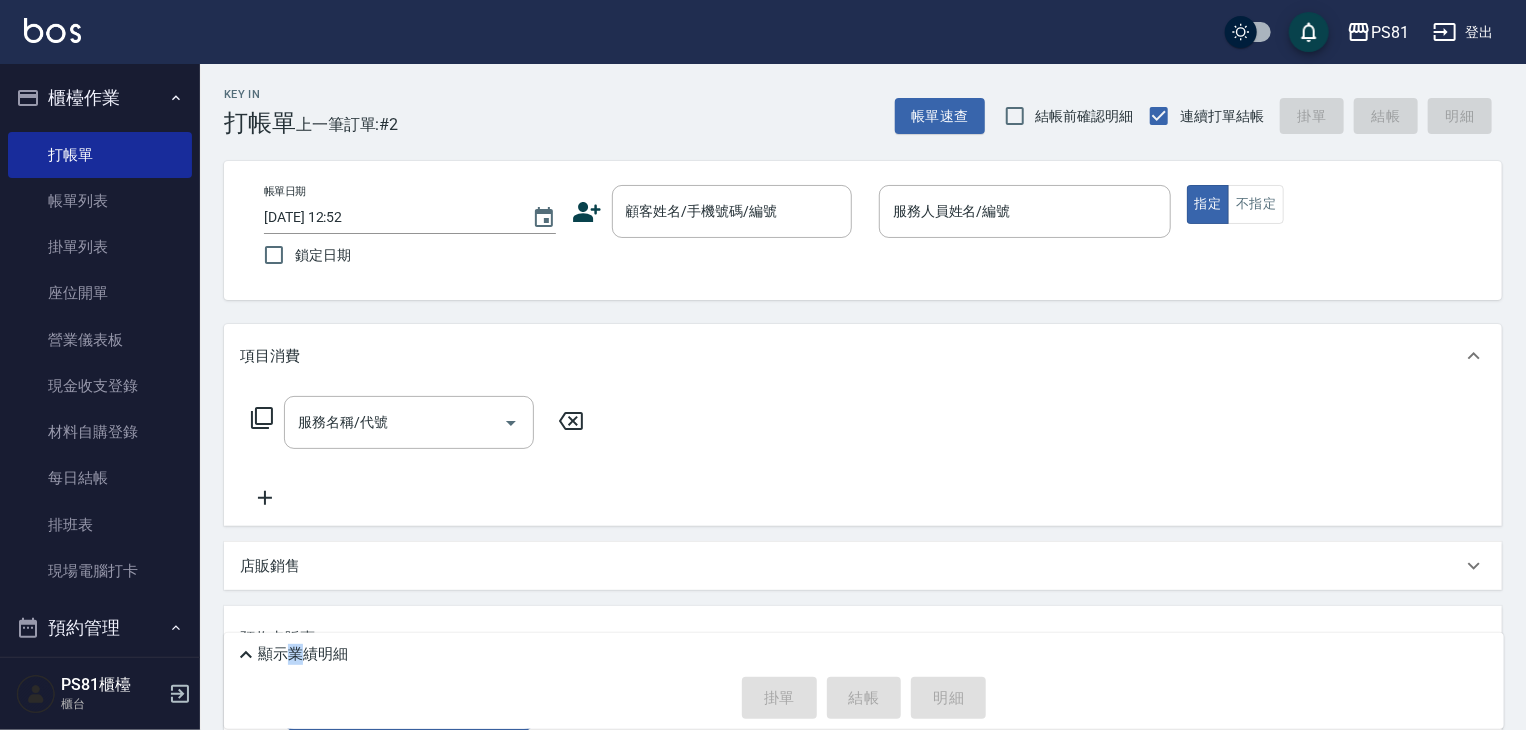 click on "顯示業績明細" at bounding box center (303, 654) 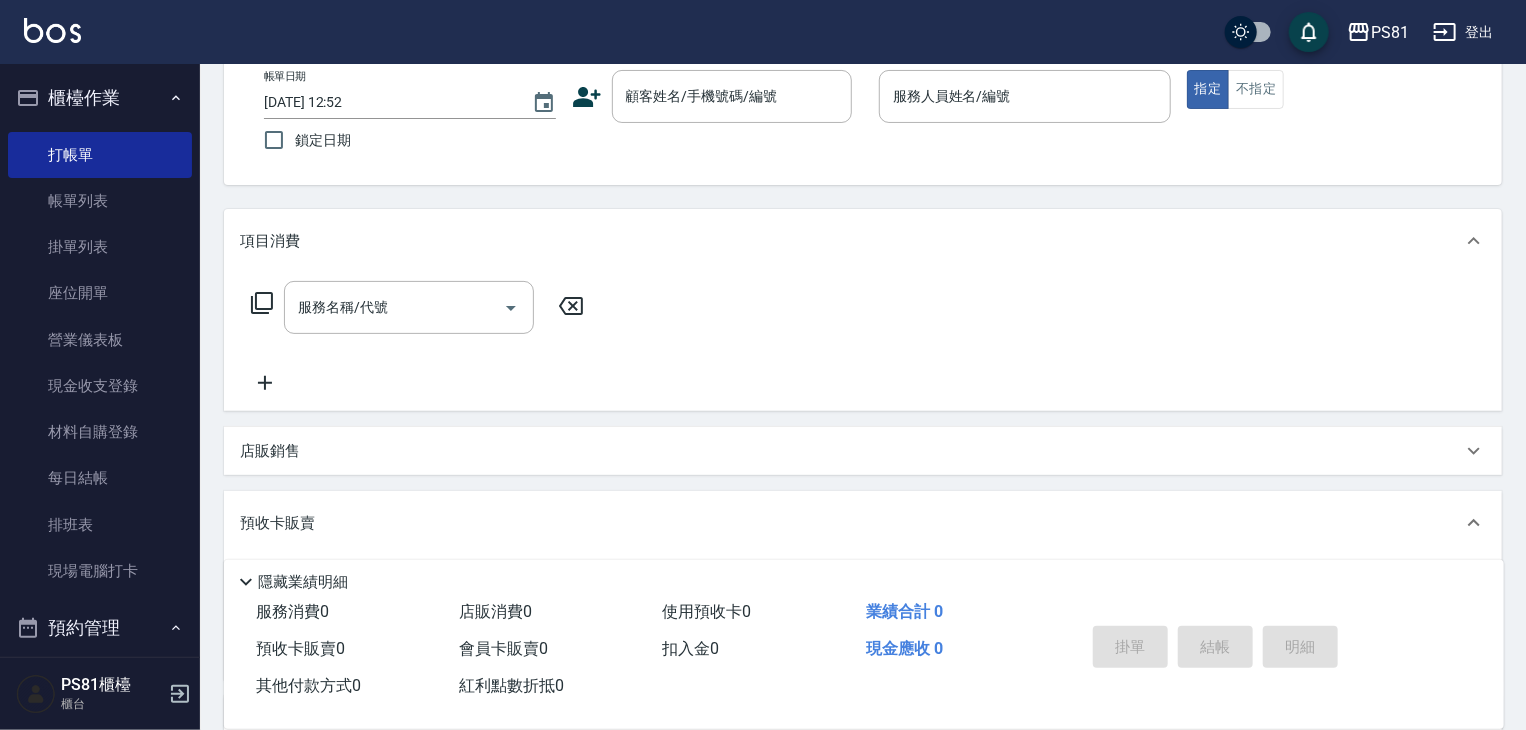 scroll, scrollTop: 200, scrollLeft: 0, axis: vertical 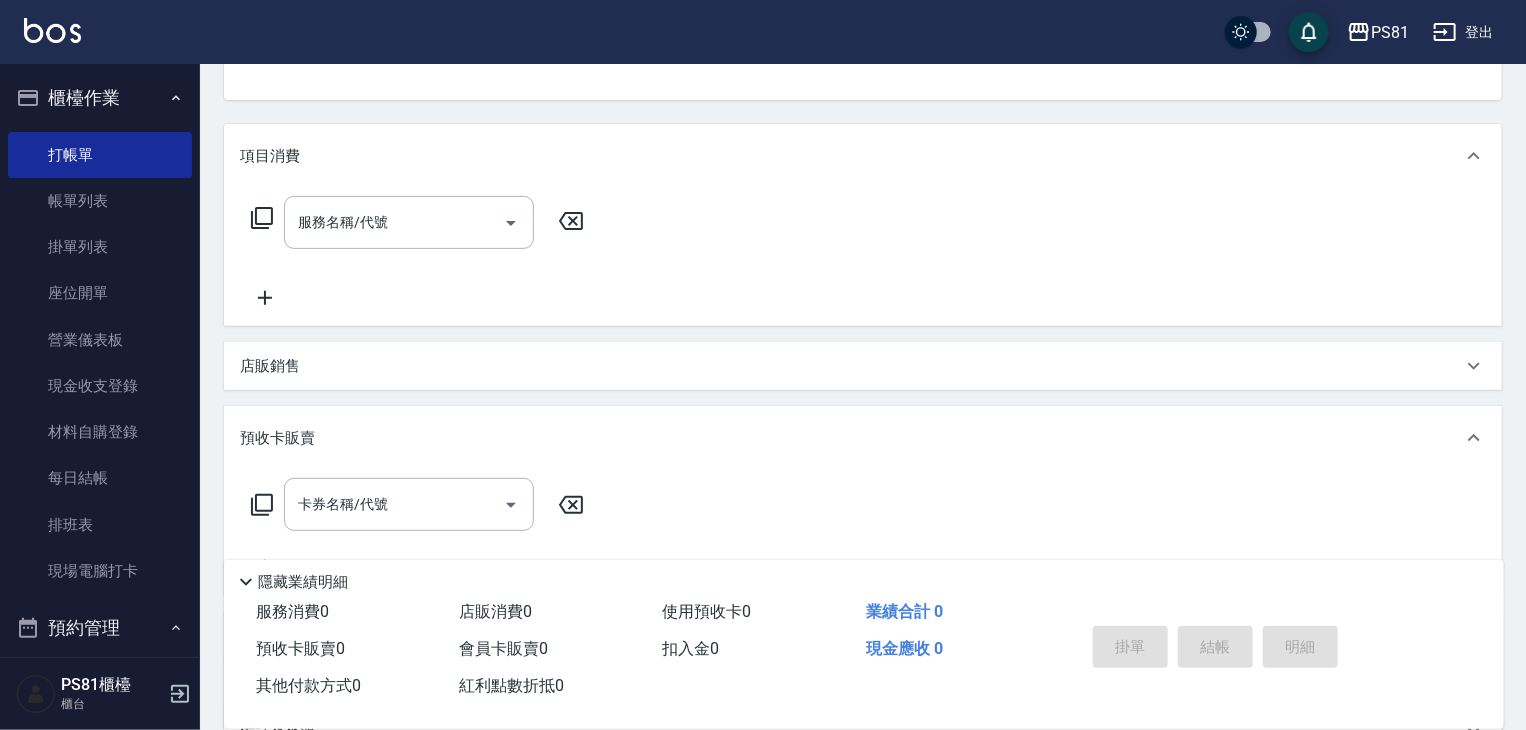 click on "預收卡販賣" at bounding box center (863, 438) 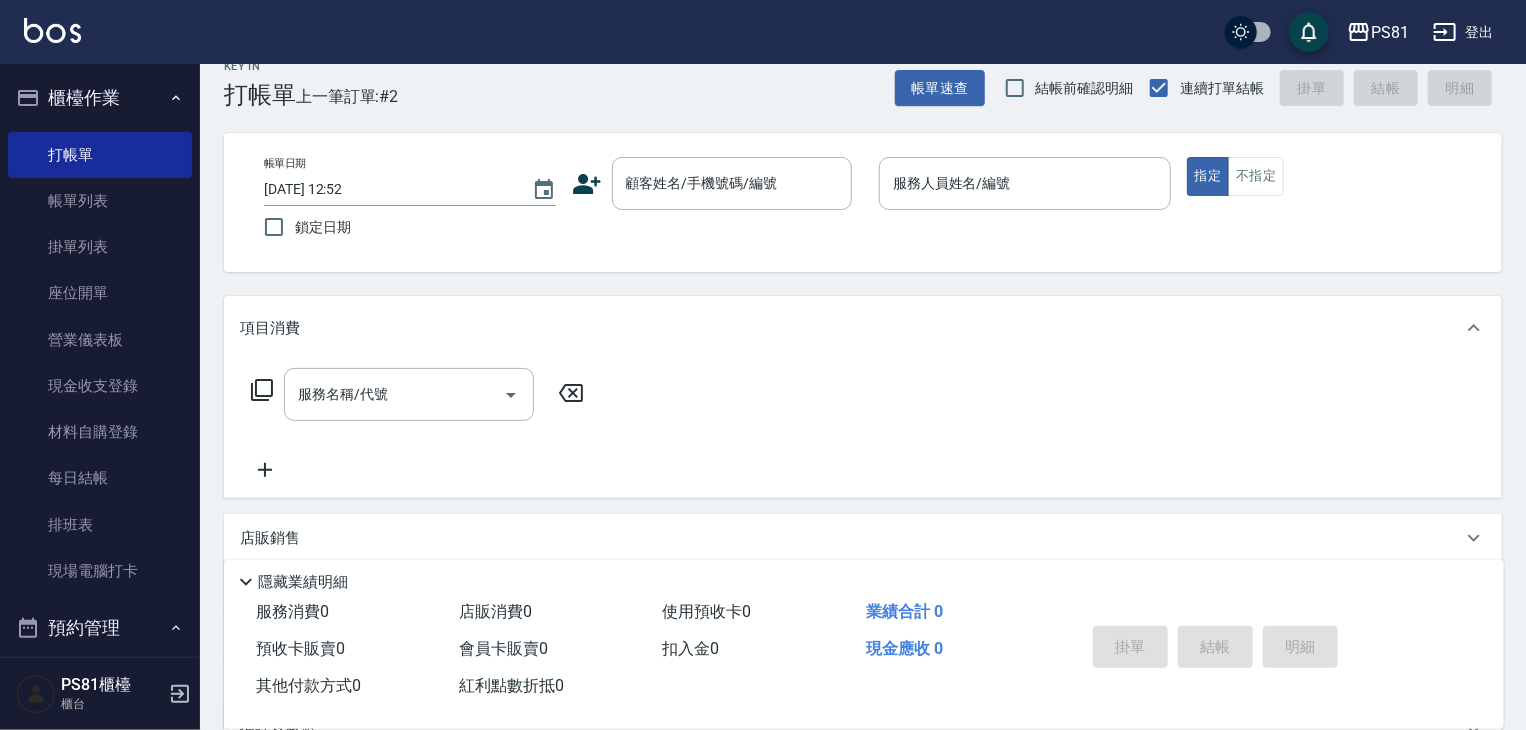 scroll, scrollTop: 0, scrollLeft: 0, axis: both 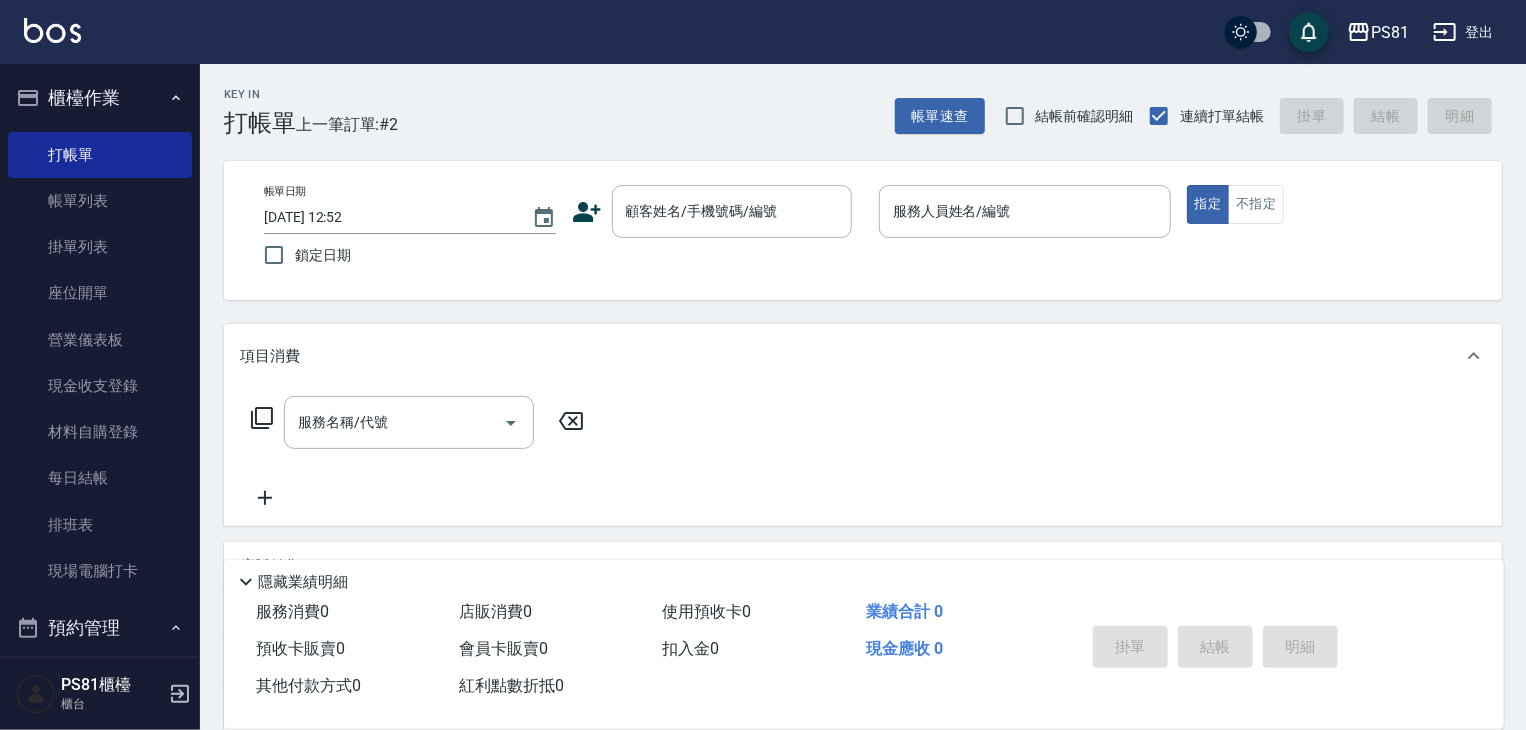 click 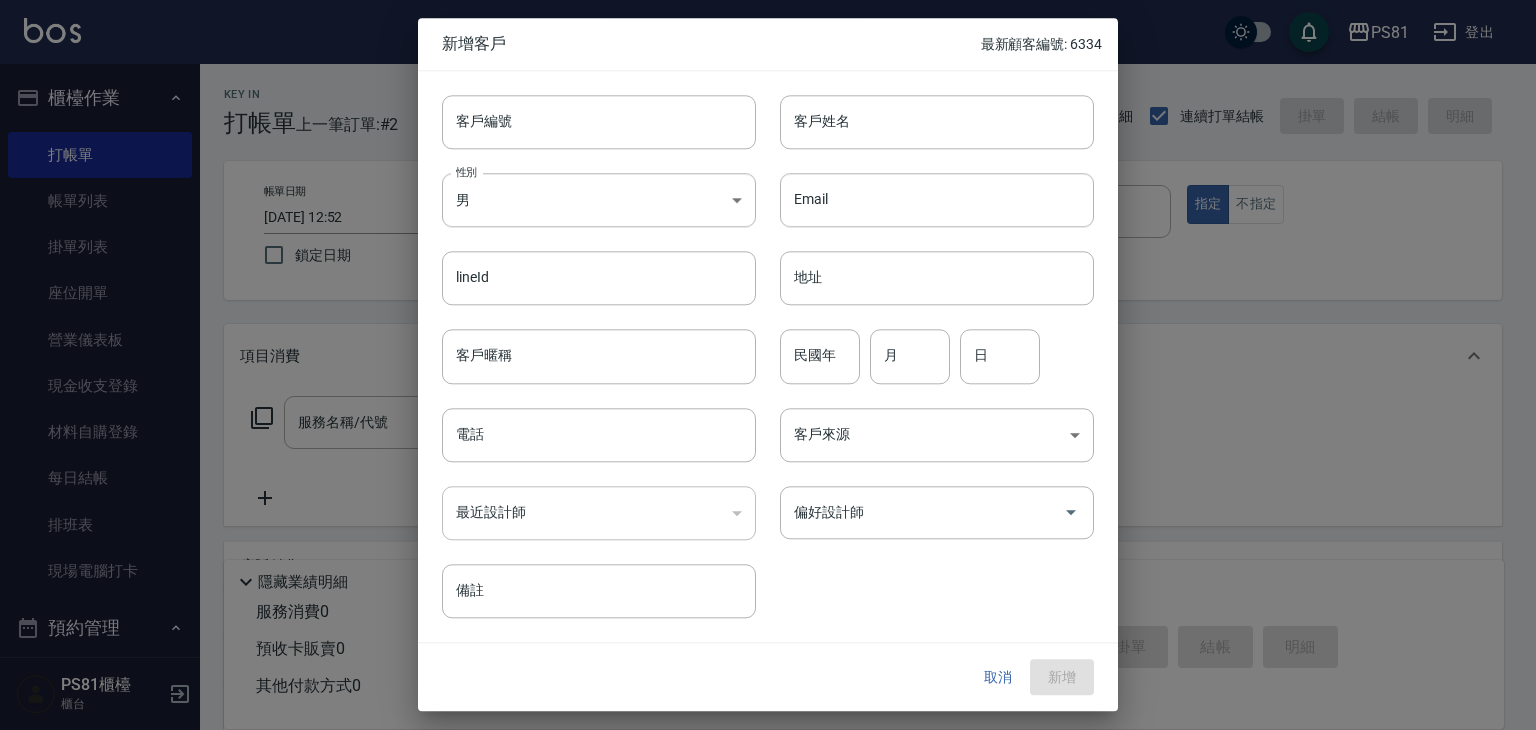 click on "客戶姓名" at bounding box center (937, 122) 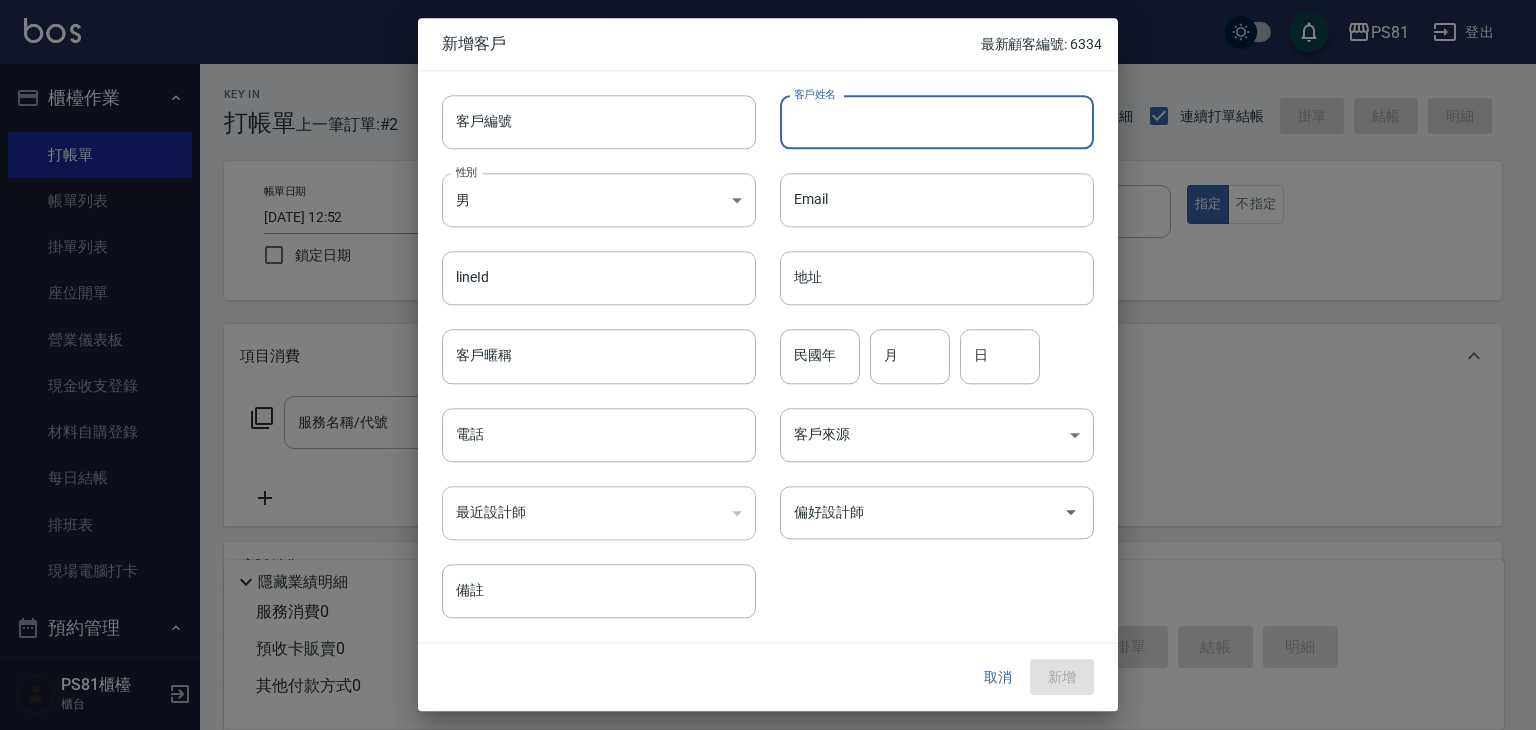 click on "取消" at bounding box center (998, 677) 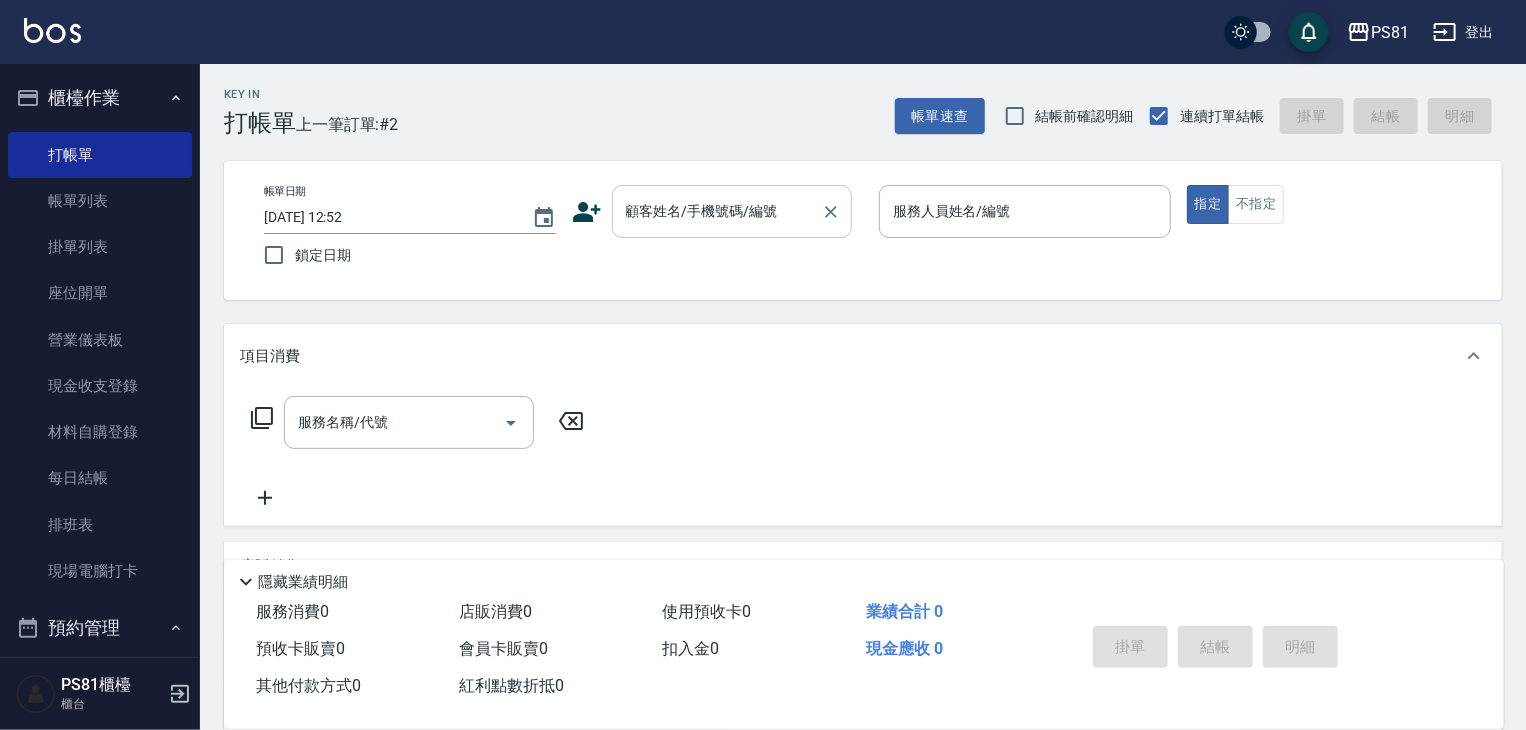 click on "顧客姓名/手機號碼/編號" at bounding box center [717, 211] 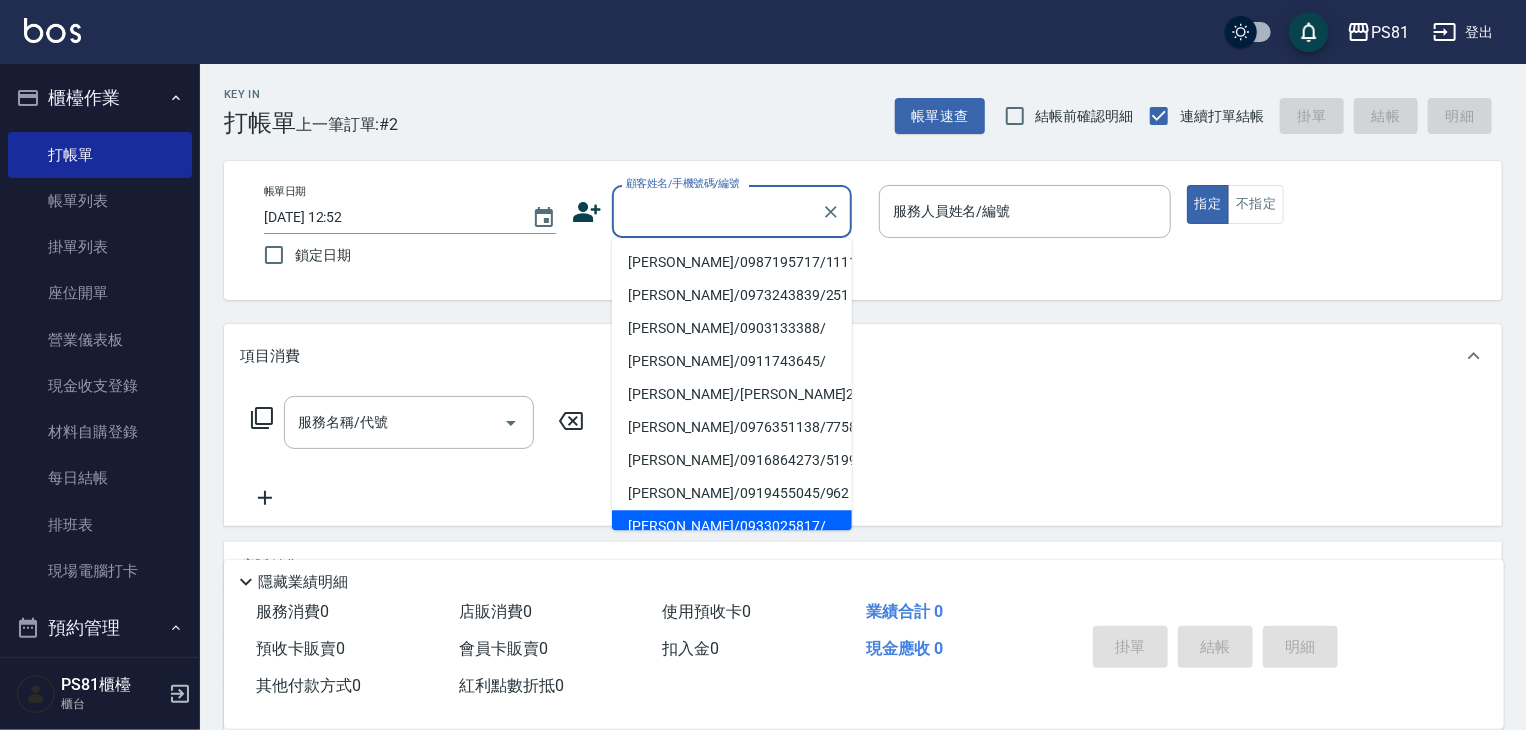 click on "[PERSON_NAME]/0933025817/" at bounding box center [732, 526] 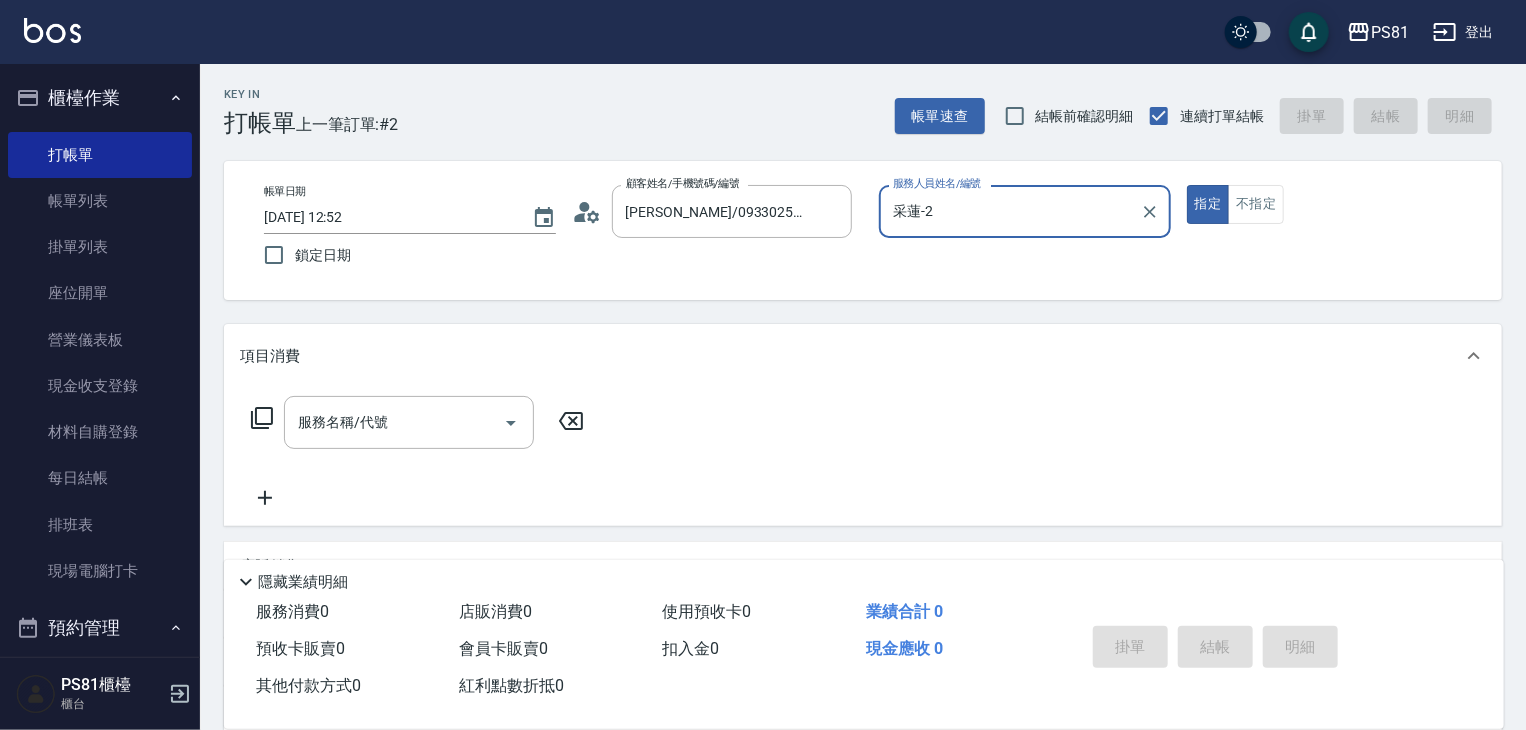 click on "[PERSON_NAME]-2 服務人員姓名/編號" at bounding box center [1025, 211] 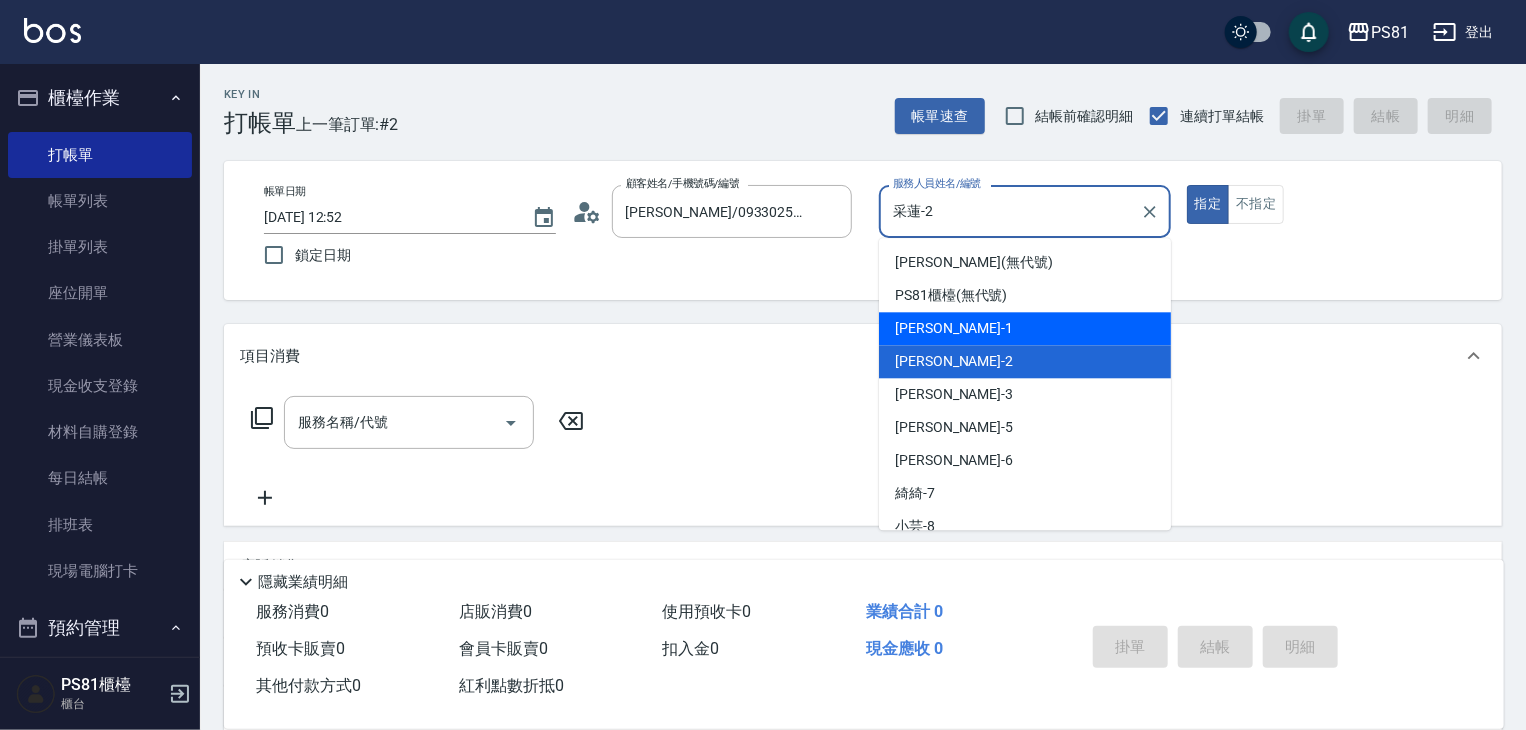 click on "[PERSON_NAME] -1" at bounding box center [1025, 328] 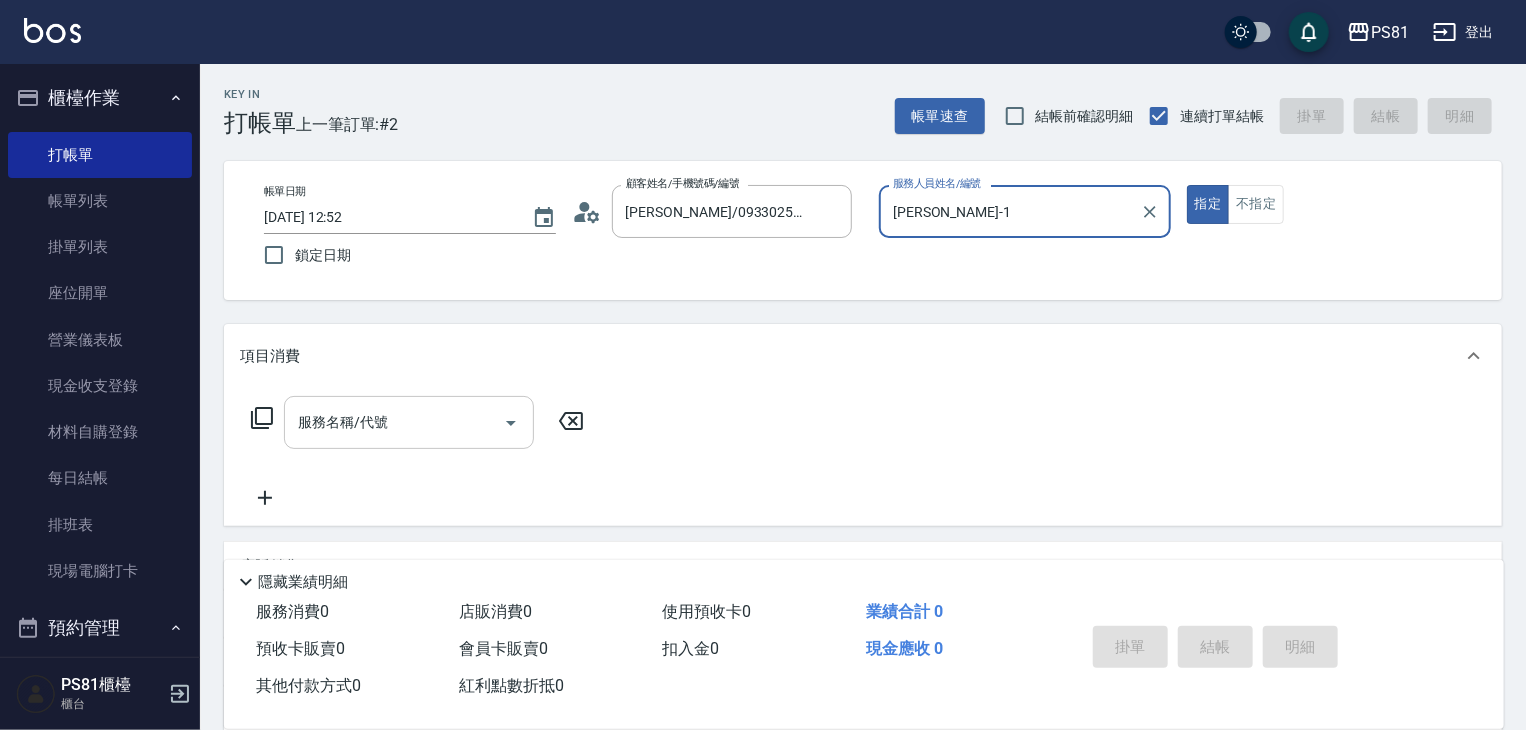 click on "服務名稱/代號" at bounding box center [394, 422] 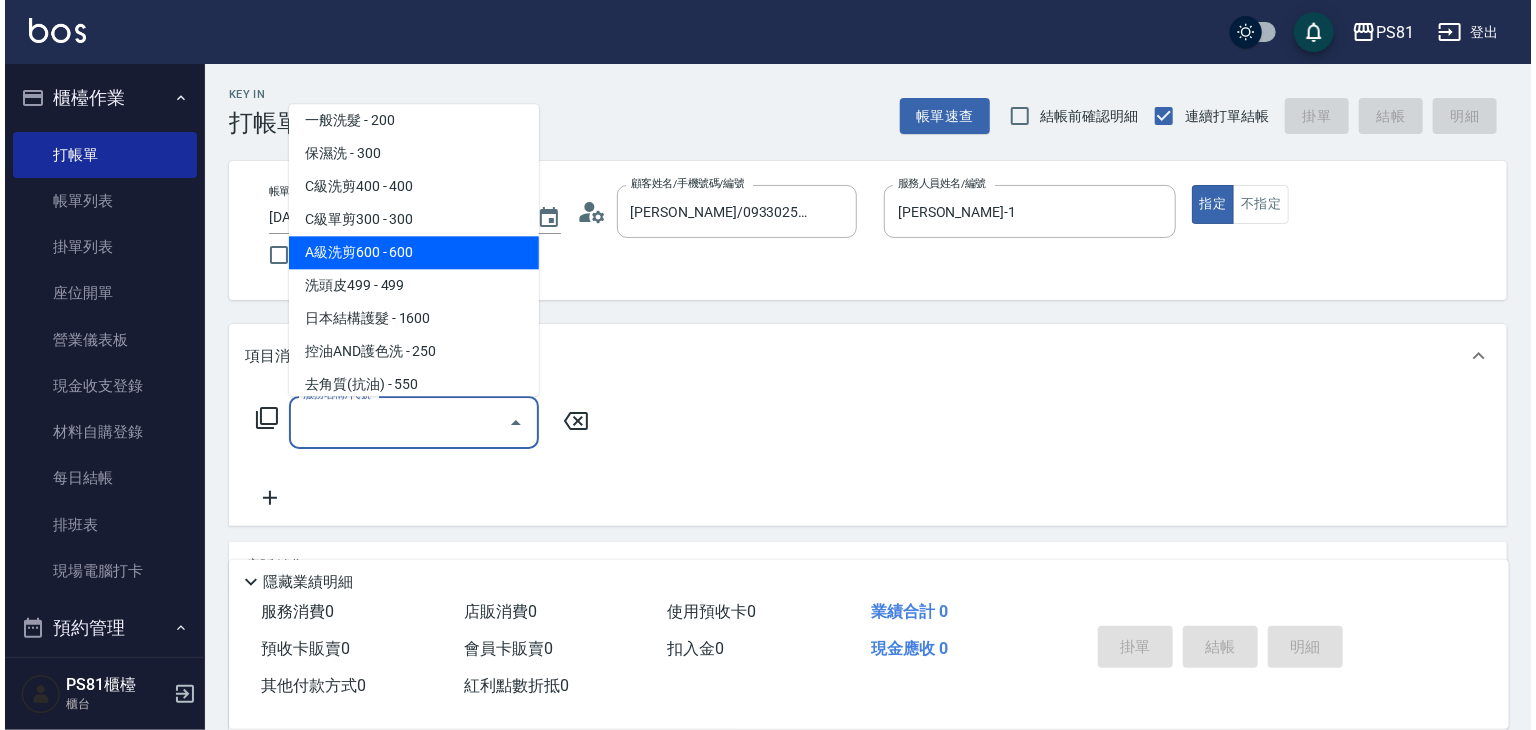 scroll, scrollTop: 400, scrollLeft: 0, axis: vertical 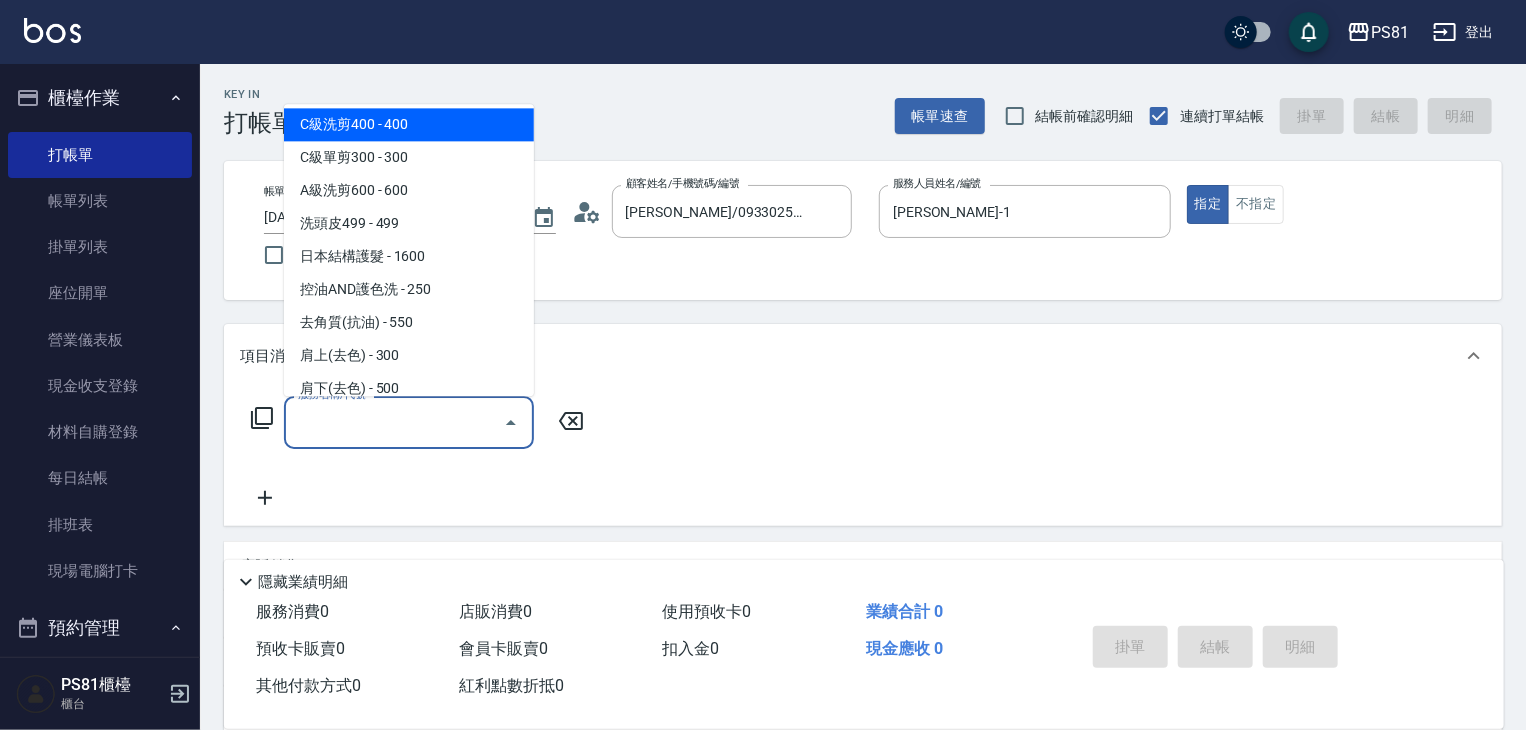 click on "C級洗剪400 - 400" at bounding box center [409, 124] 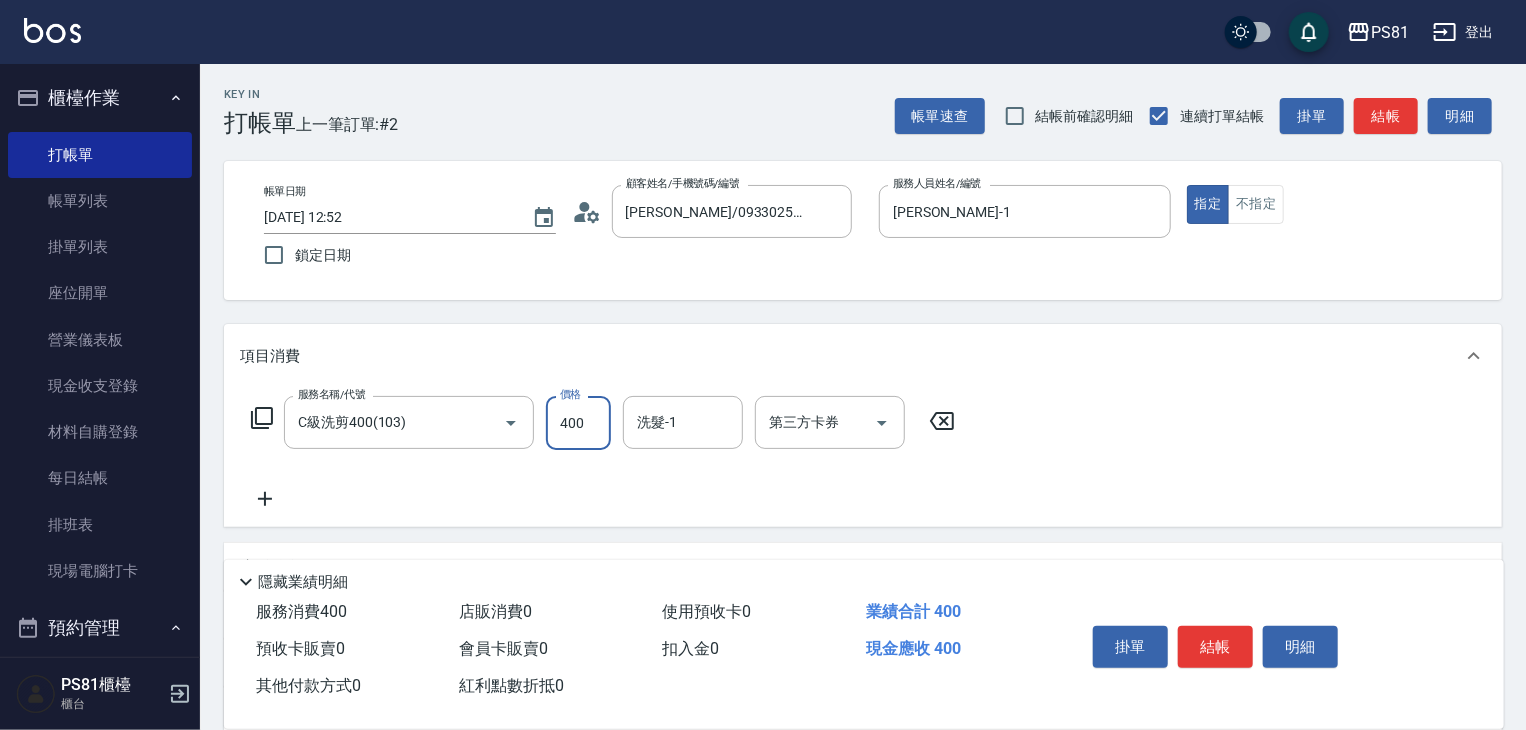 click on "400" at bounding box center (578, 423) 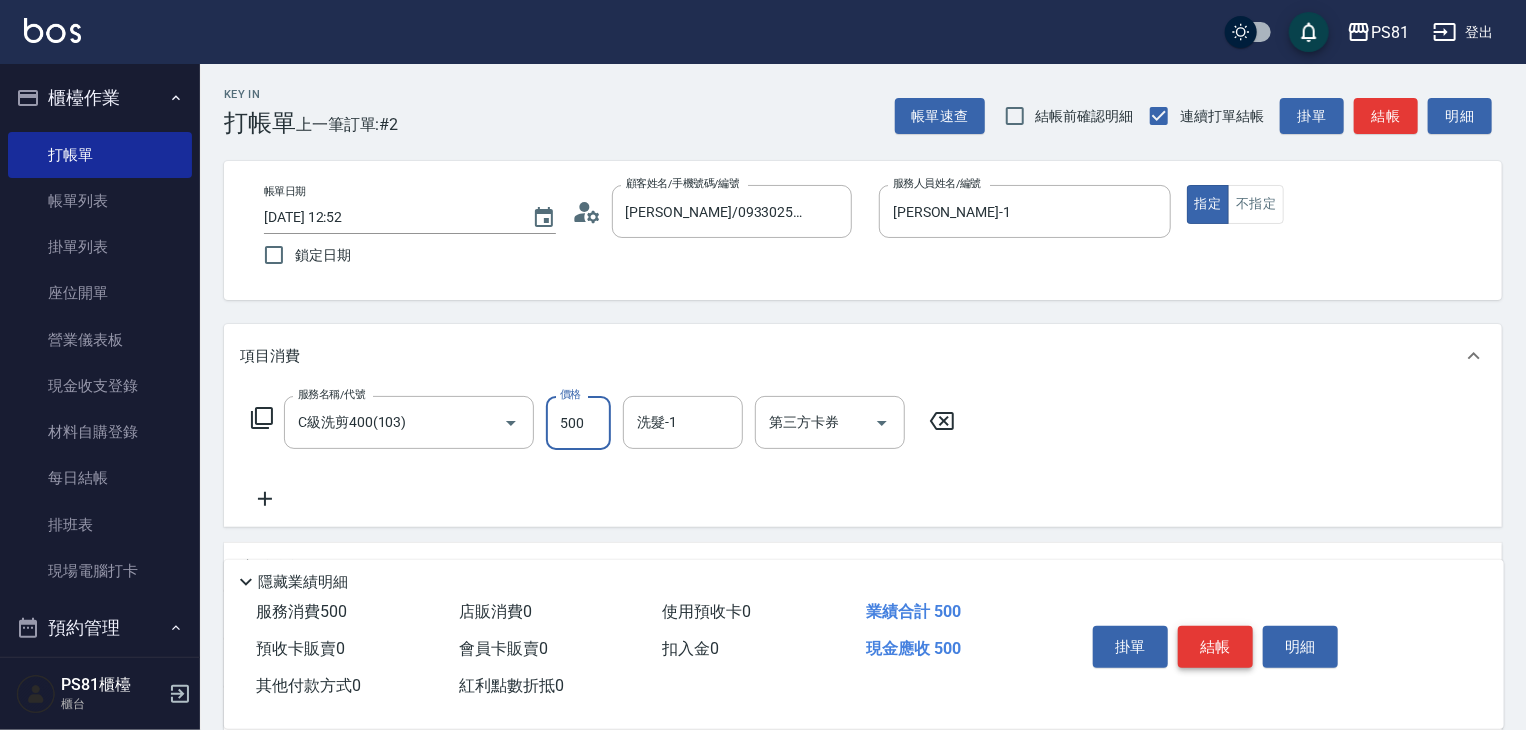 type on "500" 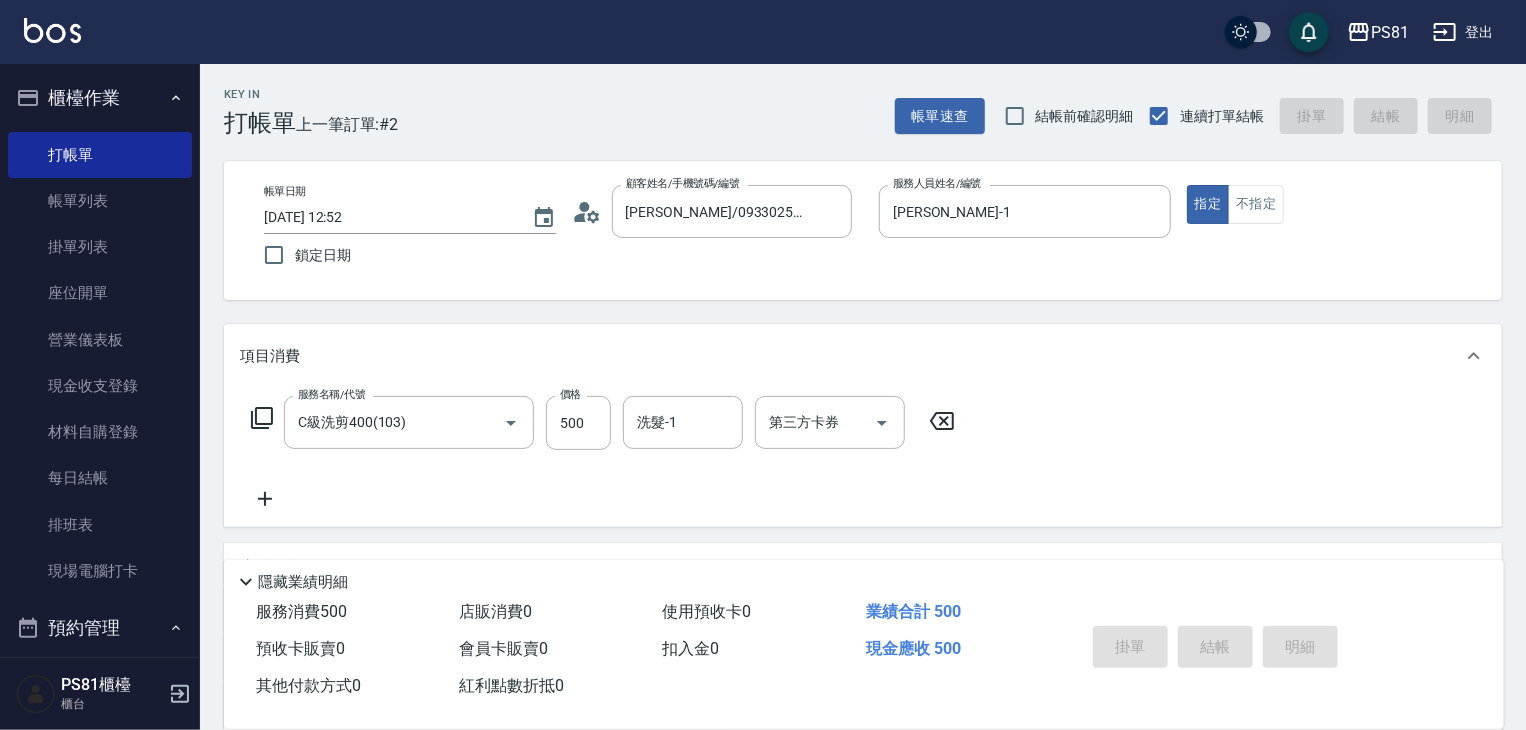 type on "[DATE] 13:00" 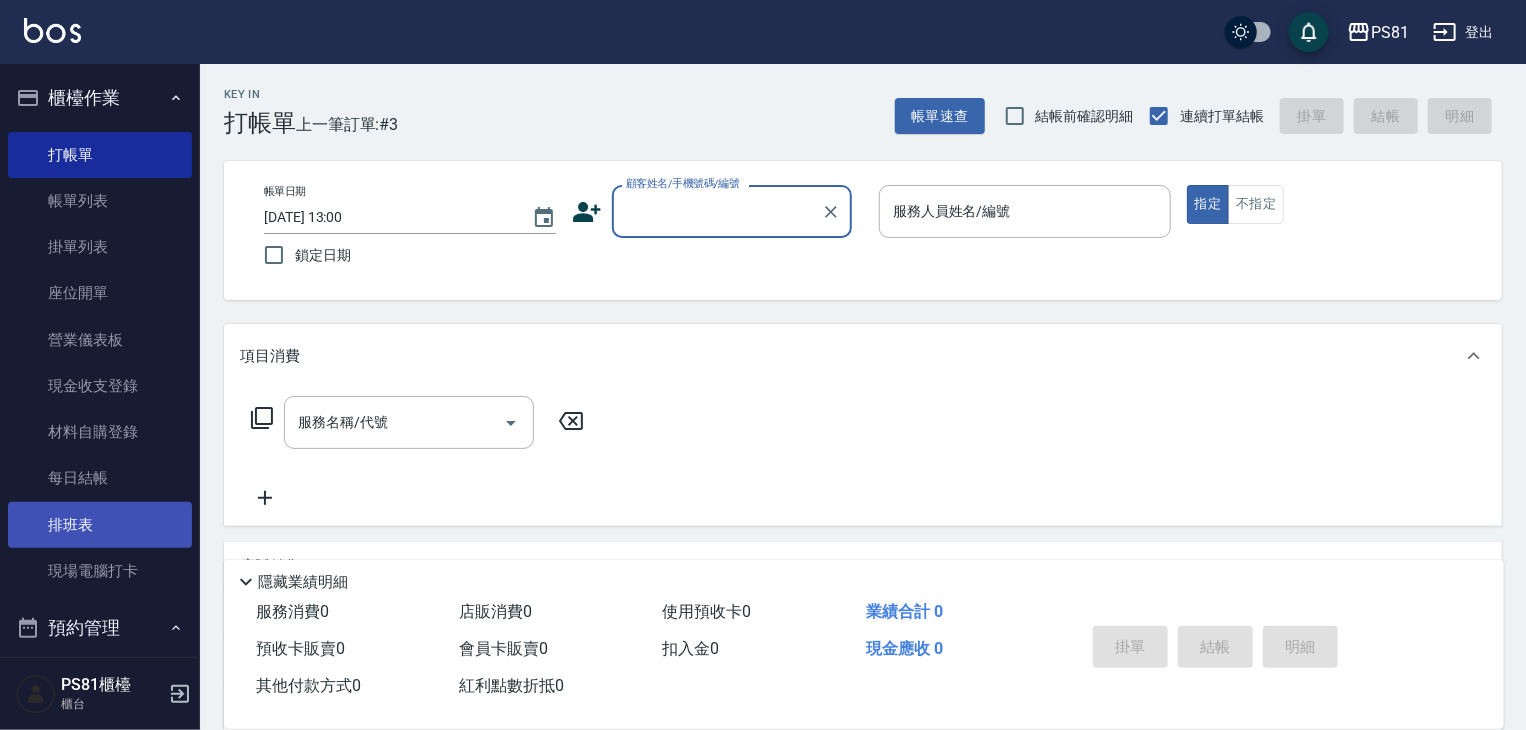 click on "排班表" at bounding box center (100, 525) 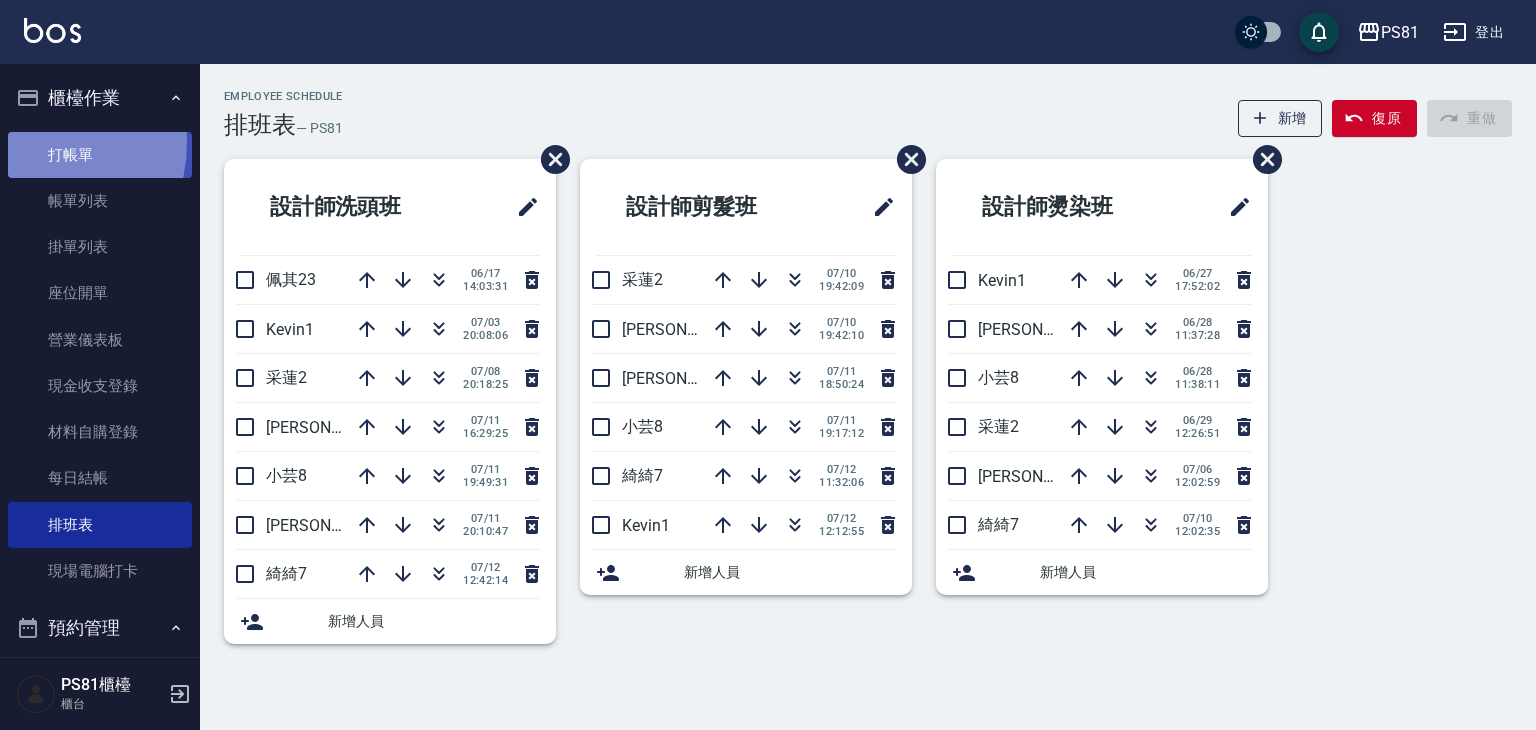 click on "打帳單" at bounding box center (100, 155) 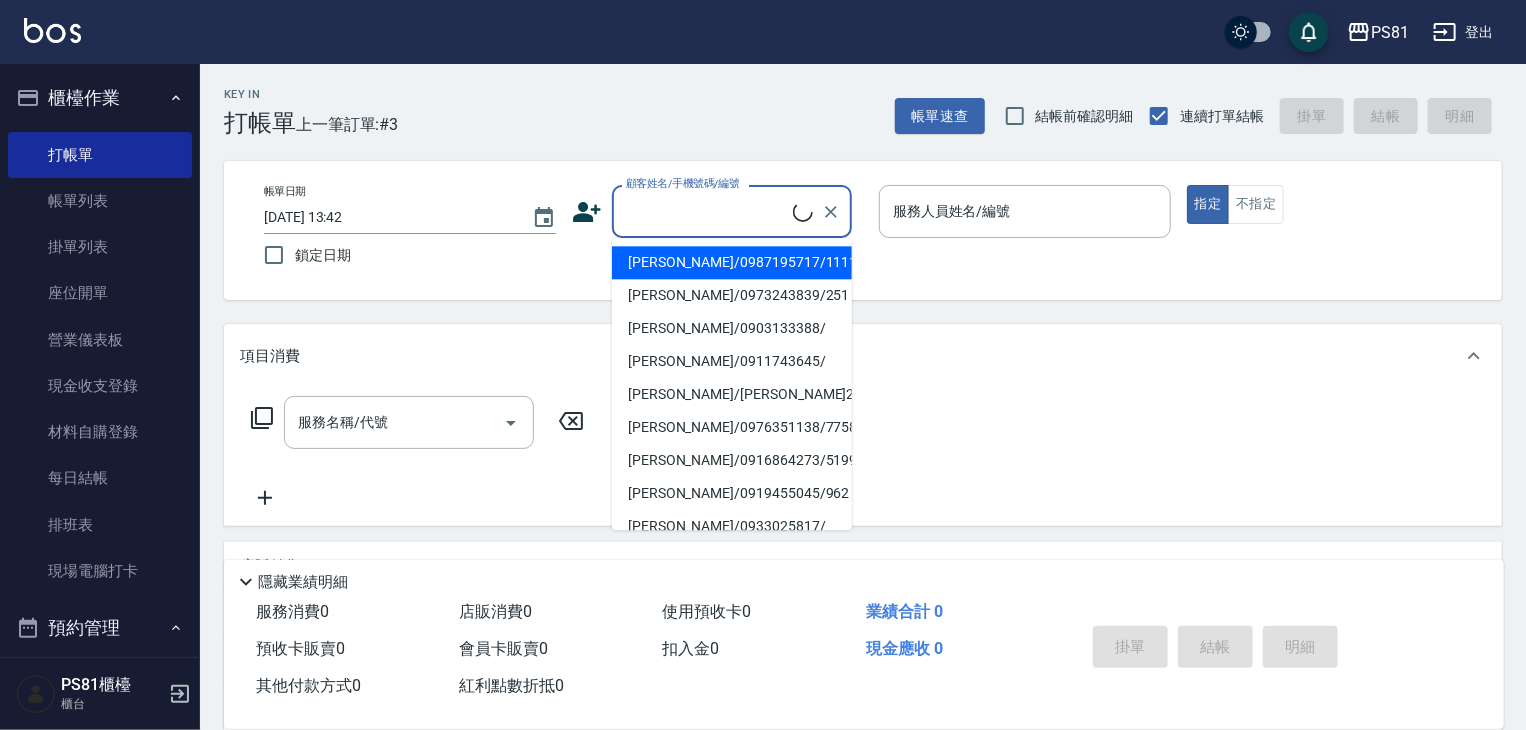 click on "顧客姓名/手機號碼/編號" at bounding box center (707, 211) 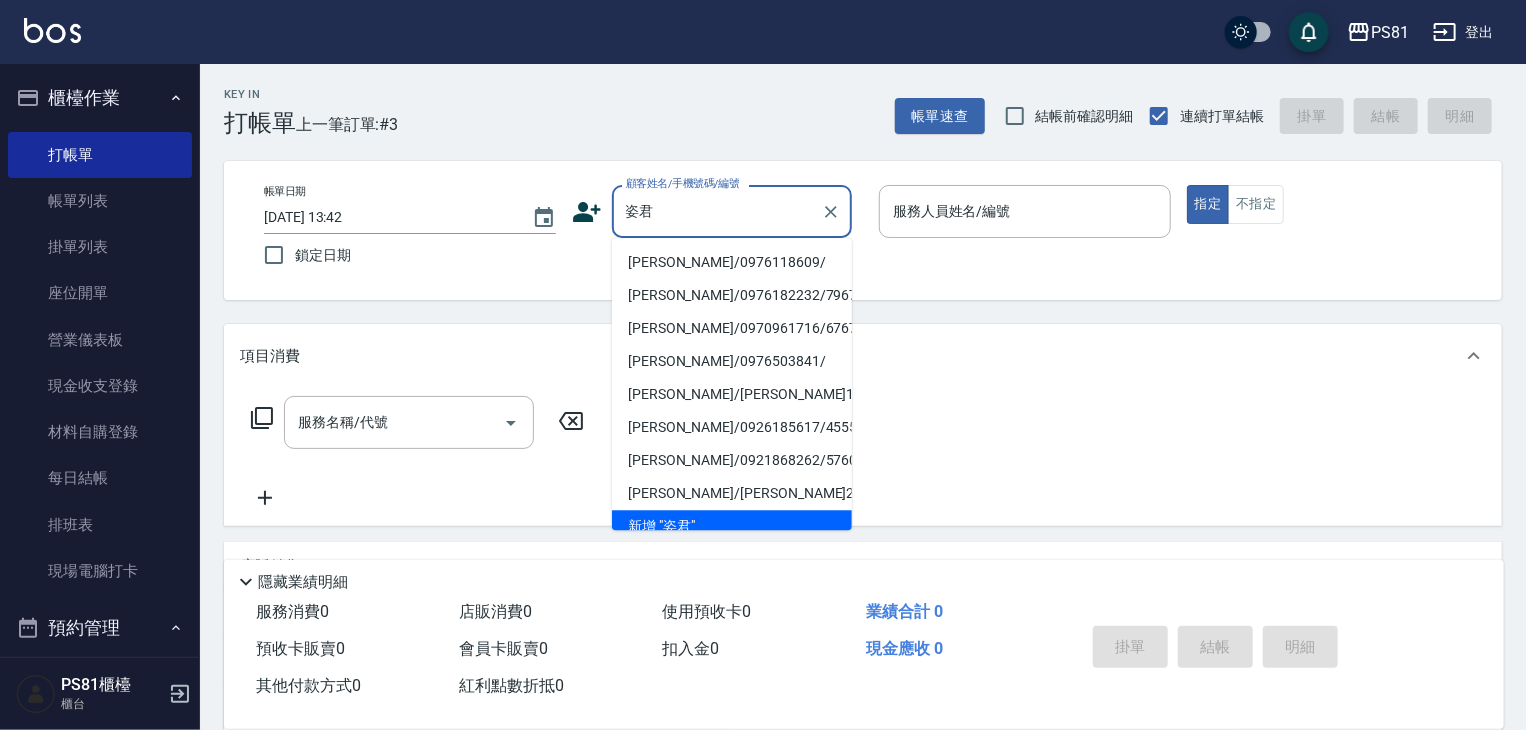 click on "[PERSON_NAME]/0976118609/" at bounding box center (732, 262) 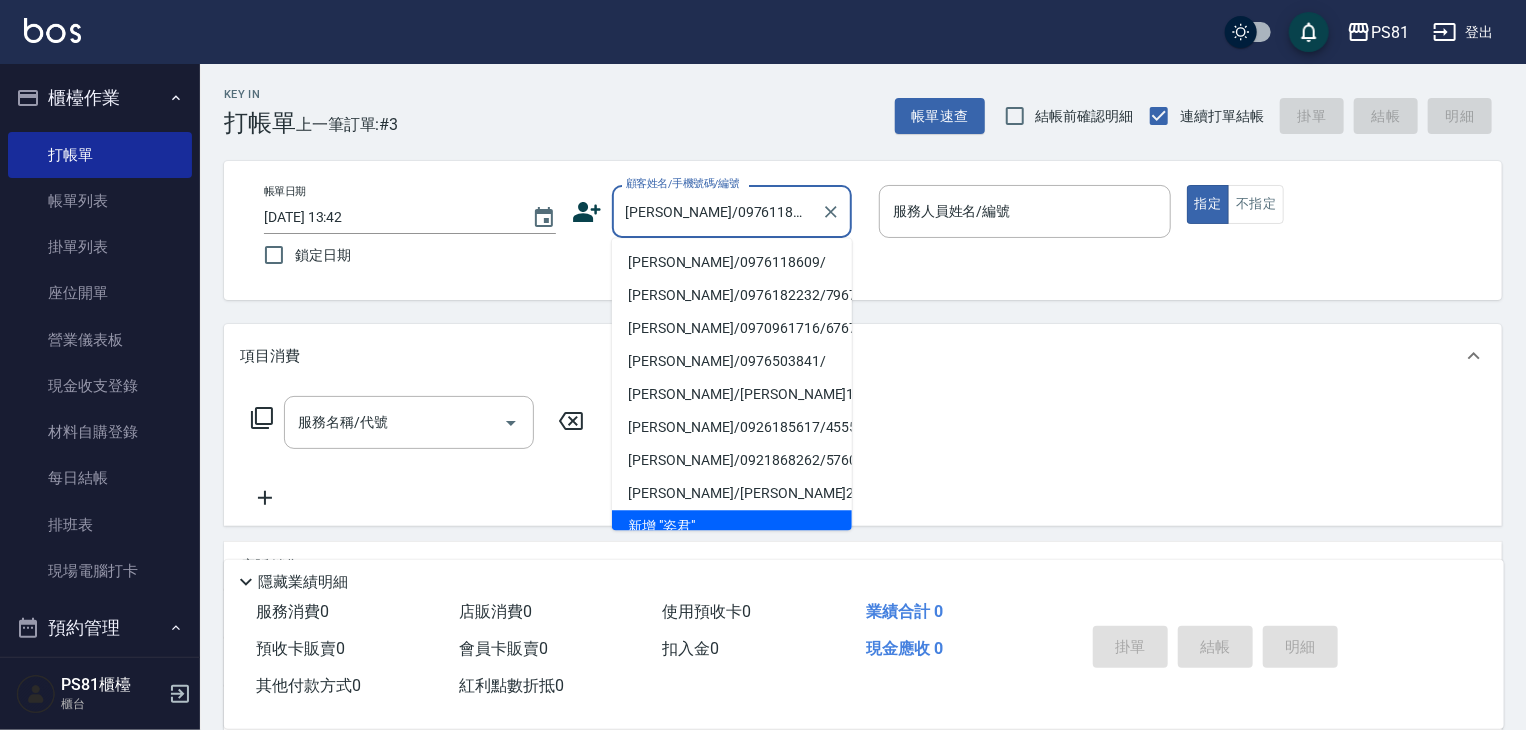 type on "小芸-8" 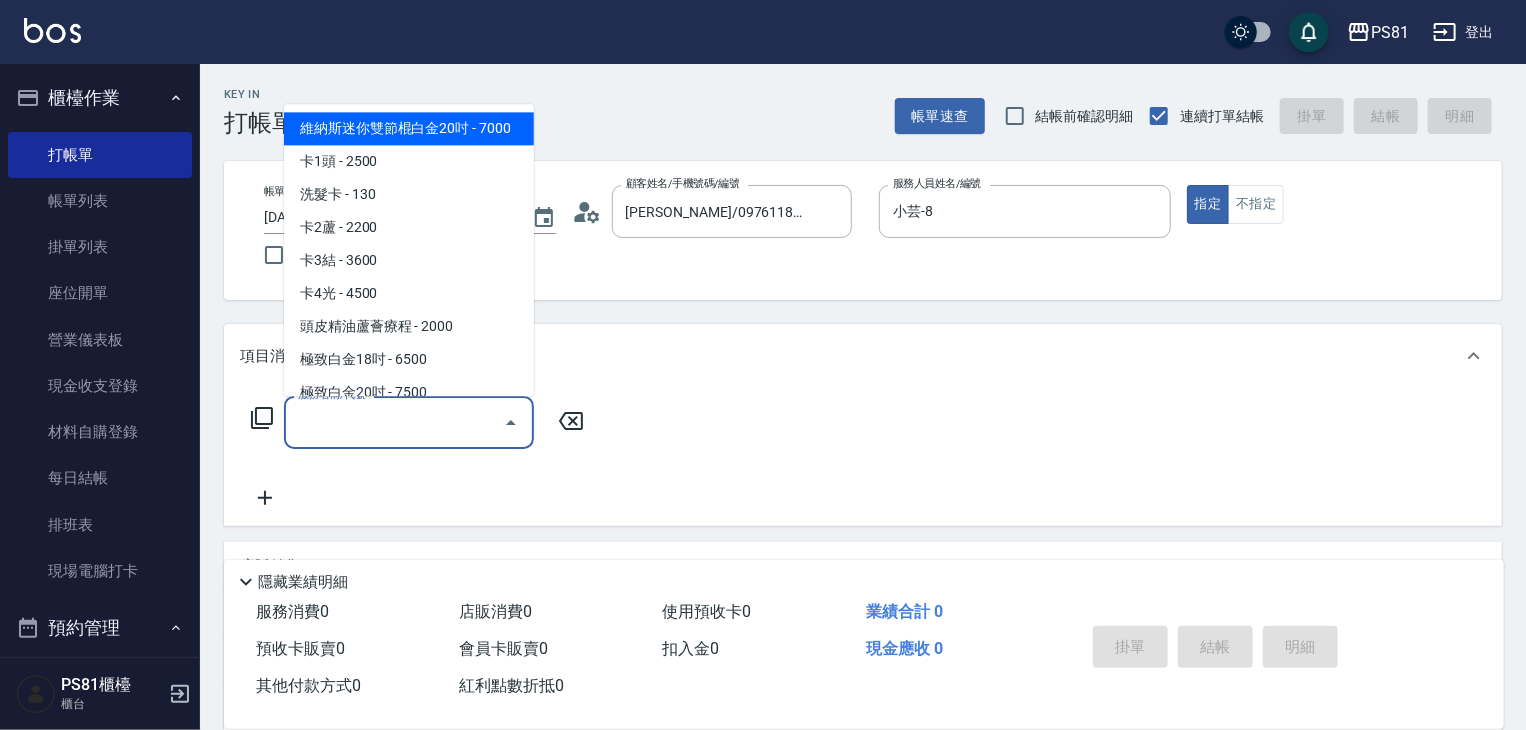 click on "服務名稱/代號" at bounding box center [394, 422] 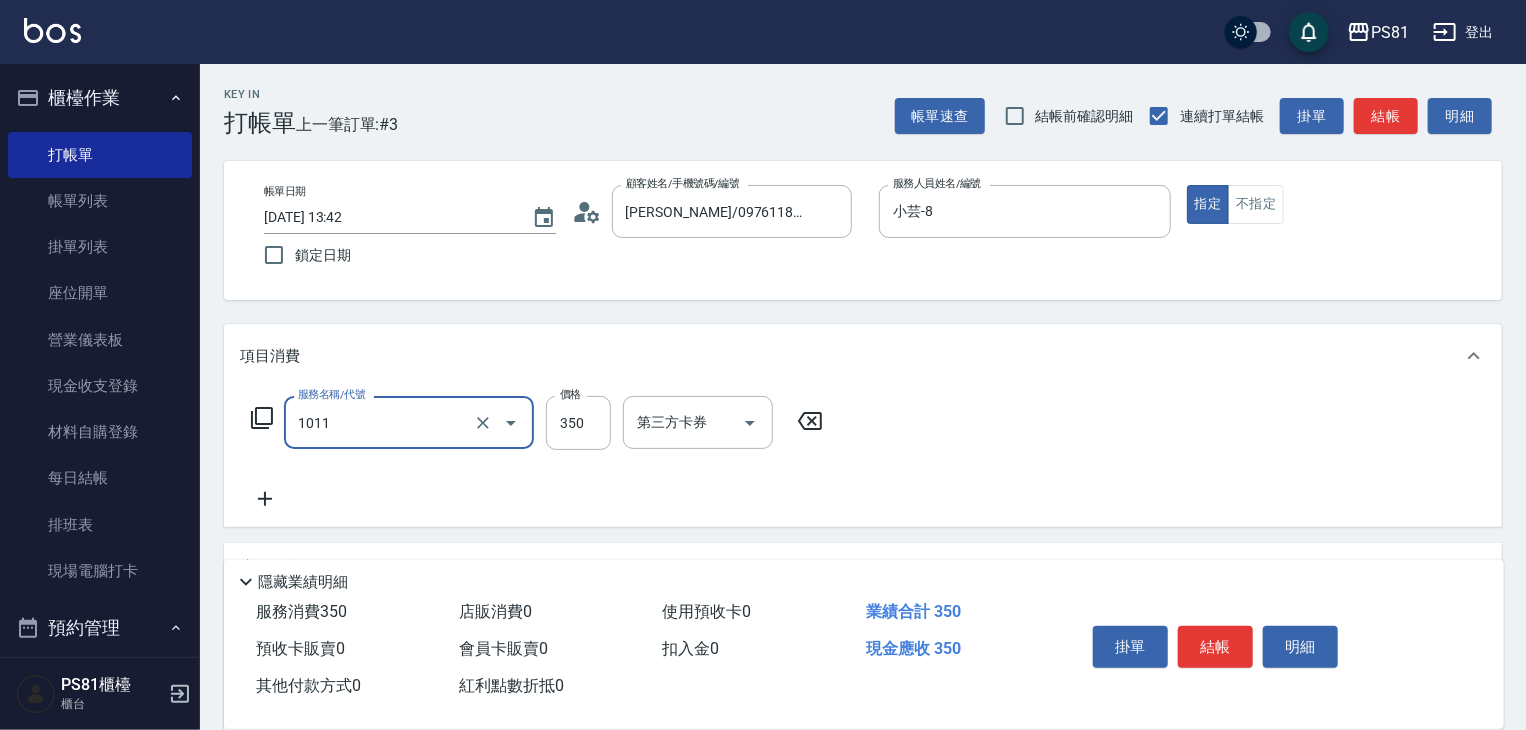 type on "B級單剪(1011)" 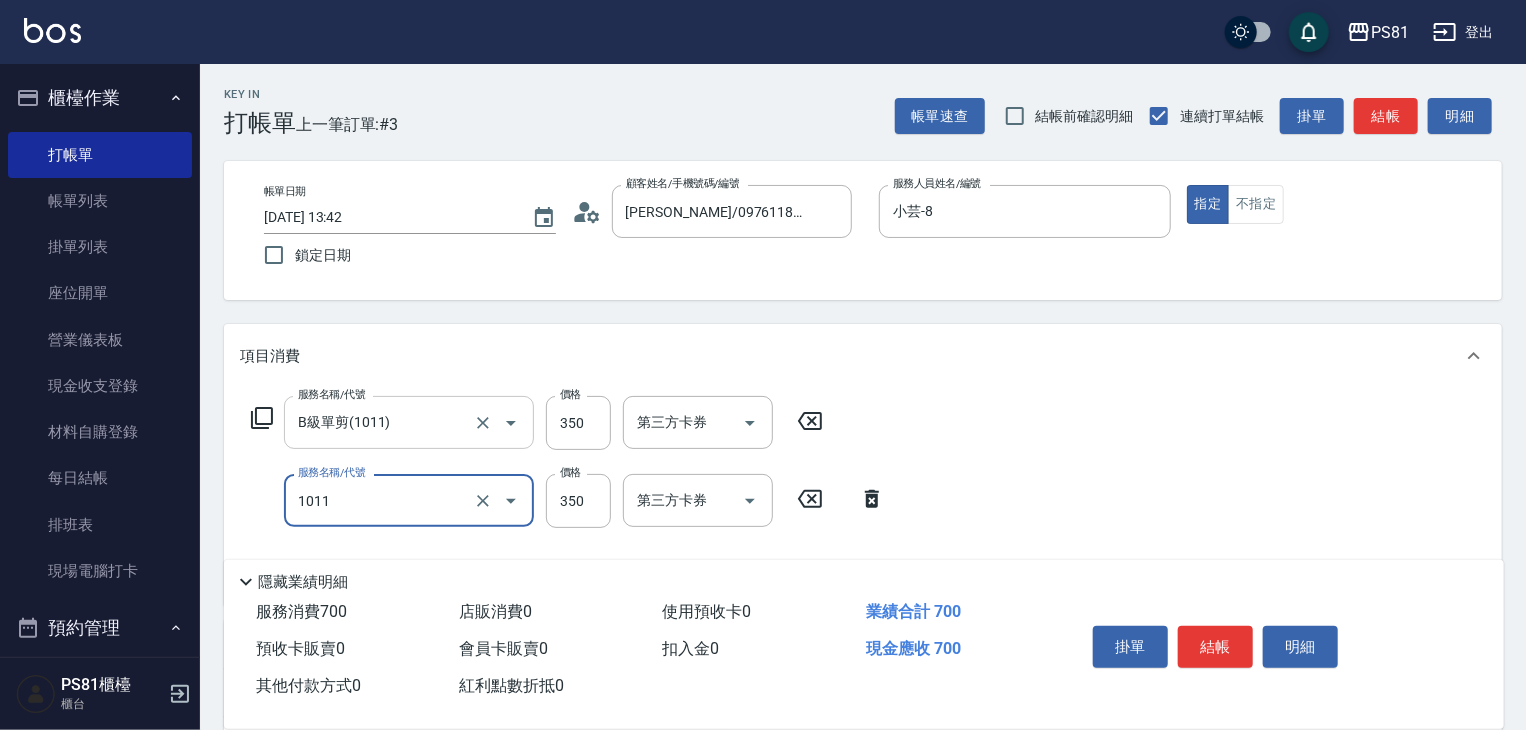 type on "B級單剪(1011)" 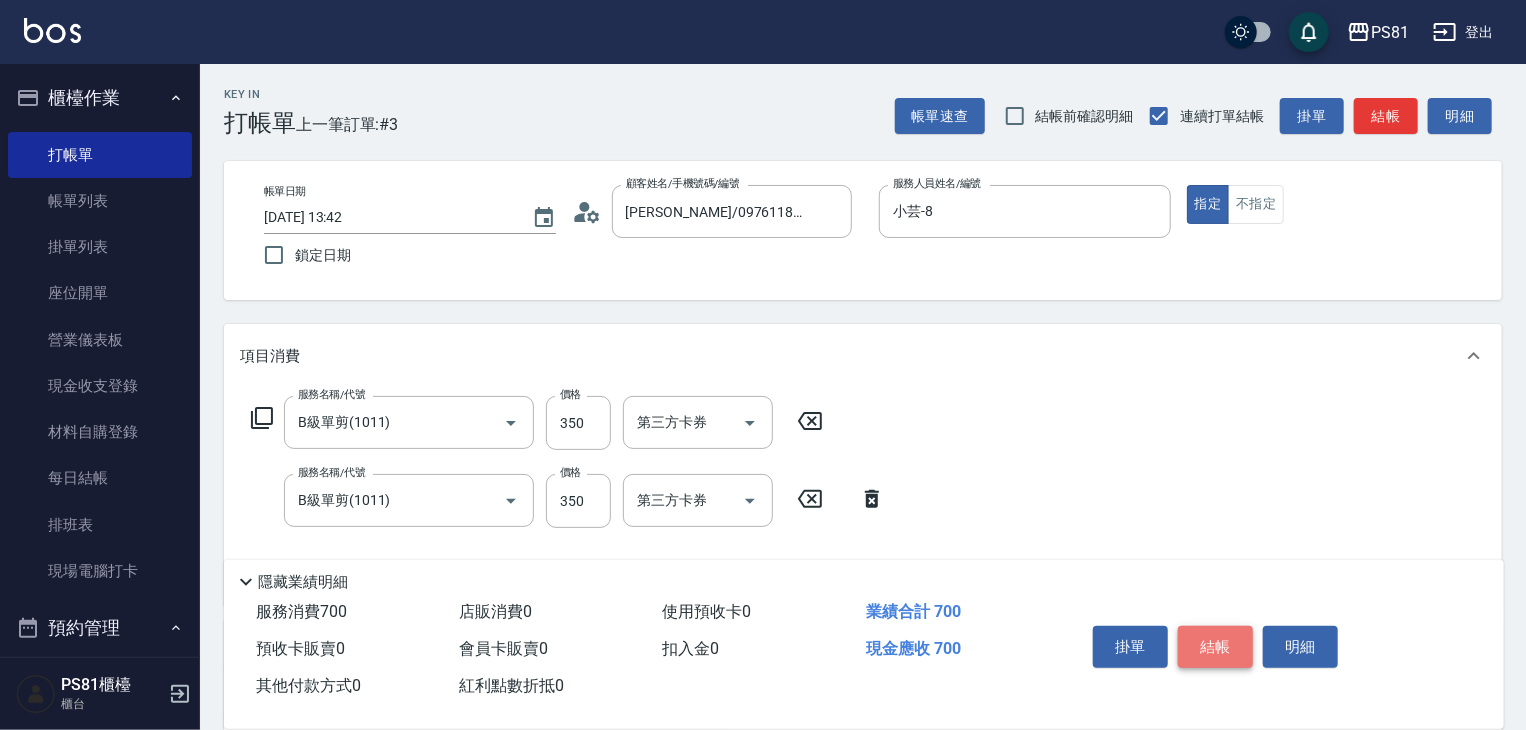 click on "結帳" at bounding box center (1215, 647) 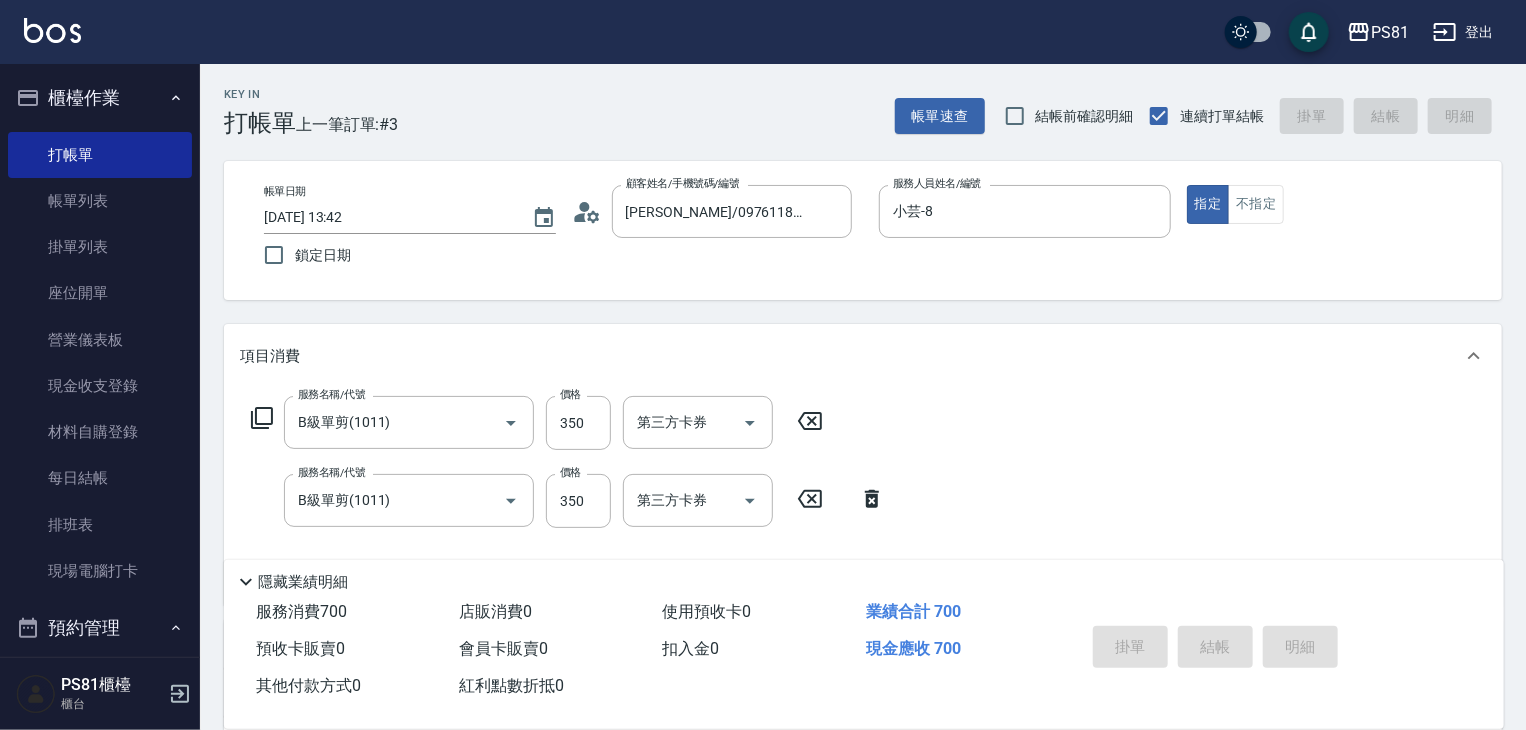 type on "[DATE] 13:43" 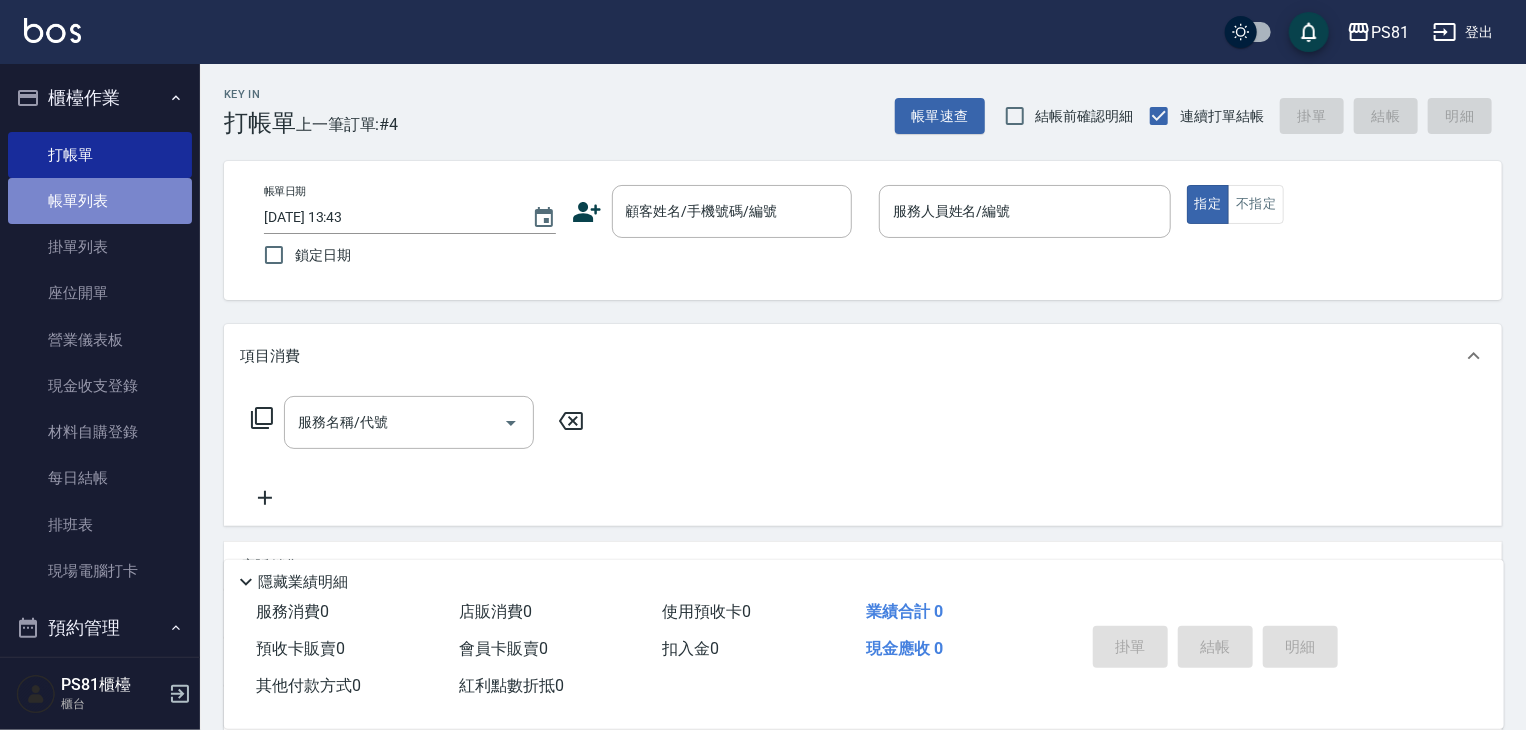 click on "帳單列表" at bounding box center (100, 201) 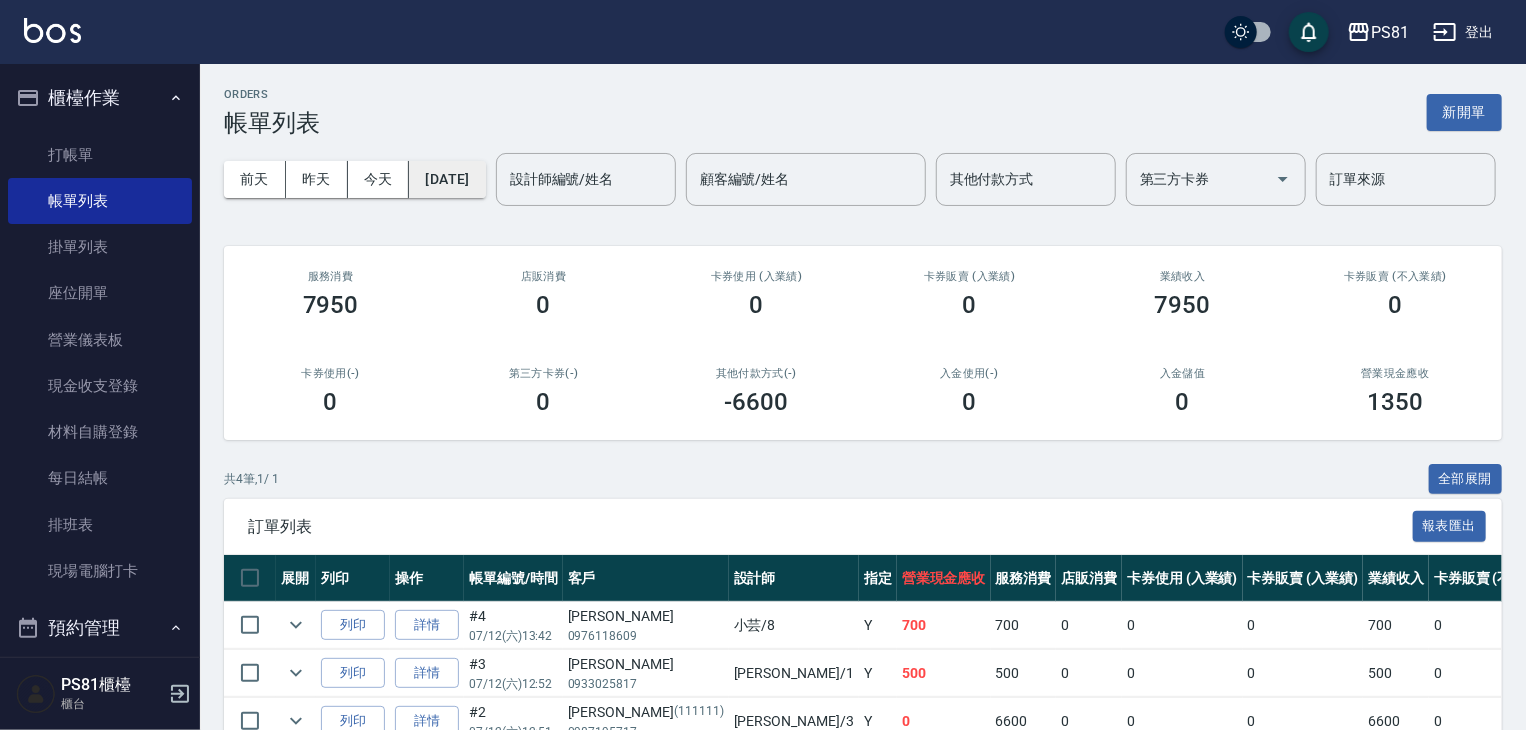 click on "[DATE]" at bounding box center (447, 179) 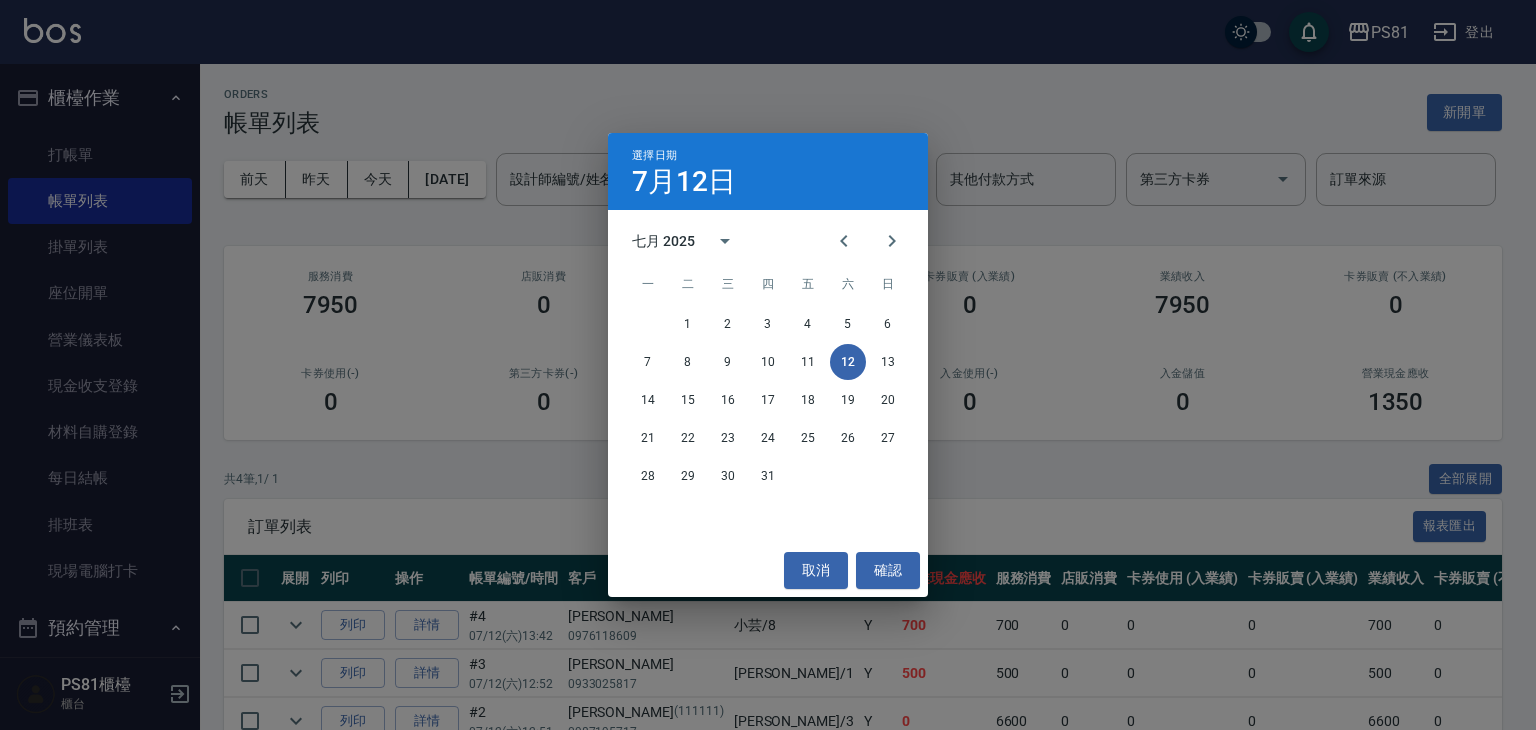 click on "七月 2025" at bounding box center [663, 241] 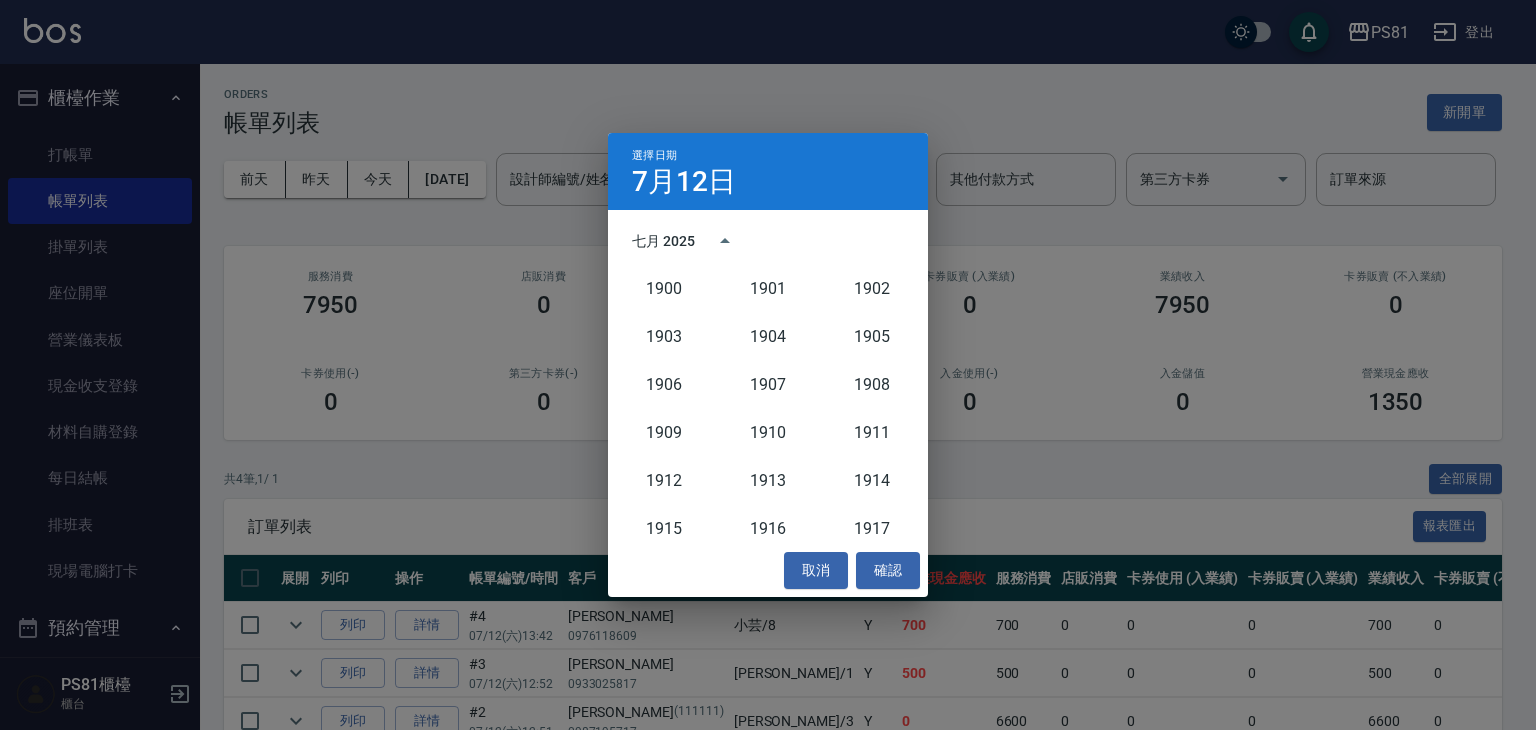 scroll, scrollTop: 1852, scrollLeft: 0, axis: vertical 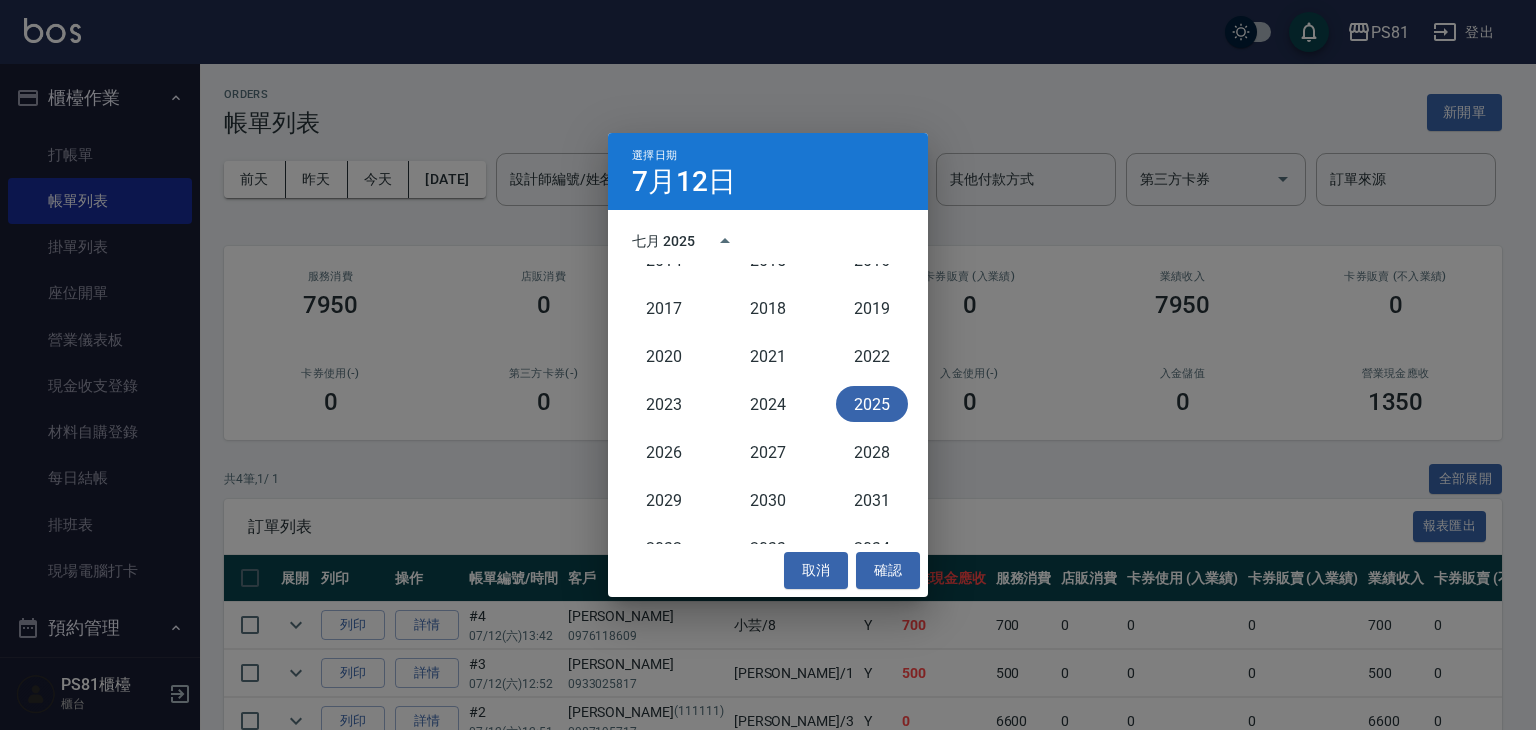 click on "2025" at bounding box center (872, 404) 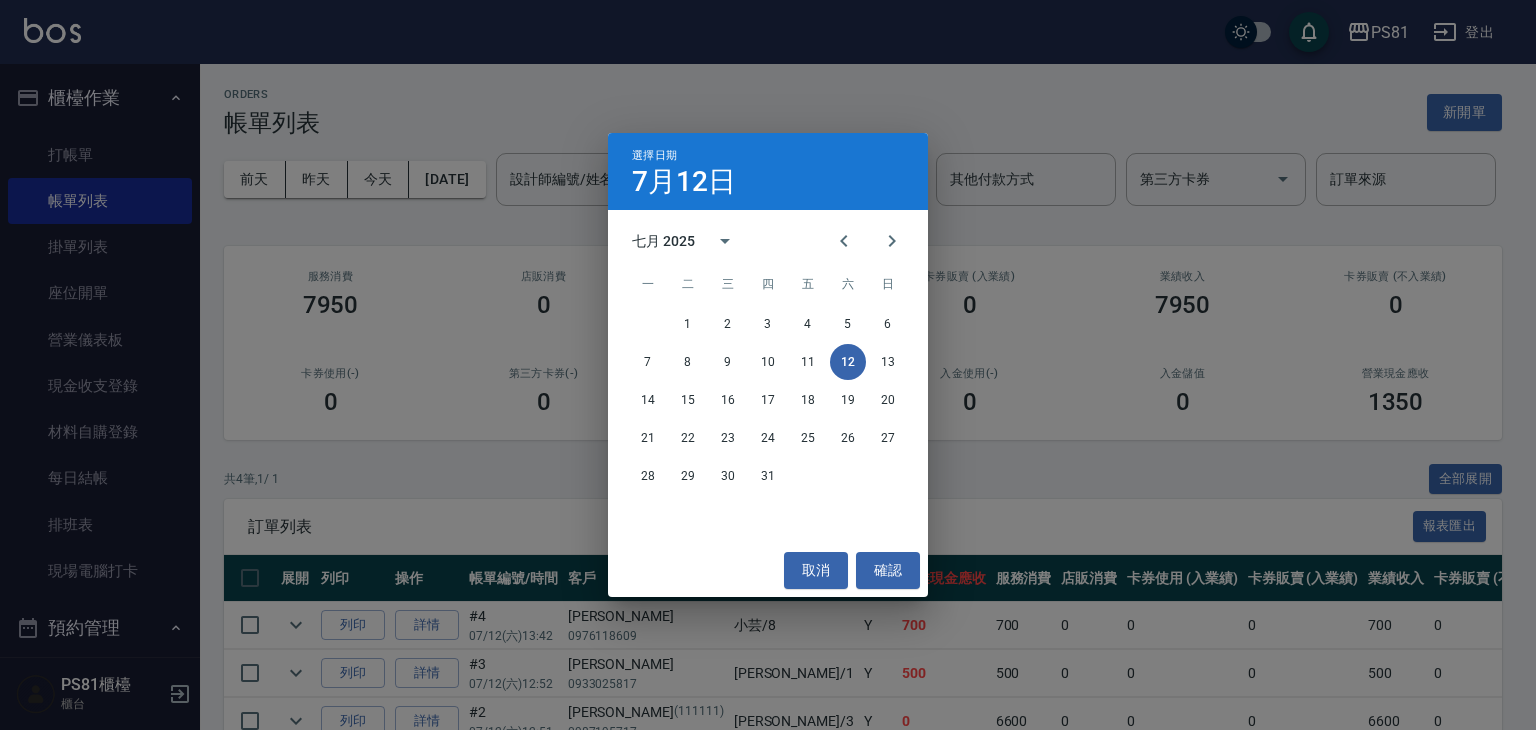 click on "七月 2025" at bounding box center (663, 241) 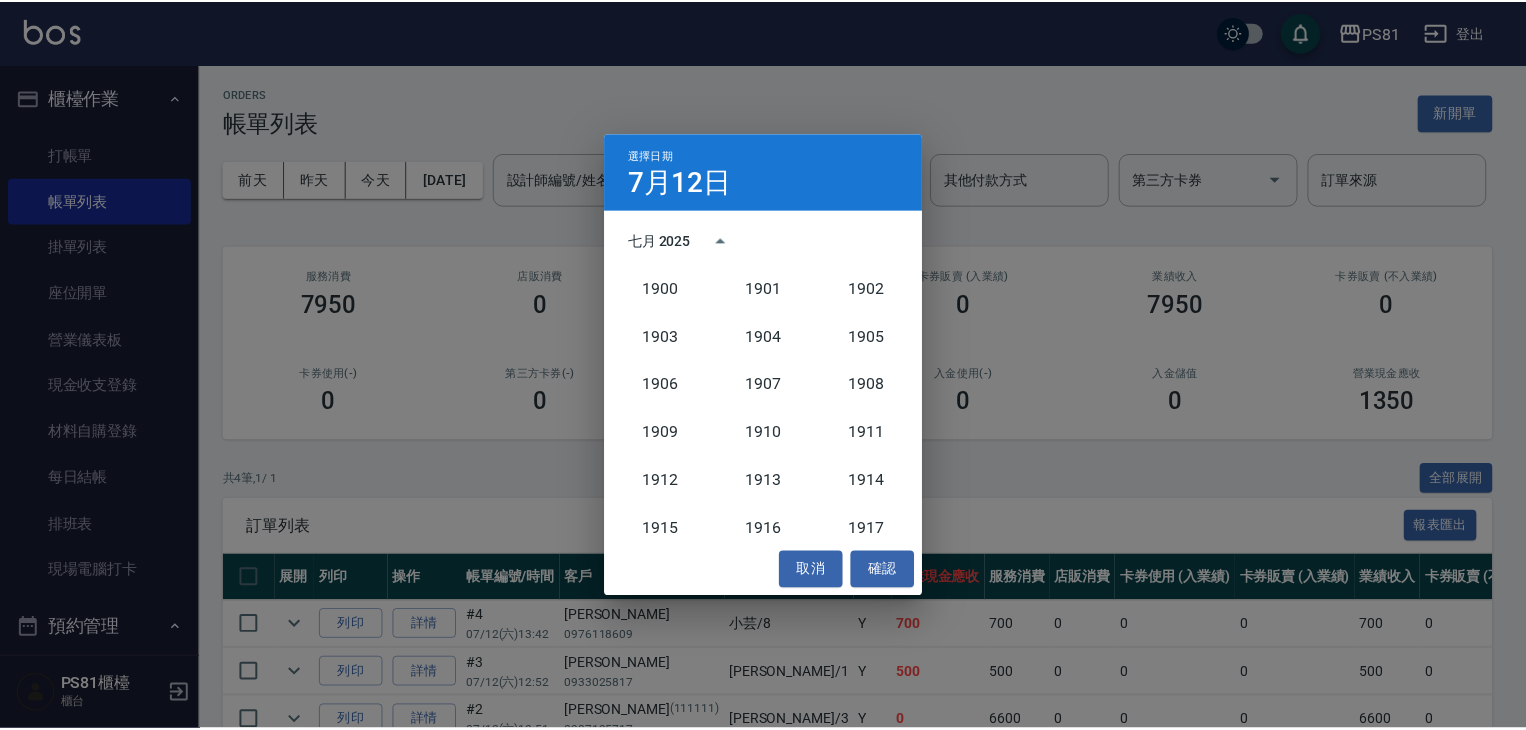 scroll, scrollTop: 1852, scrollLeft: 0, axis: vertical 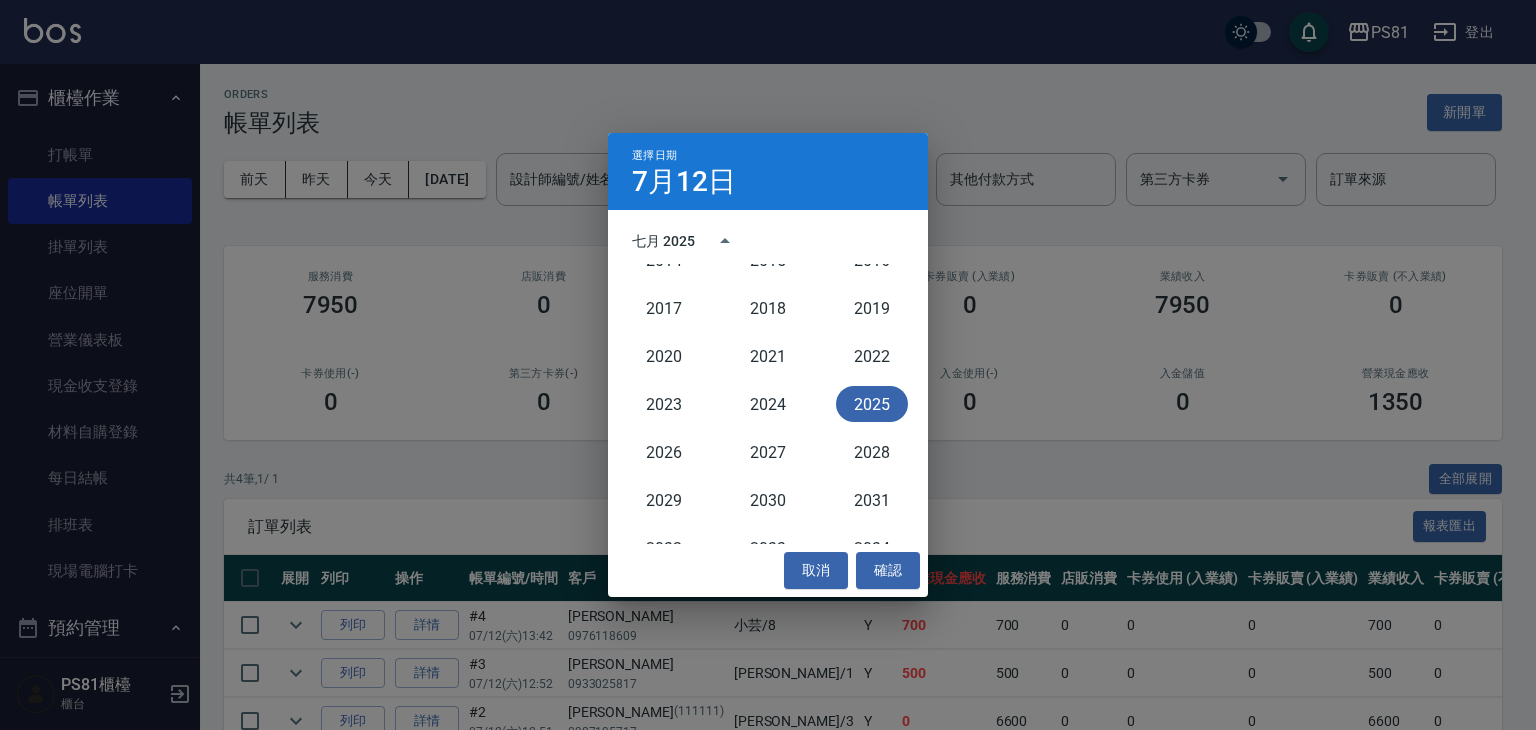 click on "七月 2025" at bounding box center (663, 241) 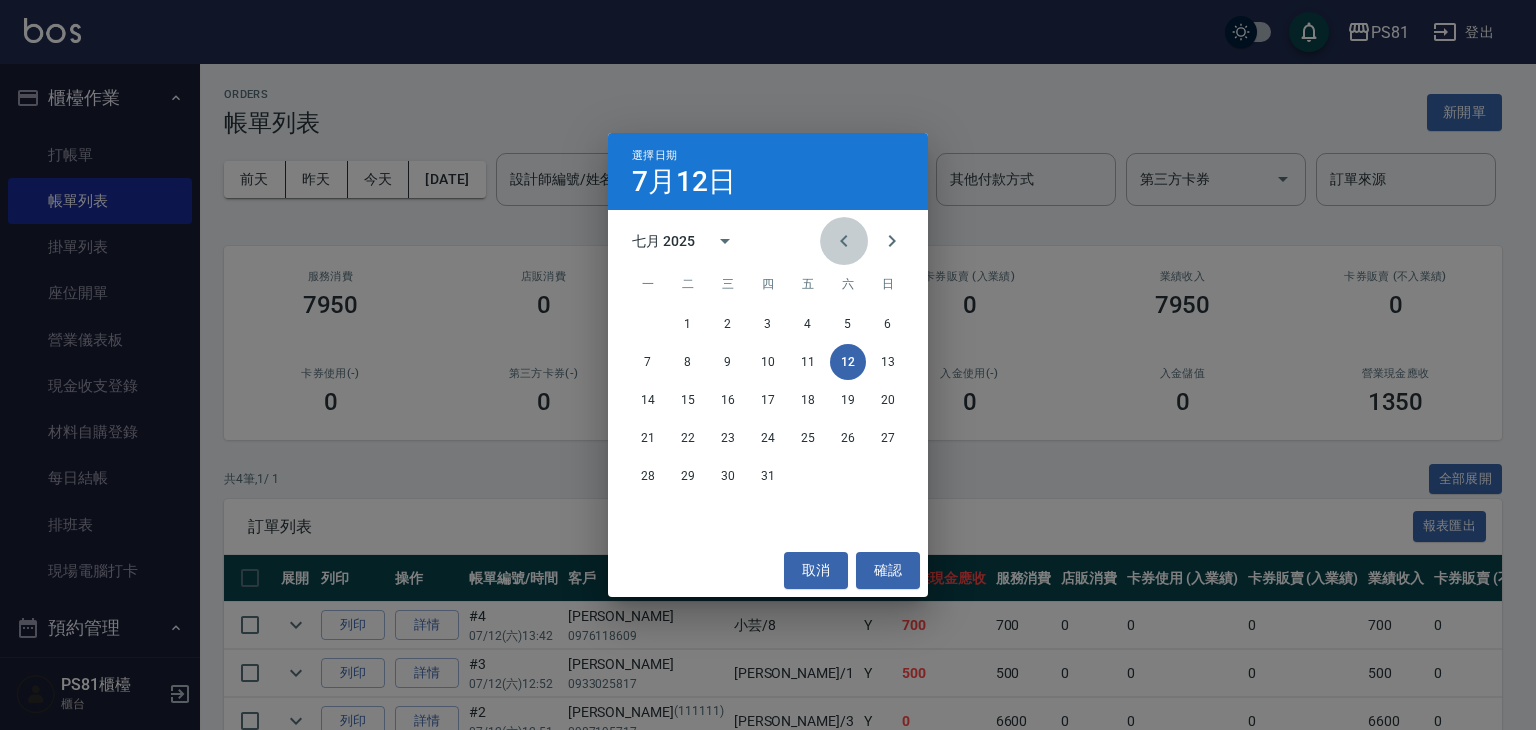 click 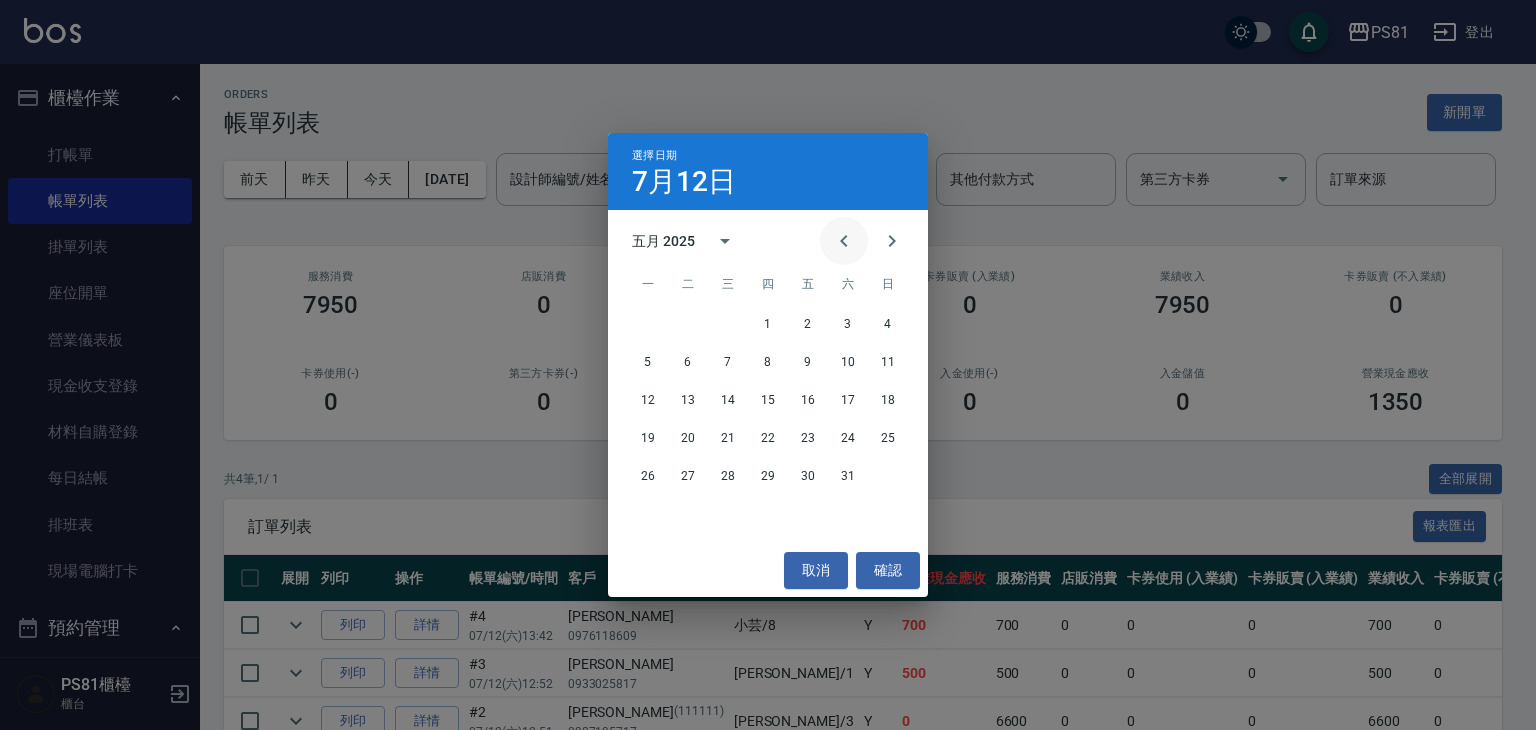click 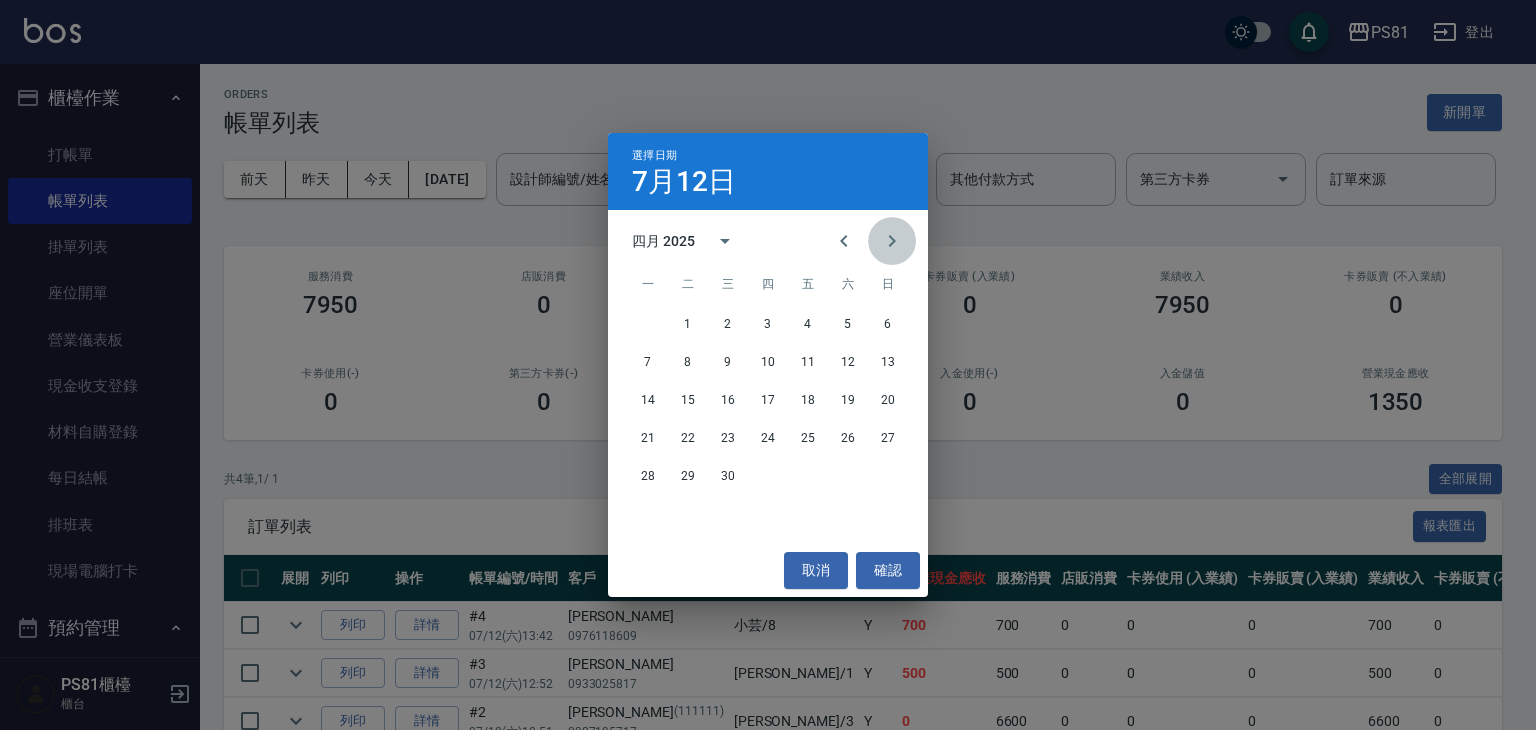 drag, startPoint x: 894, startPoint y: 242, endPoint x: 883, endPoint y: 247, distance: 12.083046 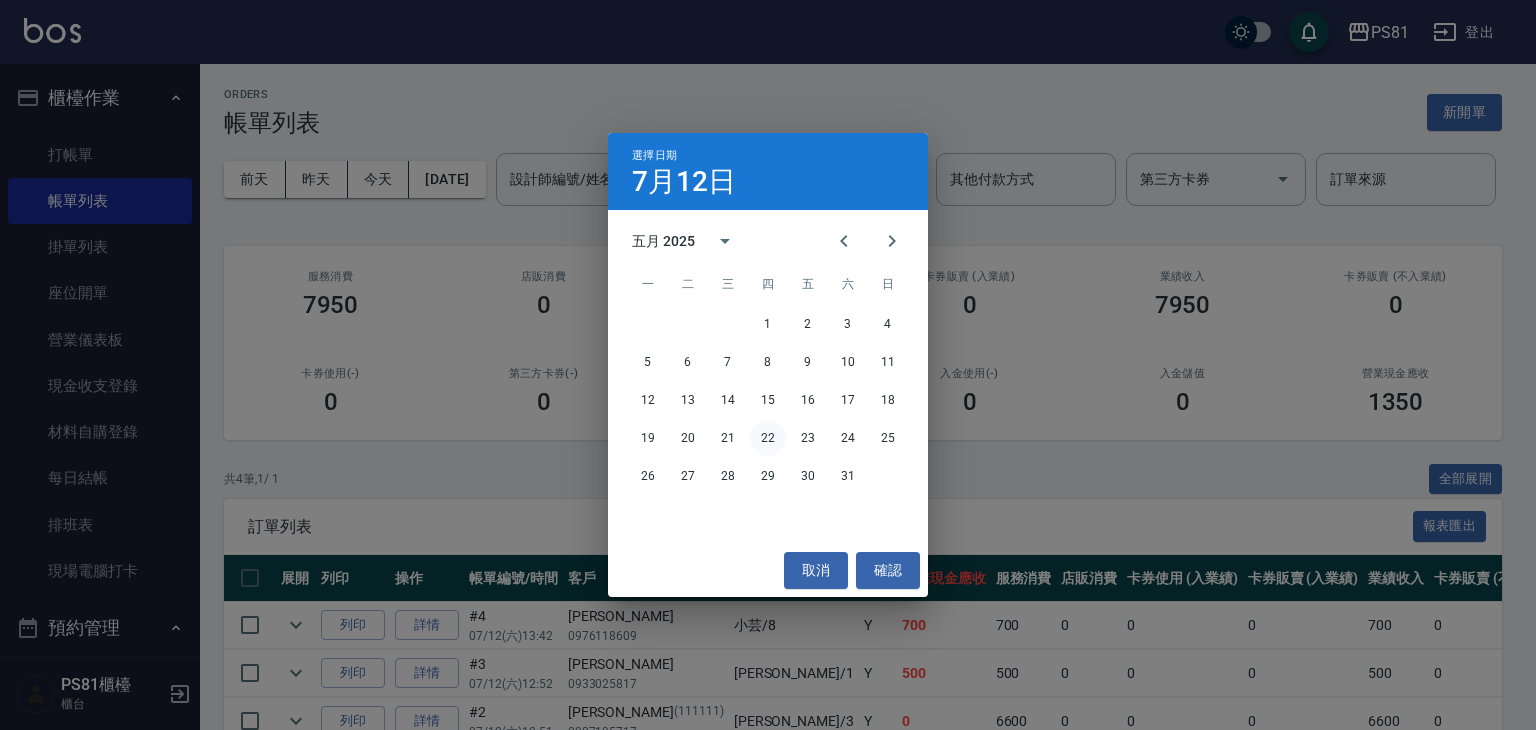 click on "22" at bounding box center [768, 438] 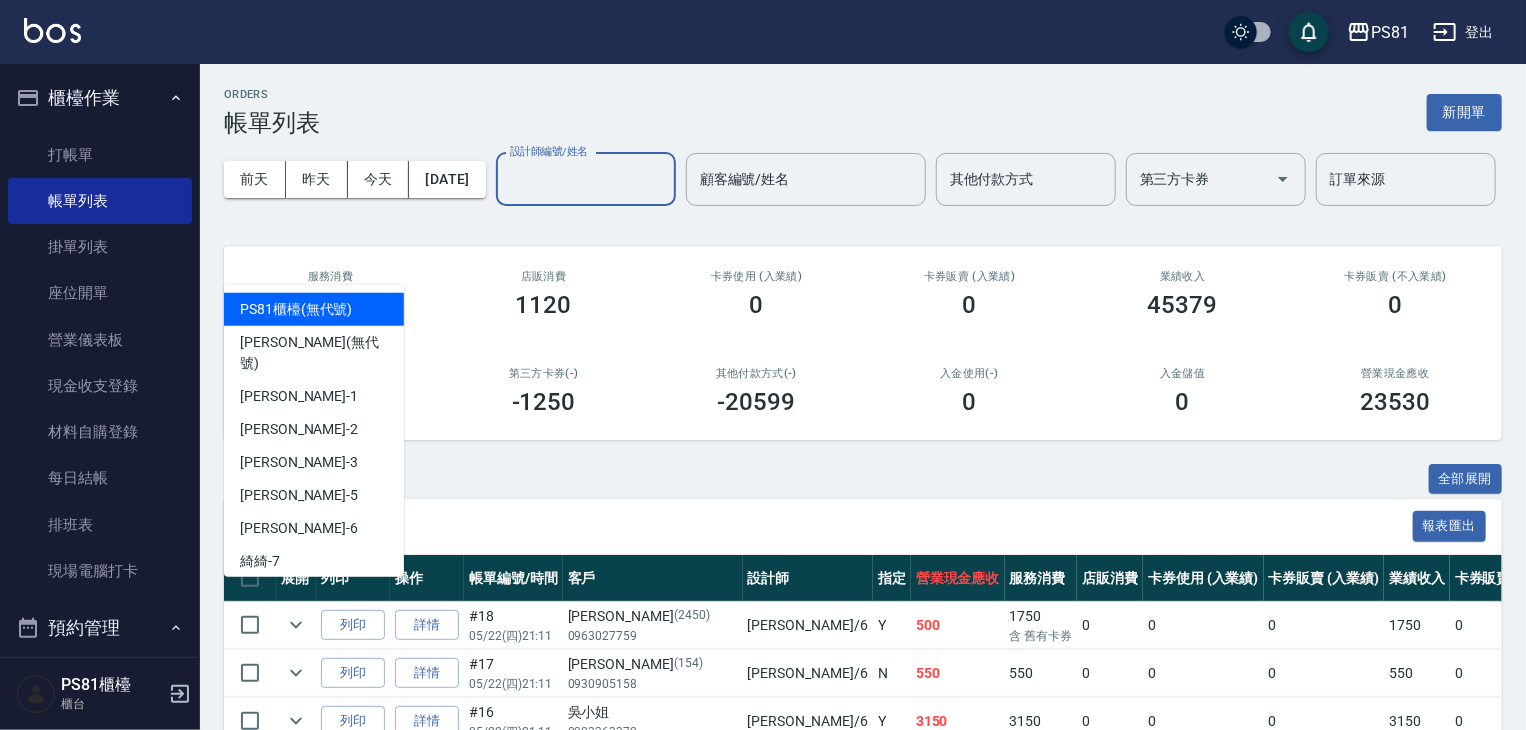 click on "設計師編號/姓名" at bounding box center (586, 179) 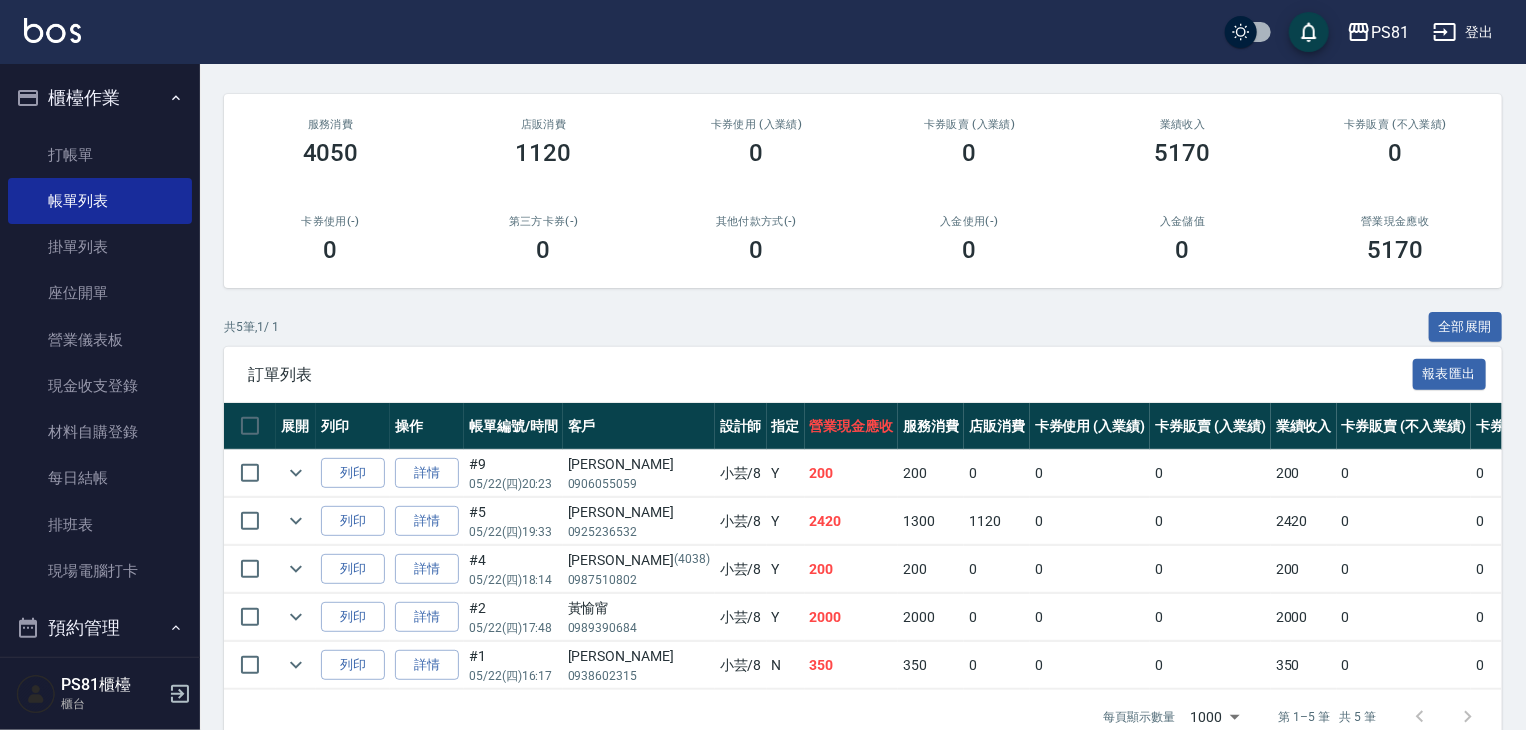 scroll, scrollTop: 266, scrollLeft: 0, axis: vertical 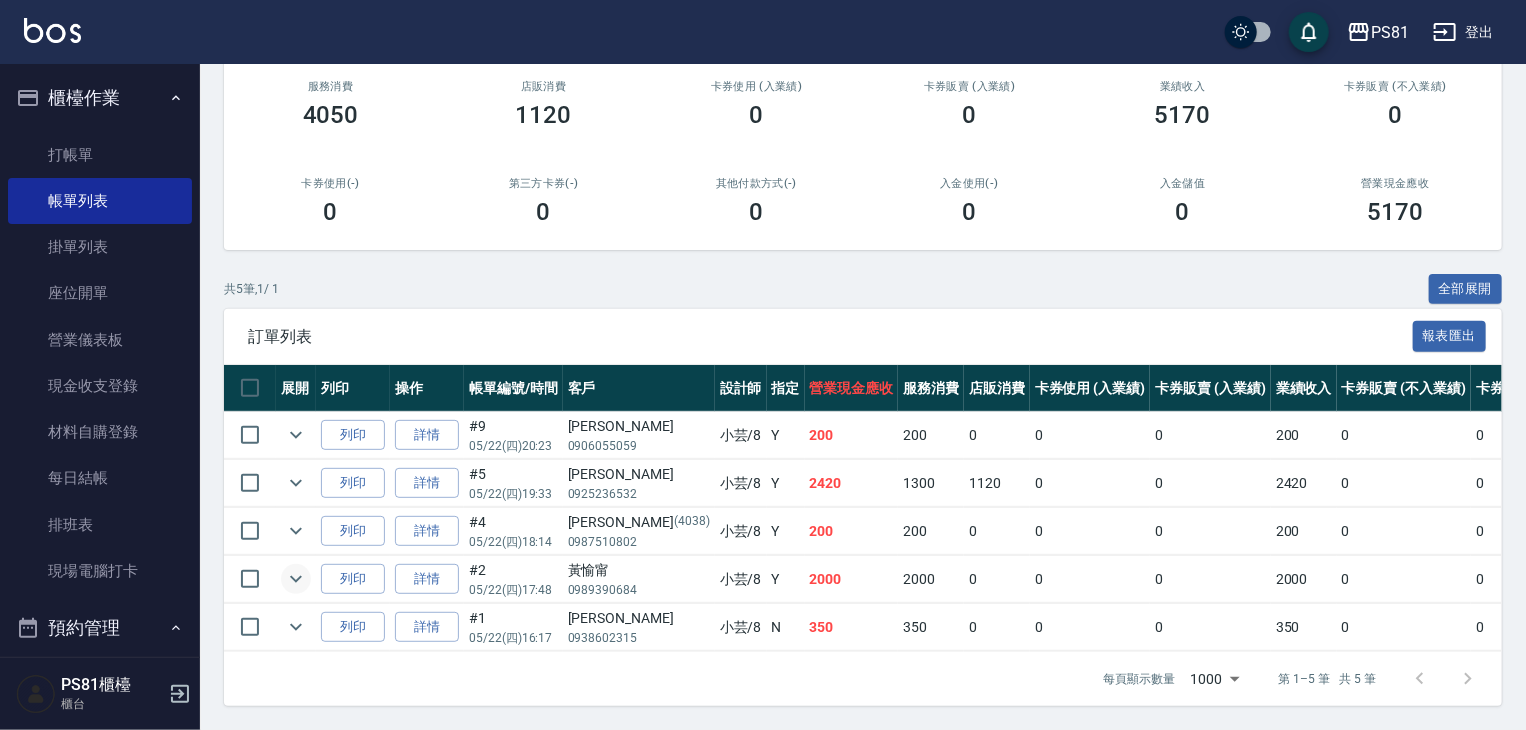 type on "小芸-8" 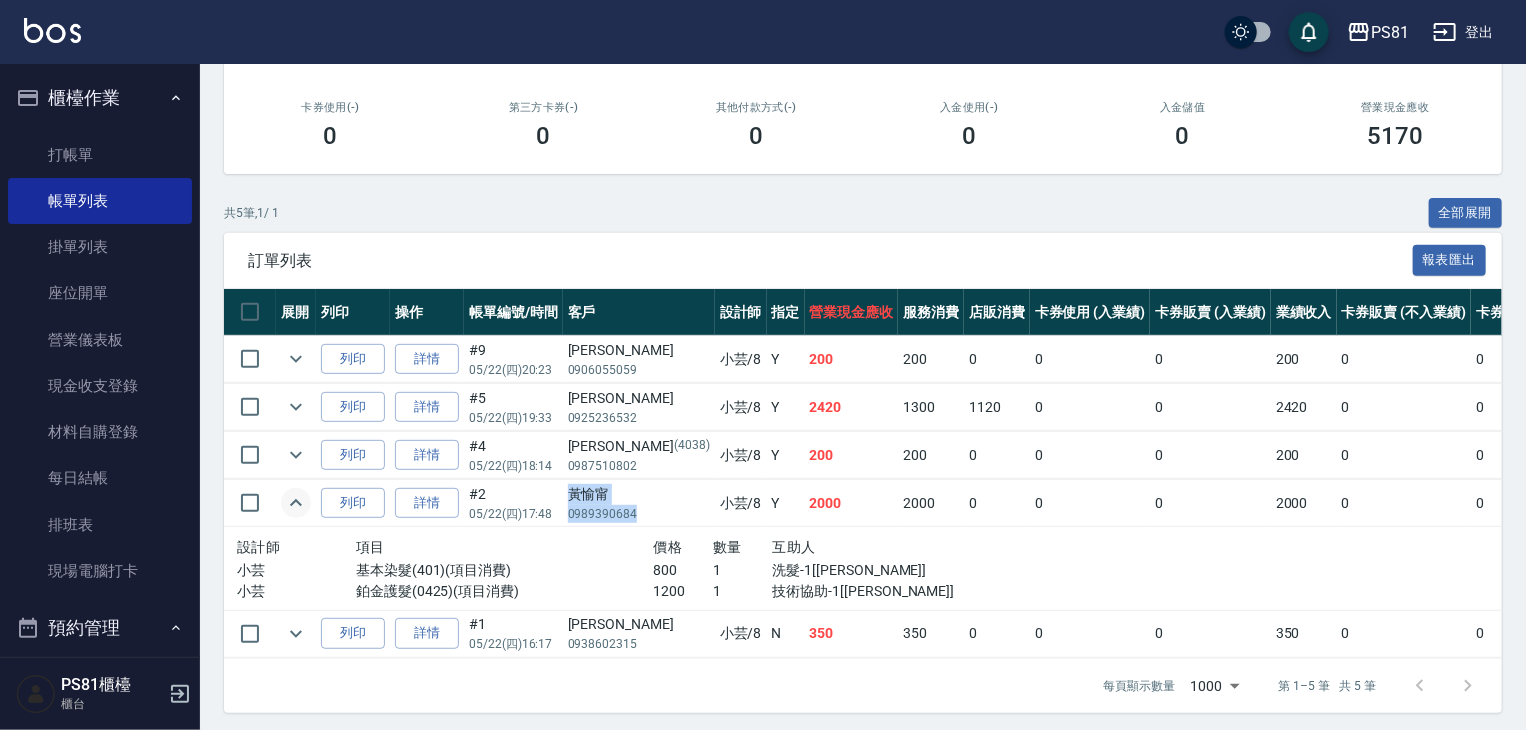 drag, startPoint x: 560, startPoint y: 569, endPoint x: 629, endPoint y: 580, distance: 69.87131 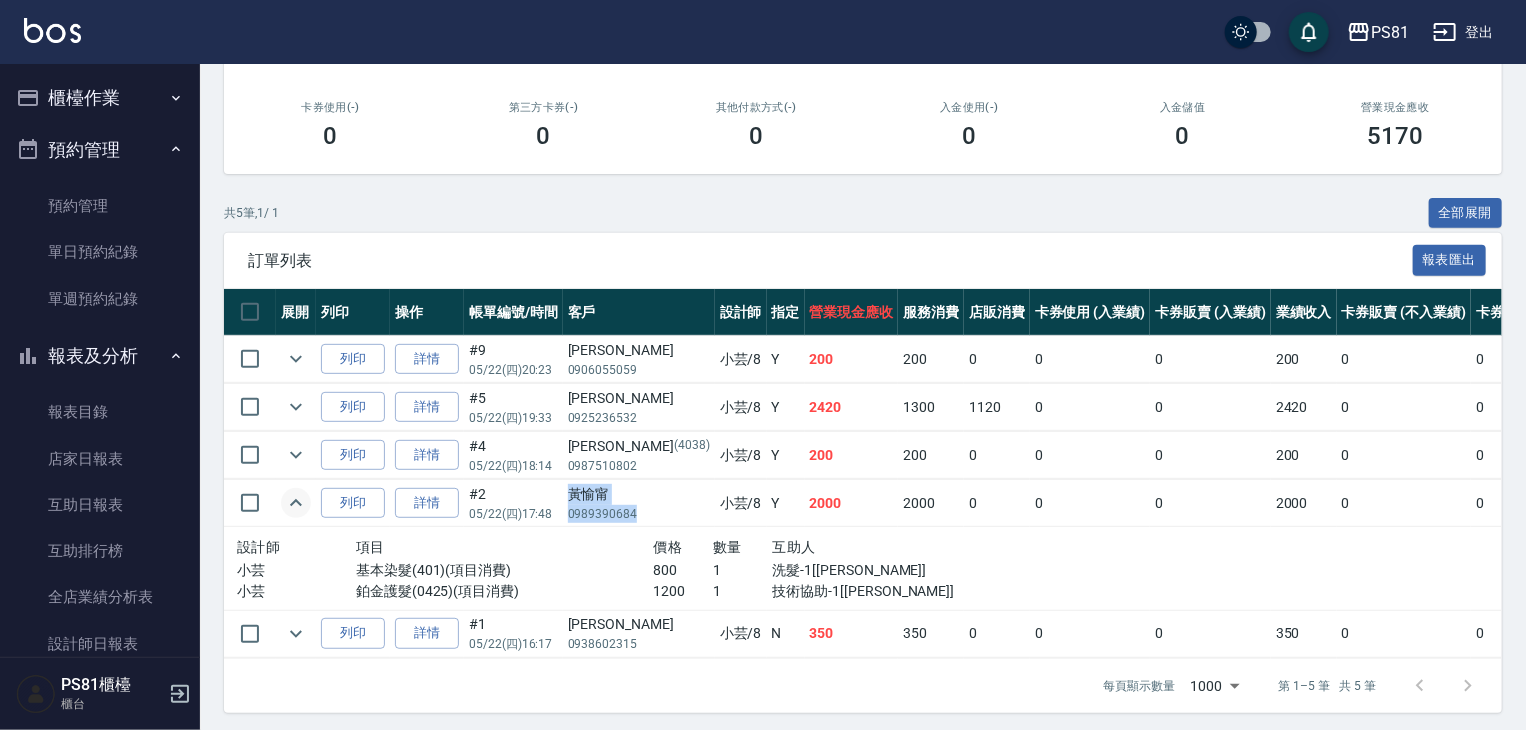 click on "預約管理" at bounding box center [100, 150] 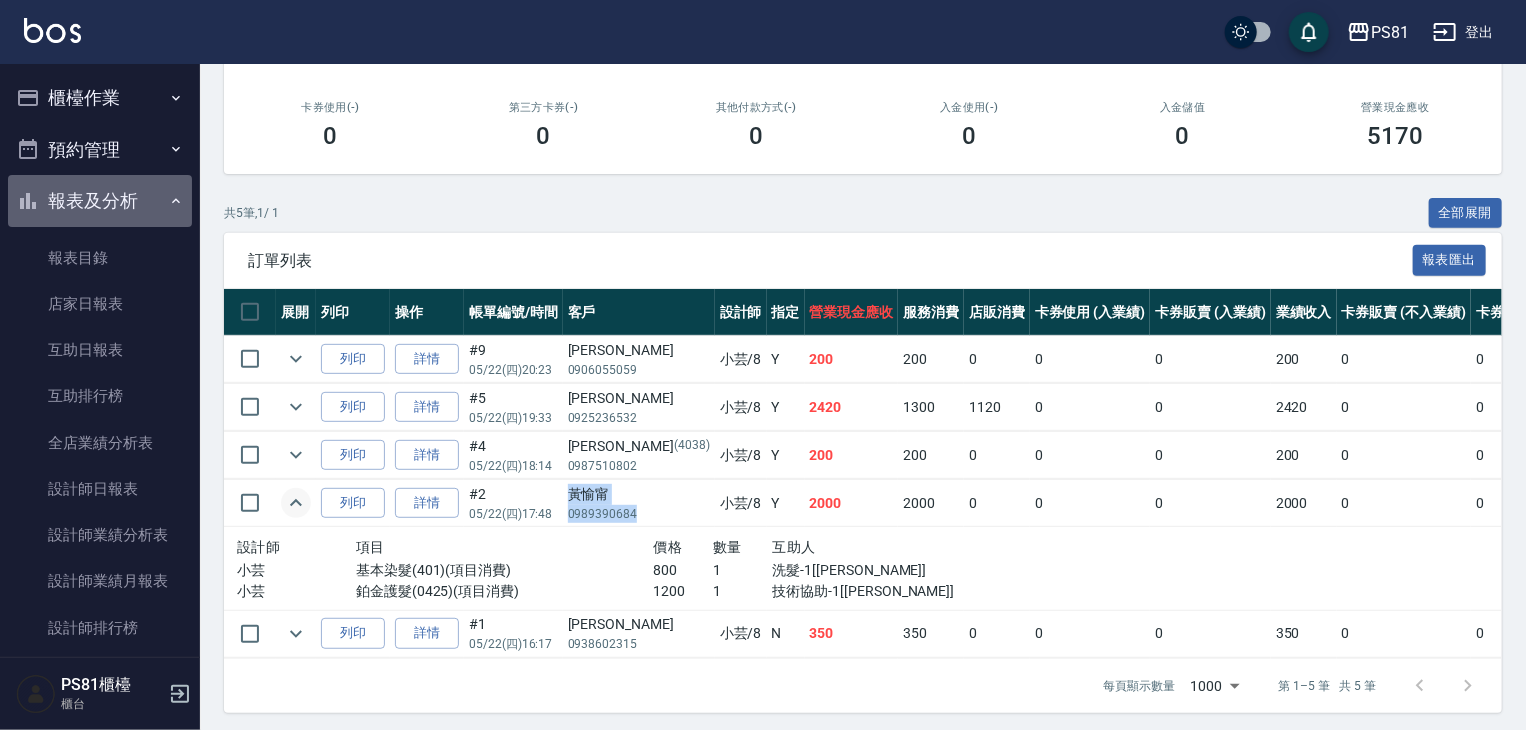click on "報表及分析" at bounding box center (100, 201) 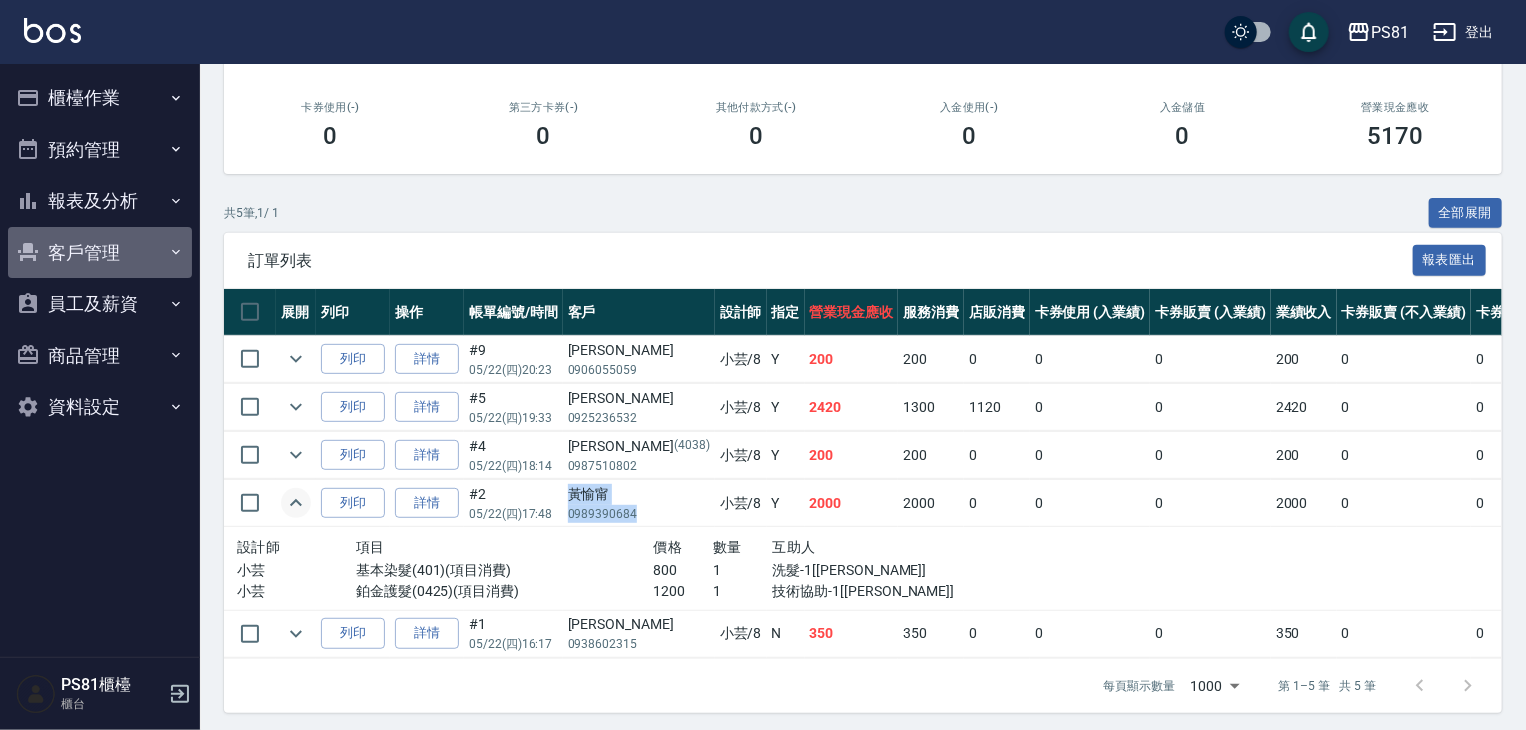 click on "客戶管理" at bounding box center [100, 253] 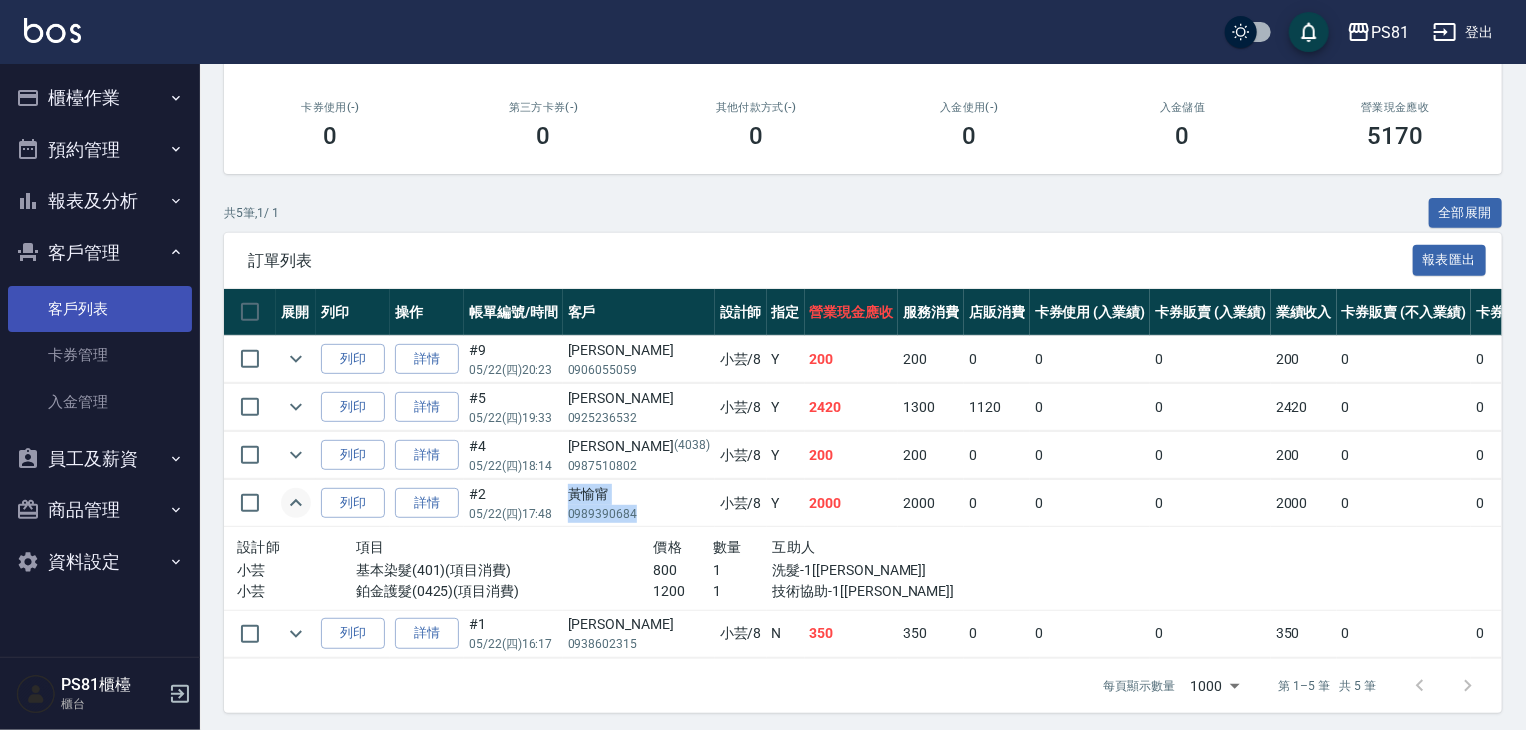 click on "客戶列表" at bounding box center [100, 309] 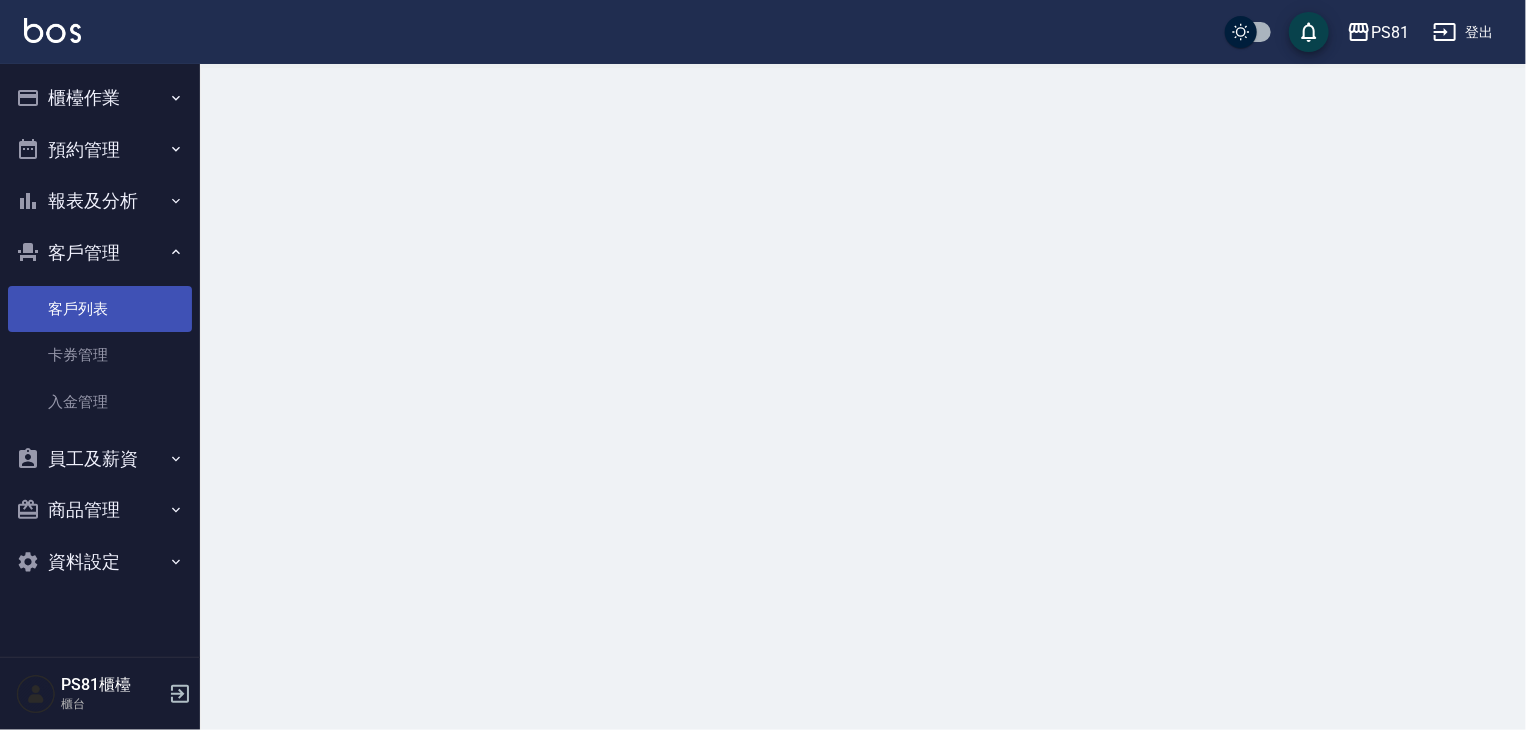 scroll, scrollTop: 0, scrollLeft: 0, axis: both 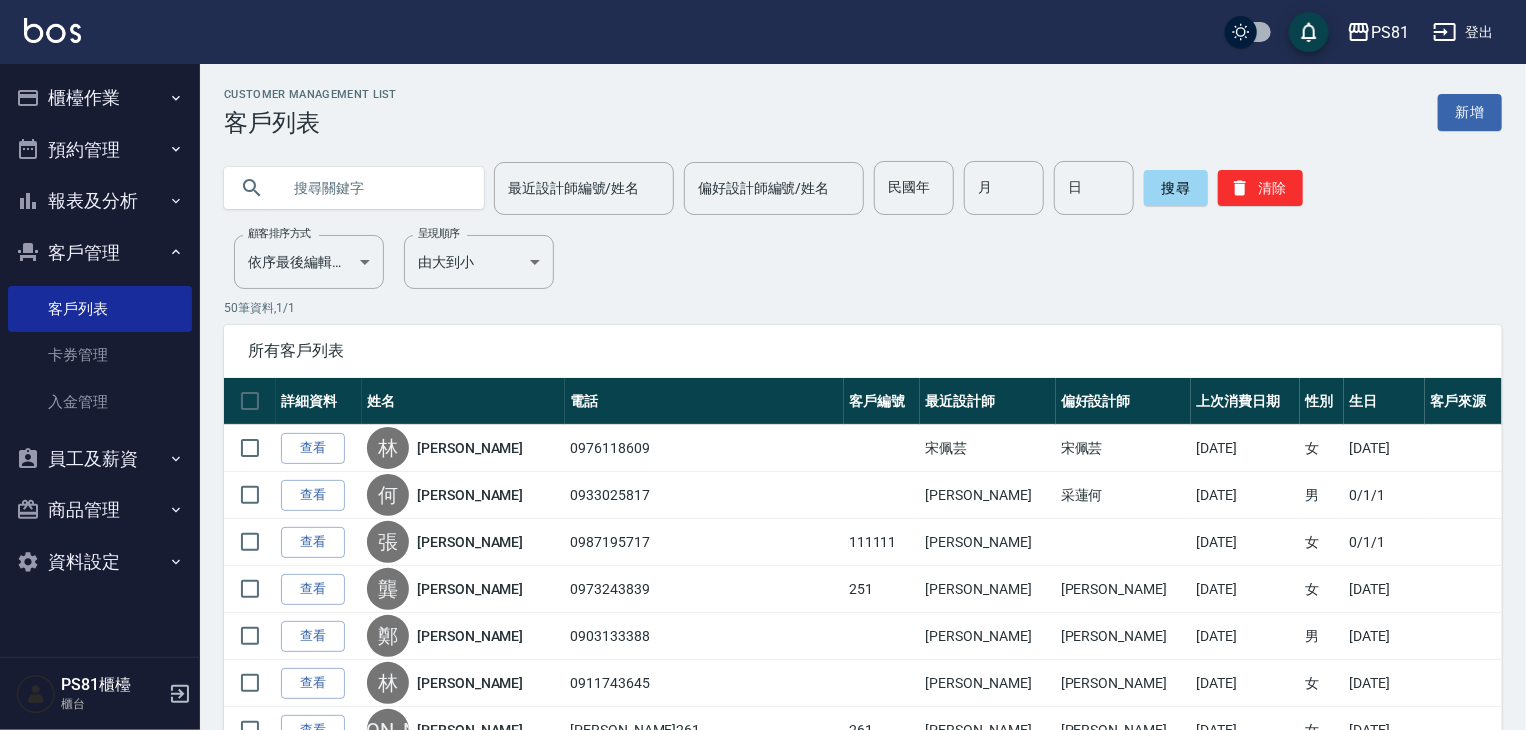 click at bounding box center (374, 188) 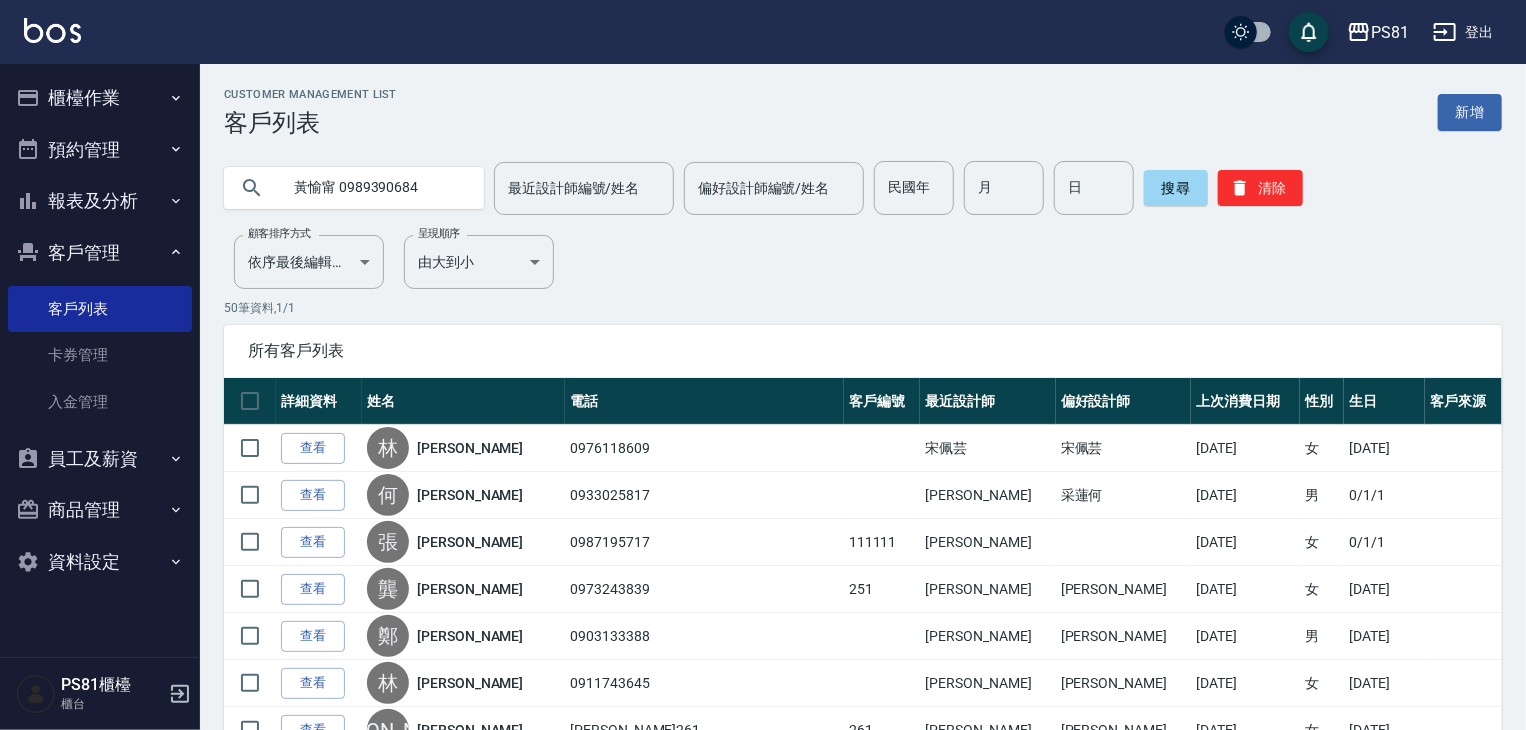 click on "黃愉甯 0989390684" at bounding box center (374, 188) 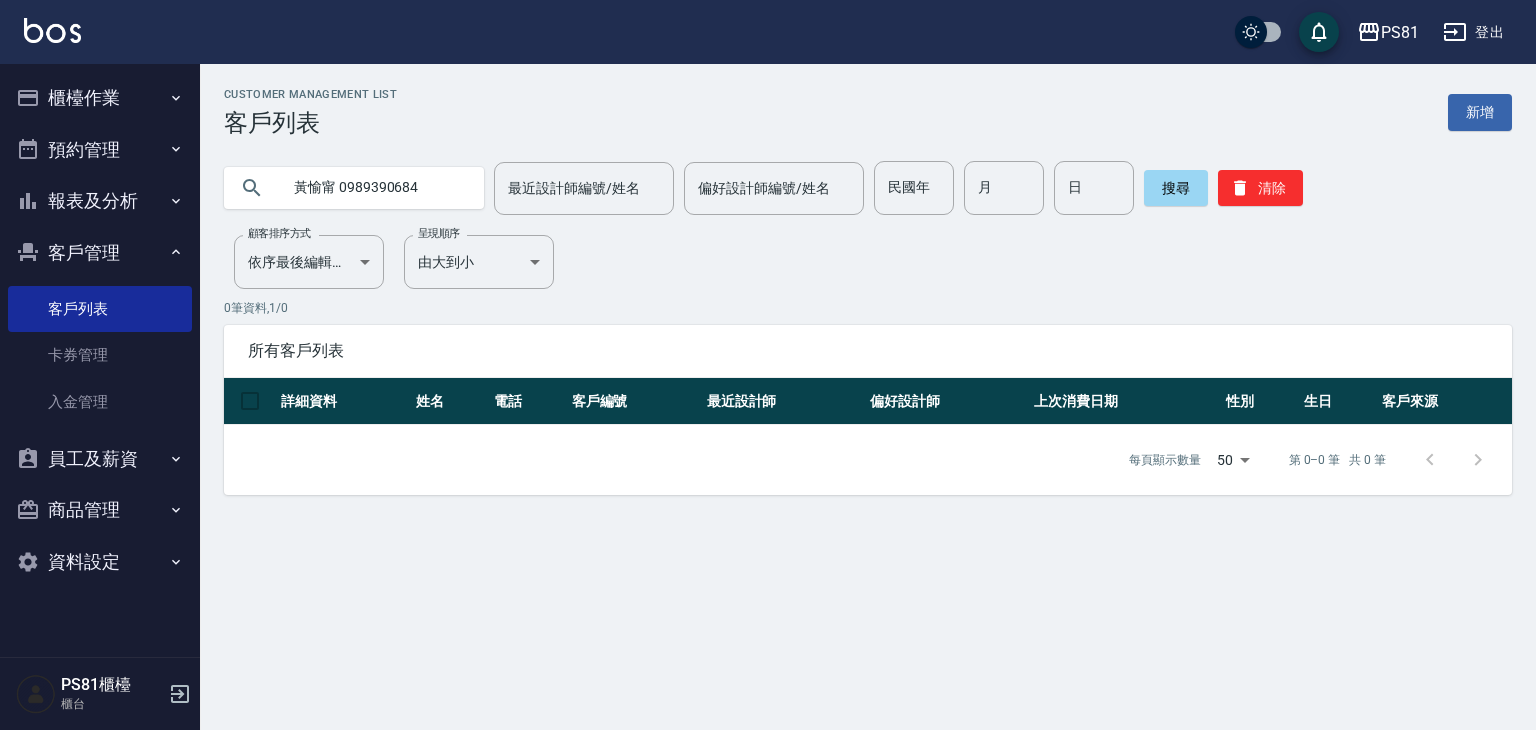 drag, startPoint x: 432, startPoint y: 182, endPoint x: 333, endPoint y: 177, distance: 99.12618 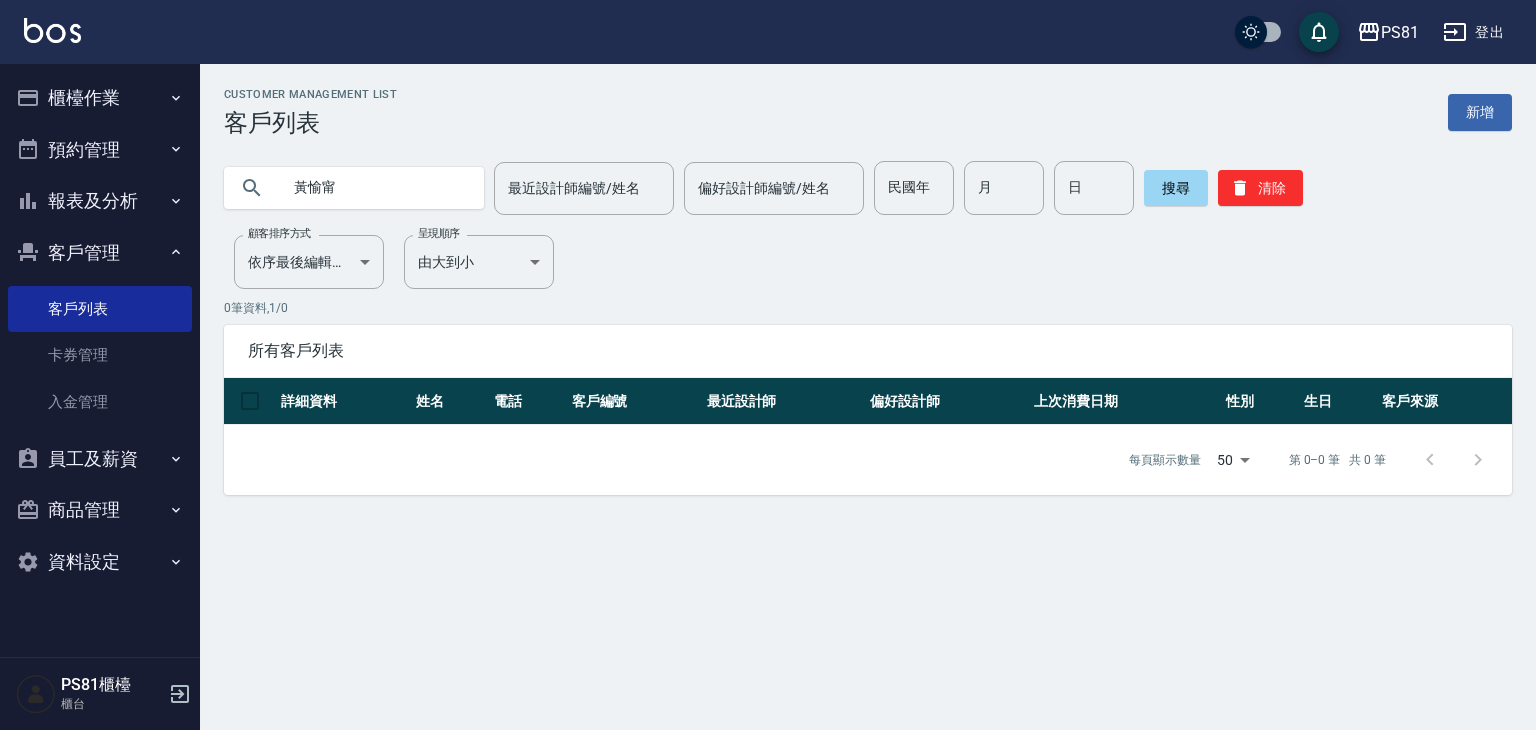 type on "黃愉甯" 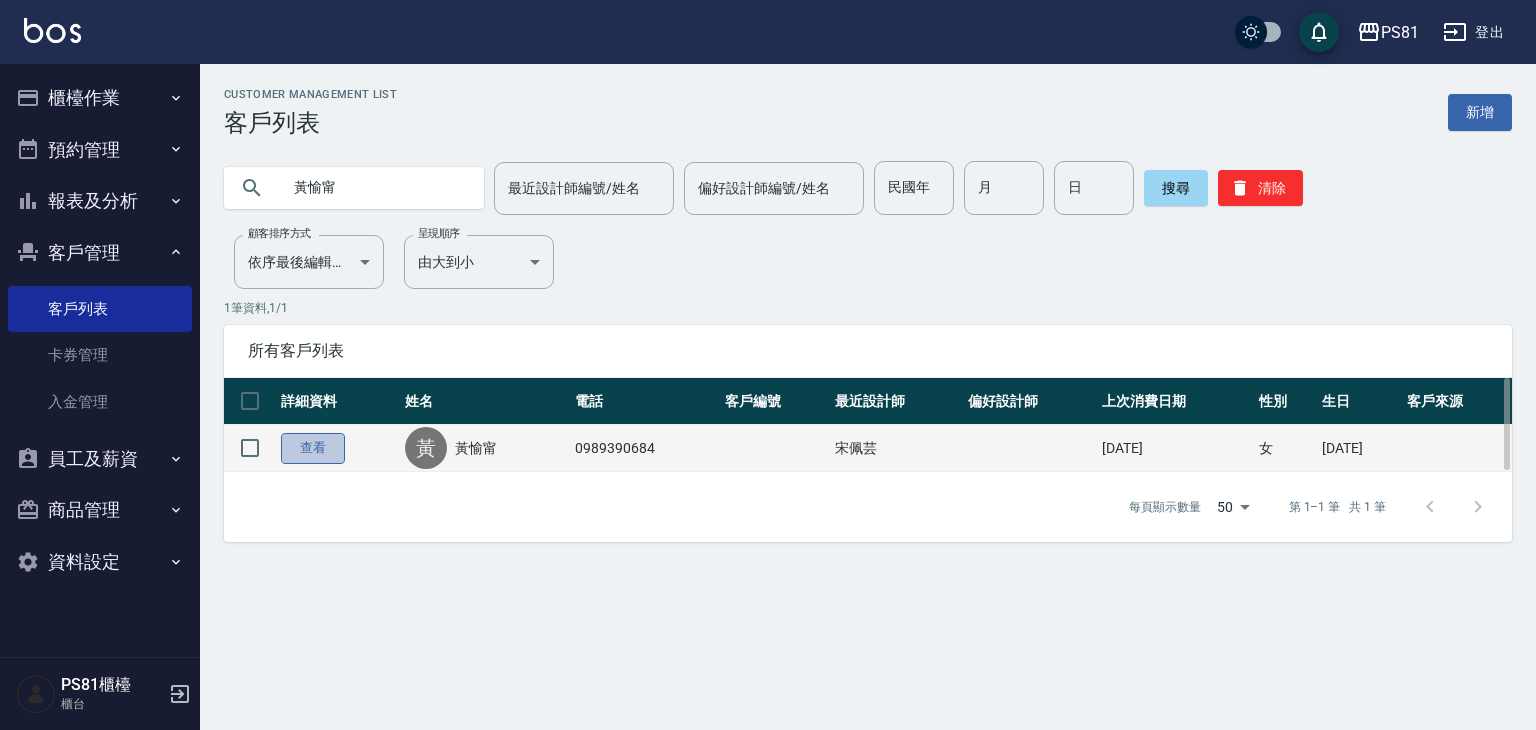 click on "查看" at bounding box center (313, 448) 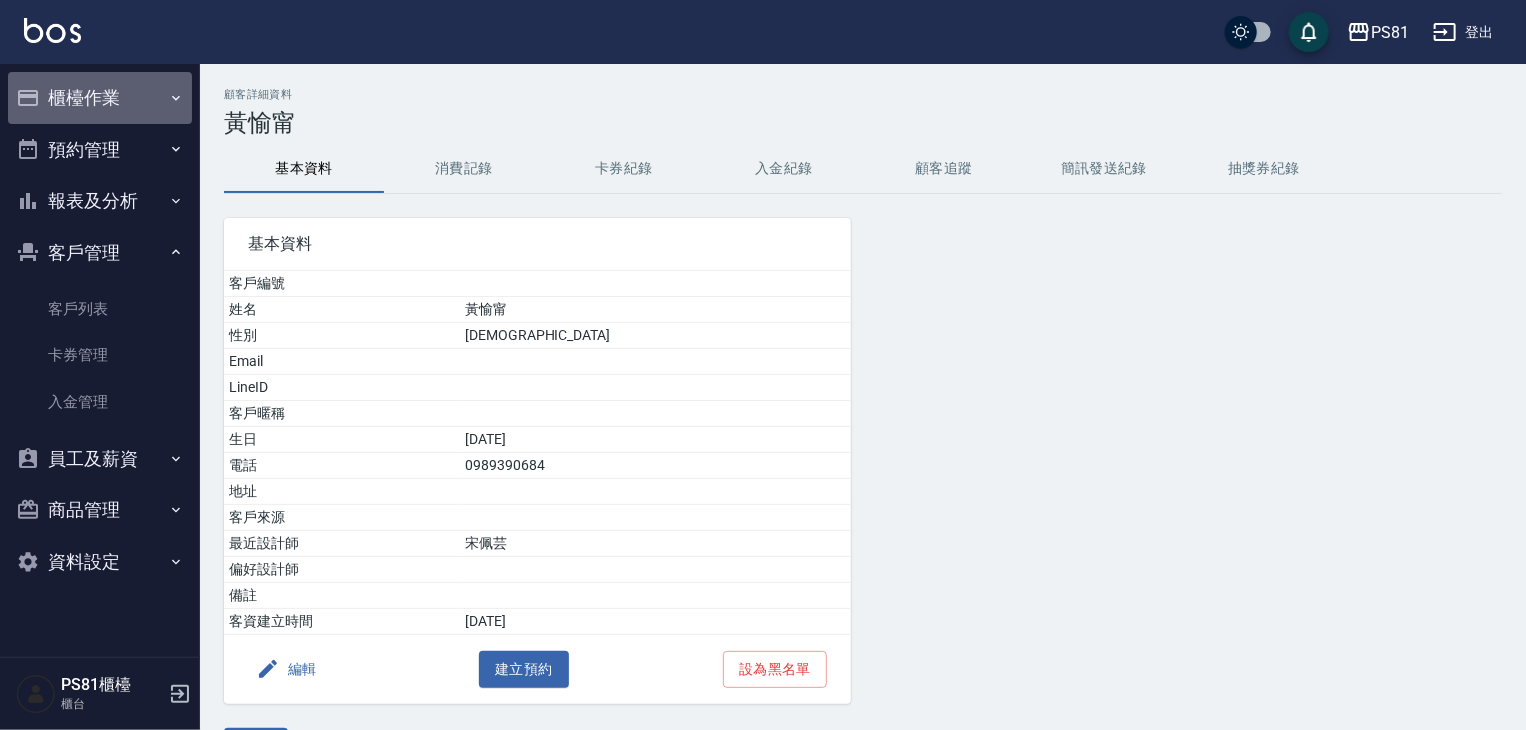 click on "櫃檯作業" at bounding box center (100, 98) 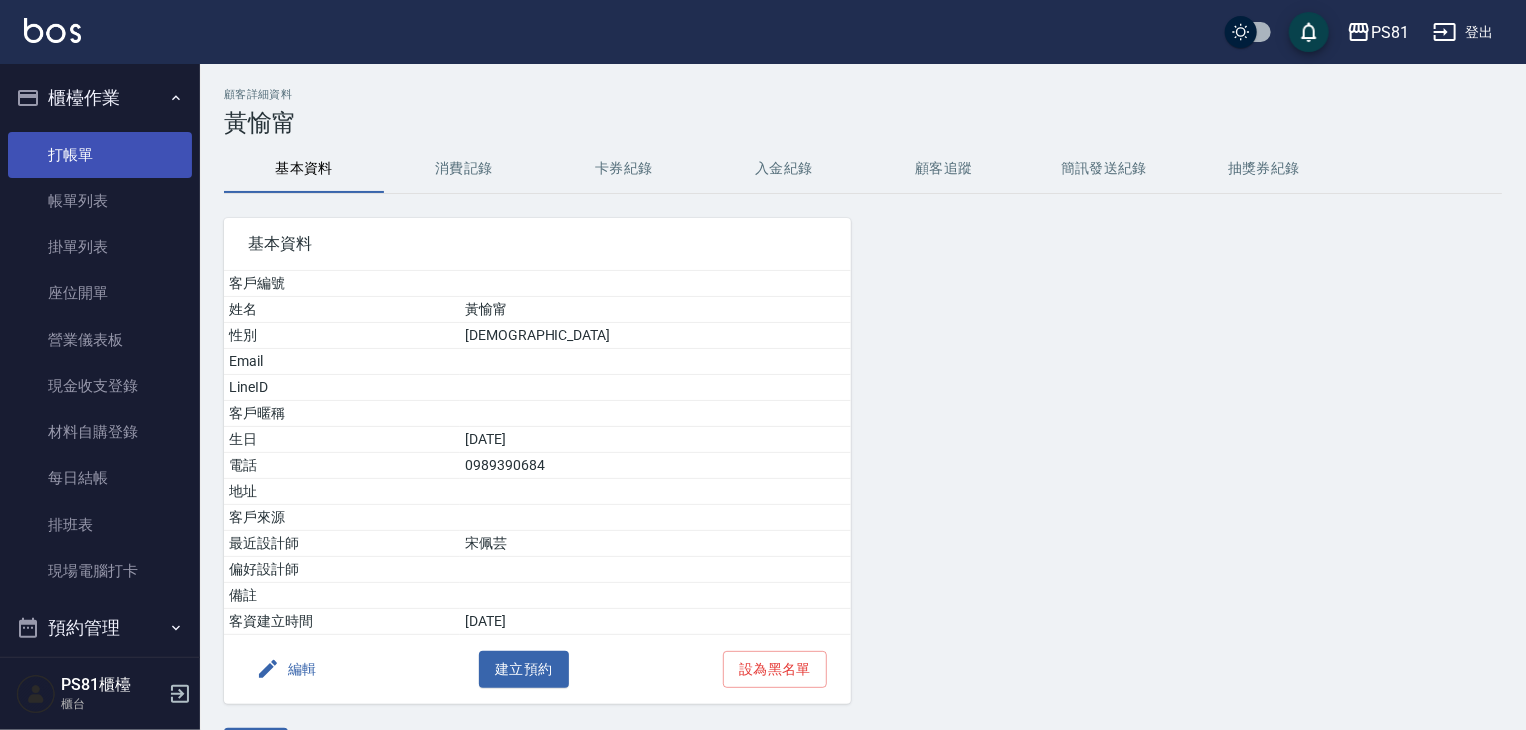 click on "打帳單" at bounding box center (100, 155) 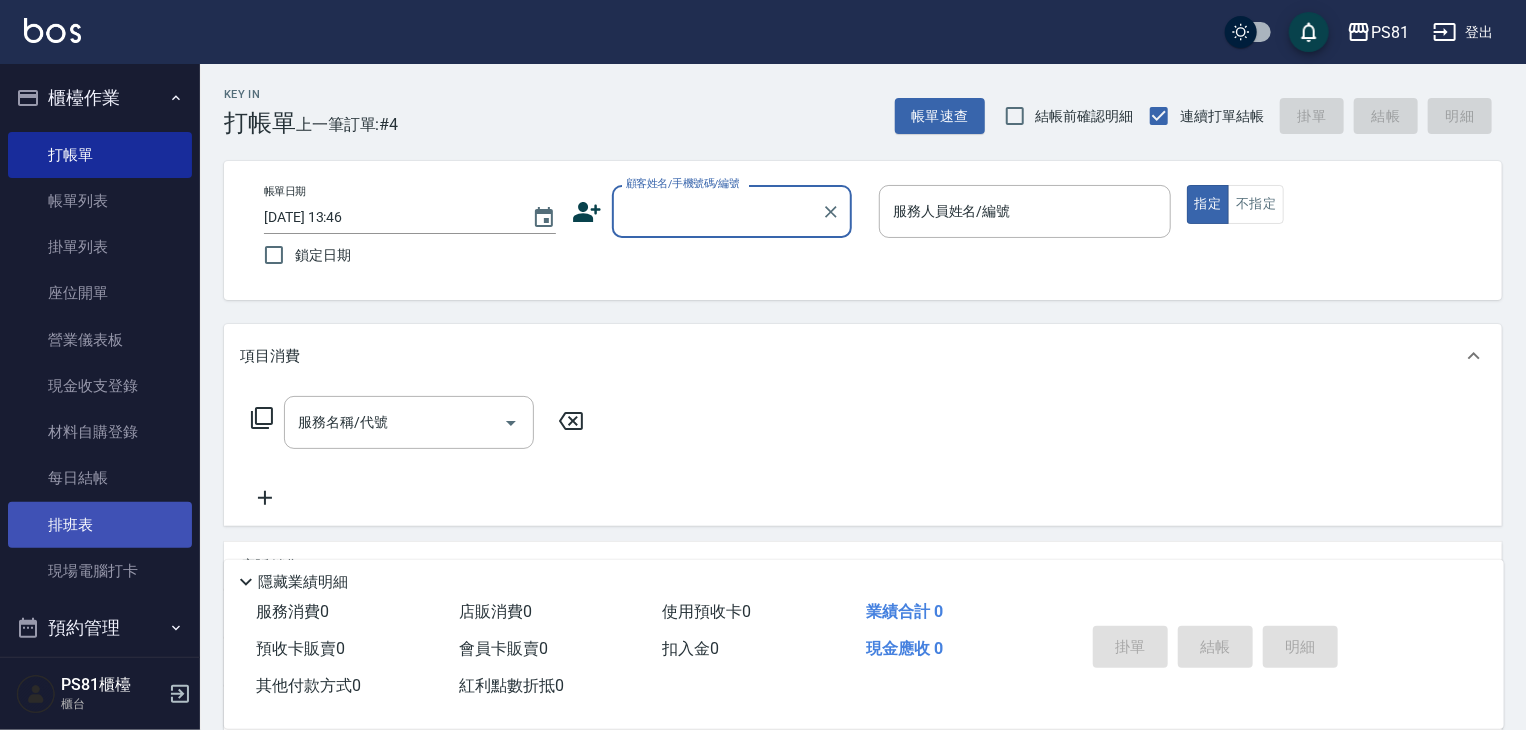 click on "排班表" at bounding box center (100, 525) 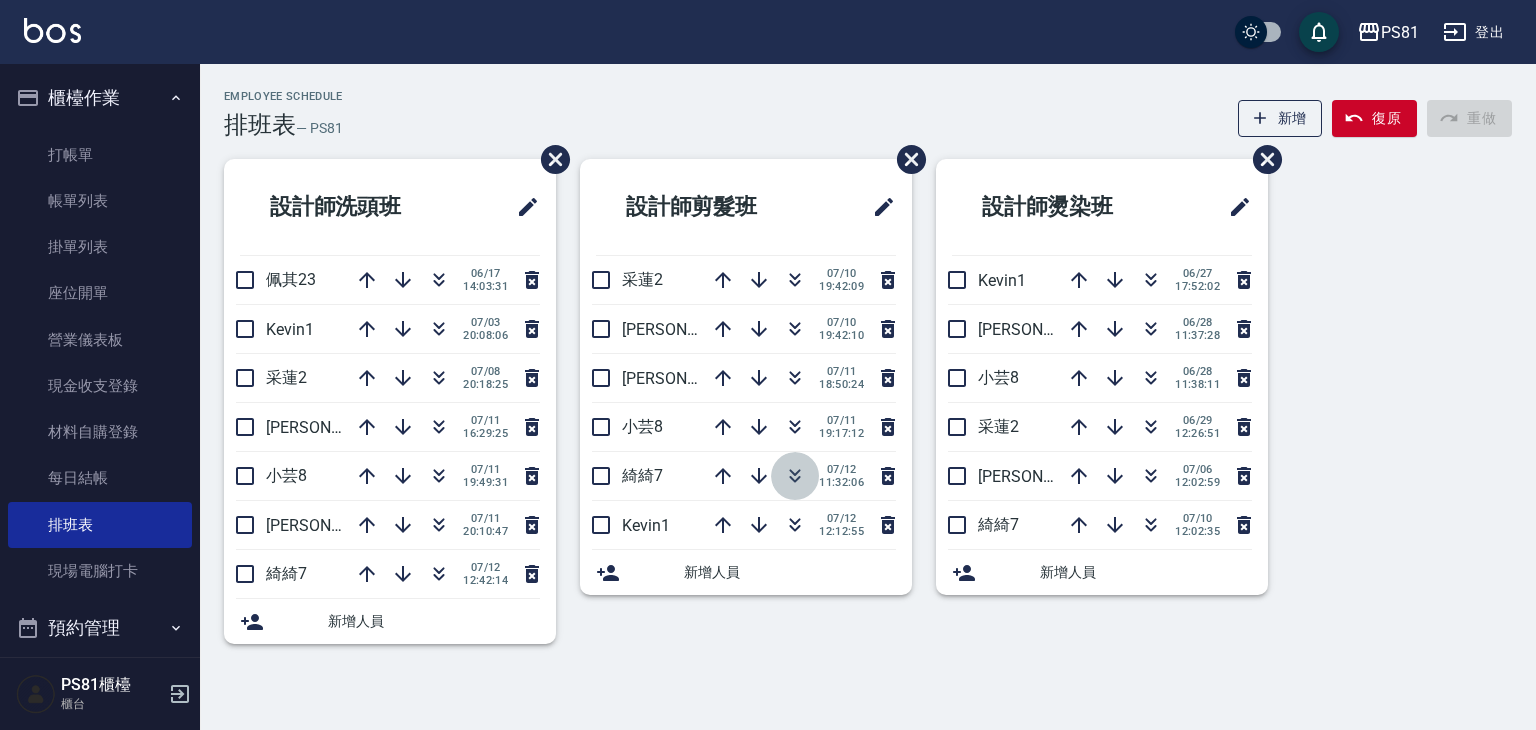click 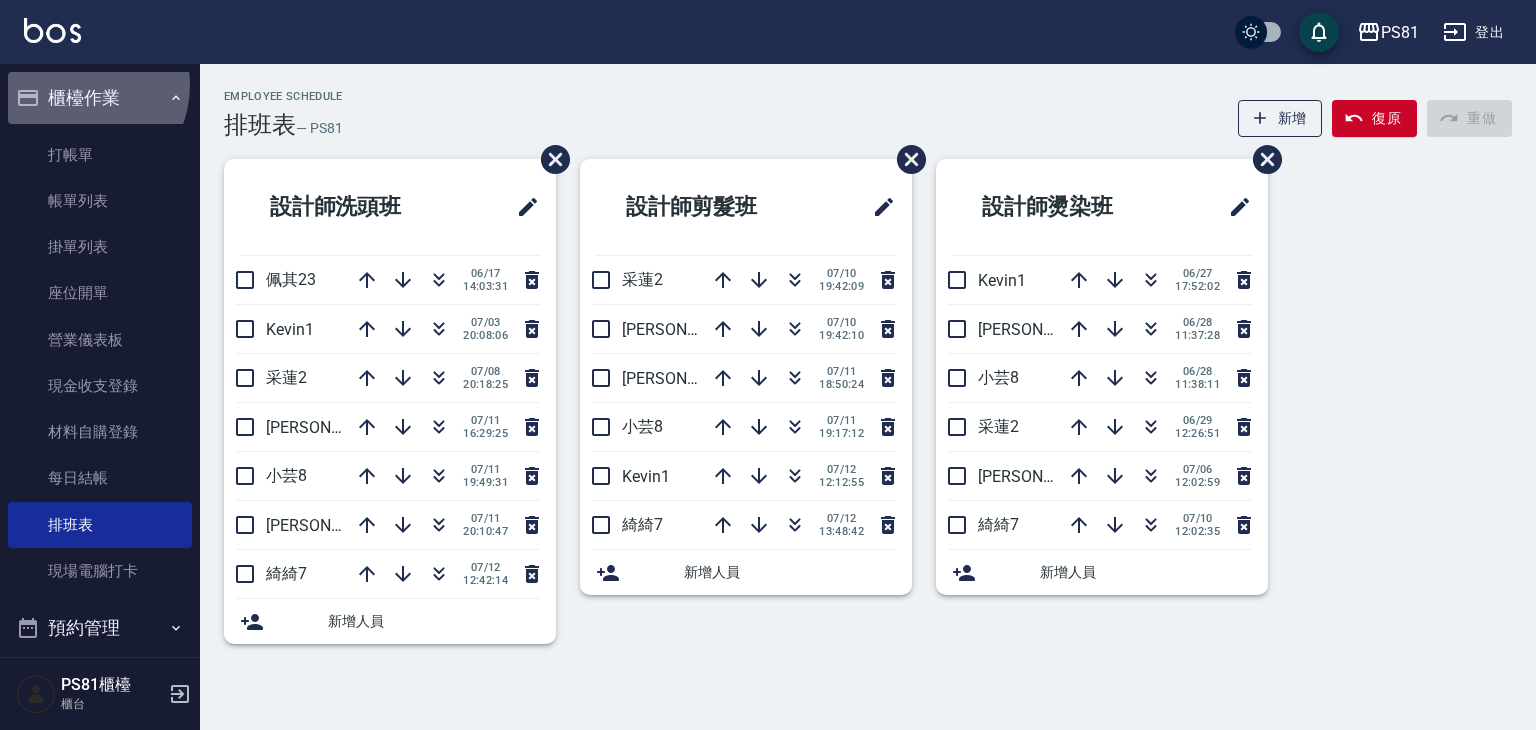 click on "櫃檯作業" at bounding box center (100, 98) 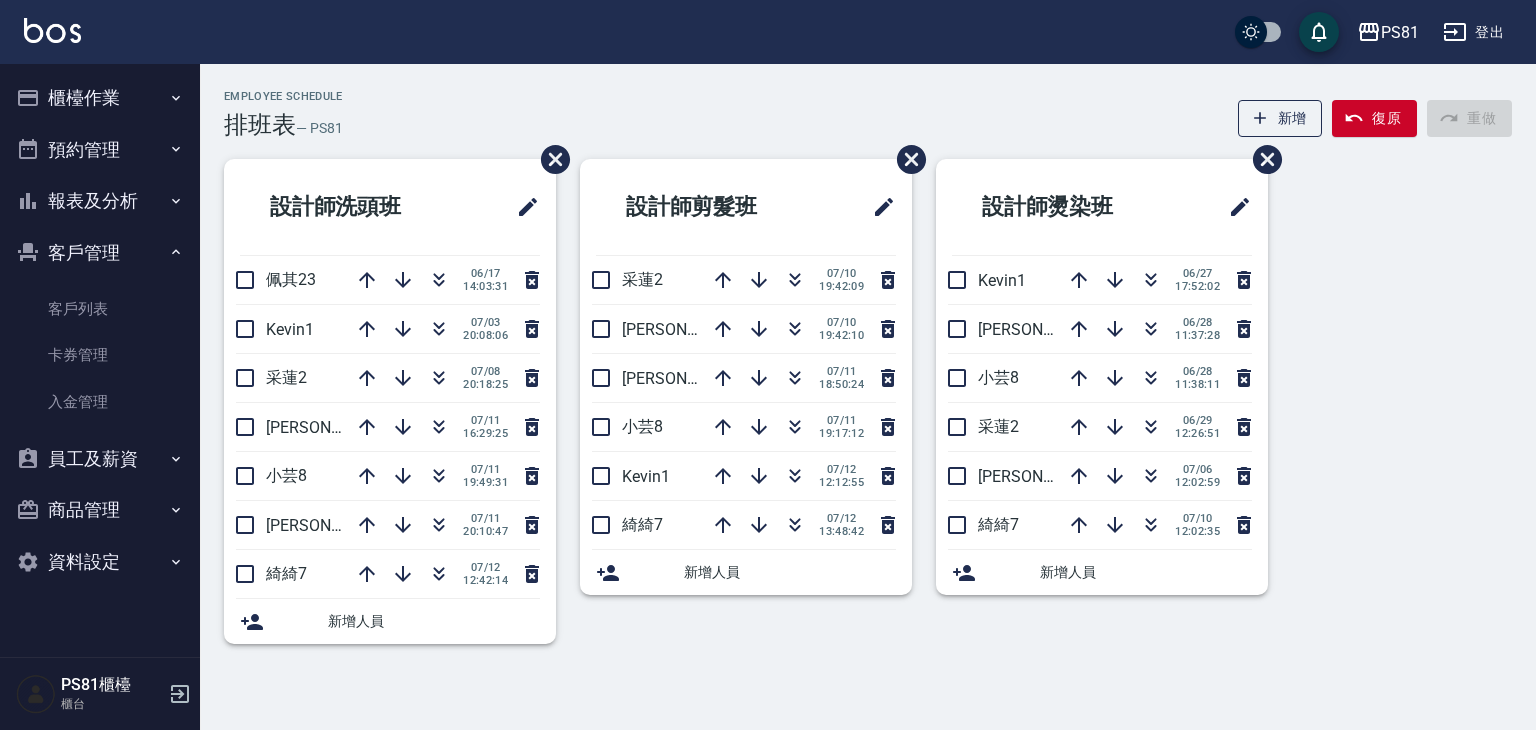 click on "客戶管理" at bounding box center (100, 253) 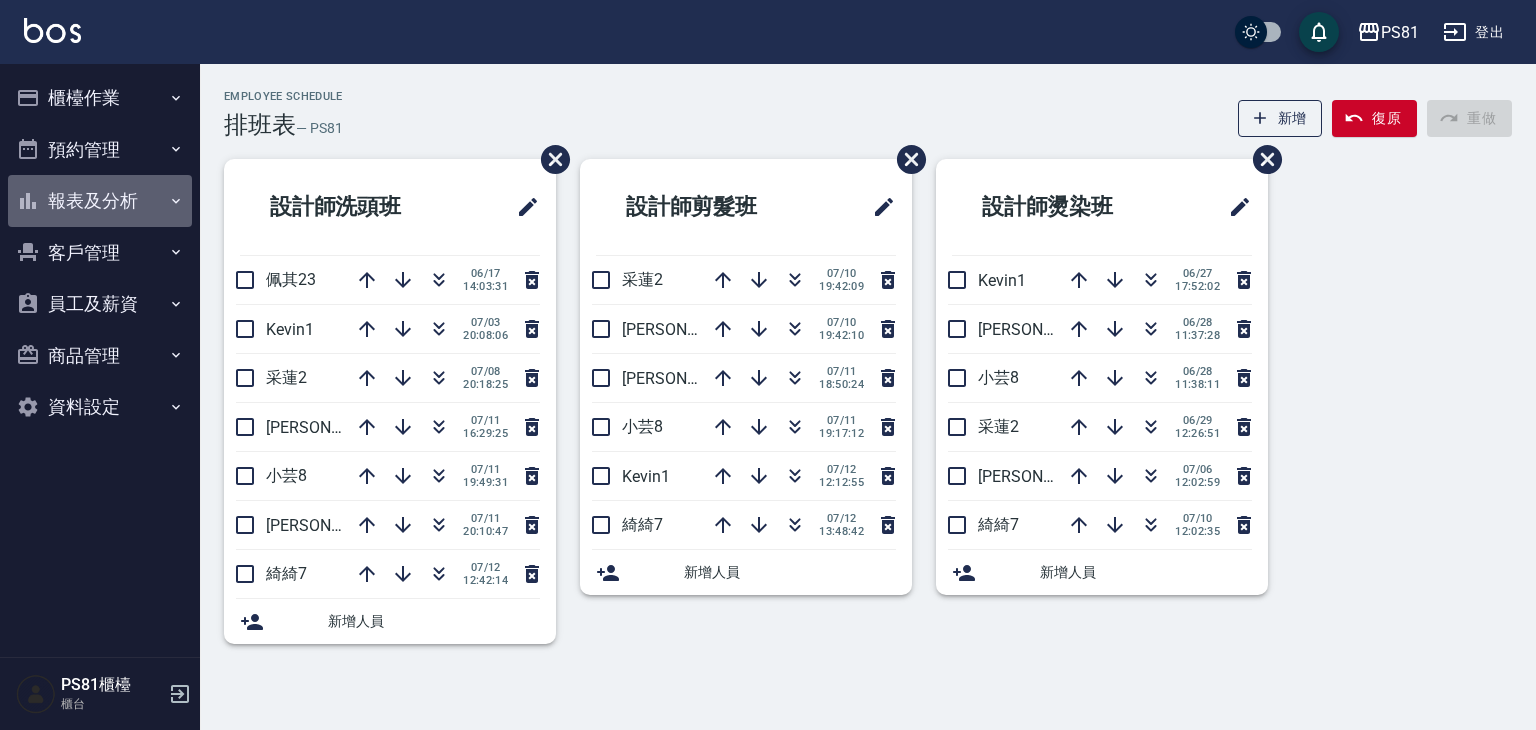 click on "報表及分析" at bounding box center (100, 201) 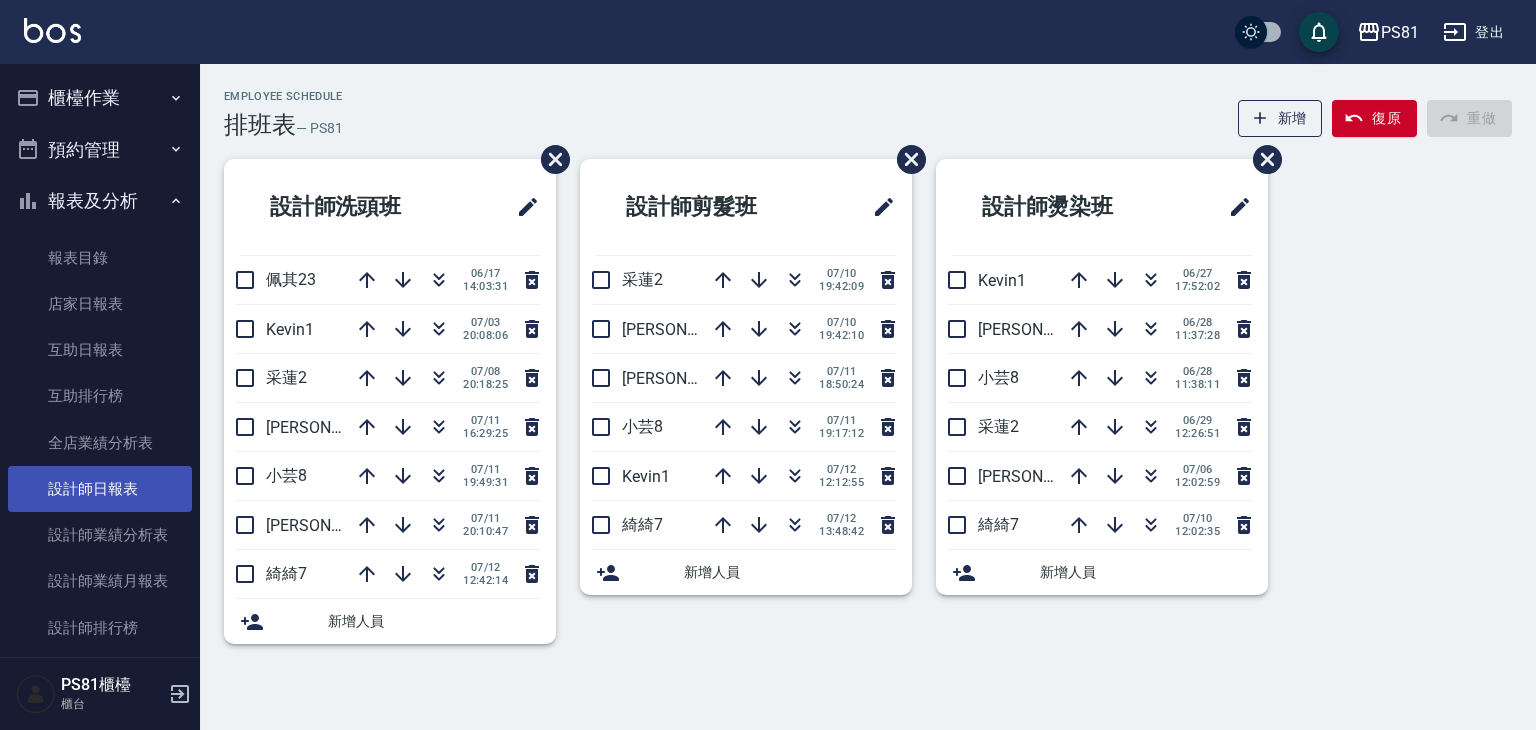 click on "設計師日報表" at bounding box center (100, 489) 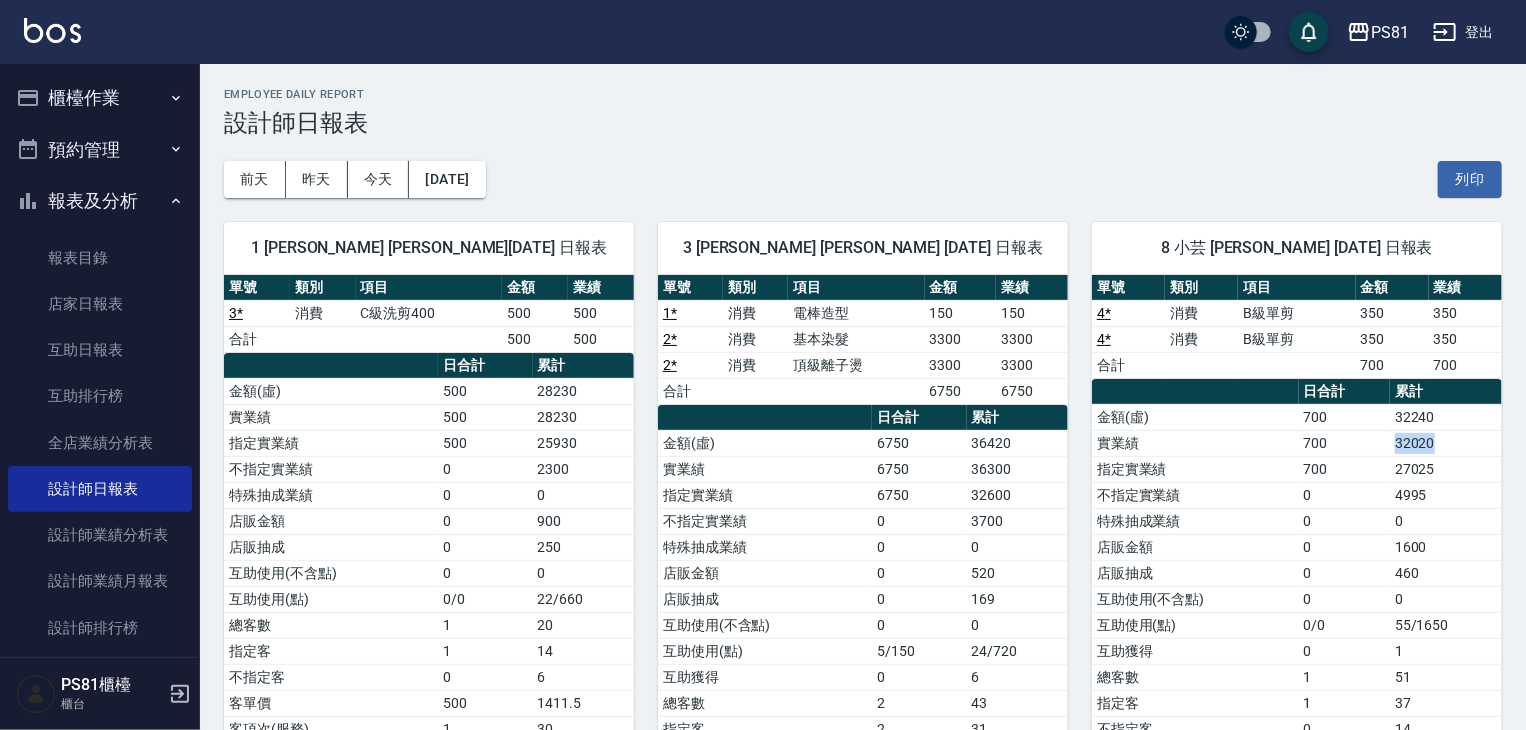 drag, startPoint x: 1391, startPoint y: 431, endPoint x: 1461, endPoint y: 460, distance: 75.76939 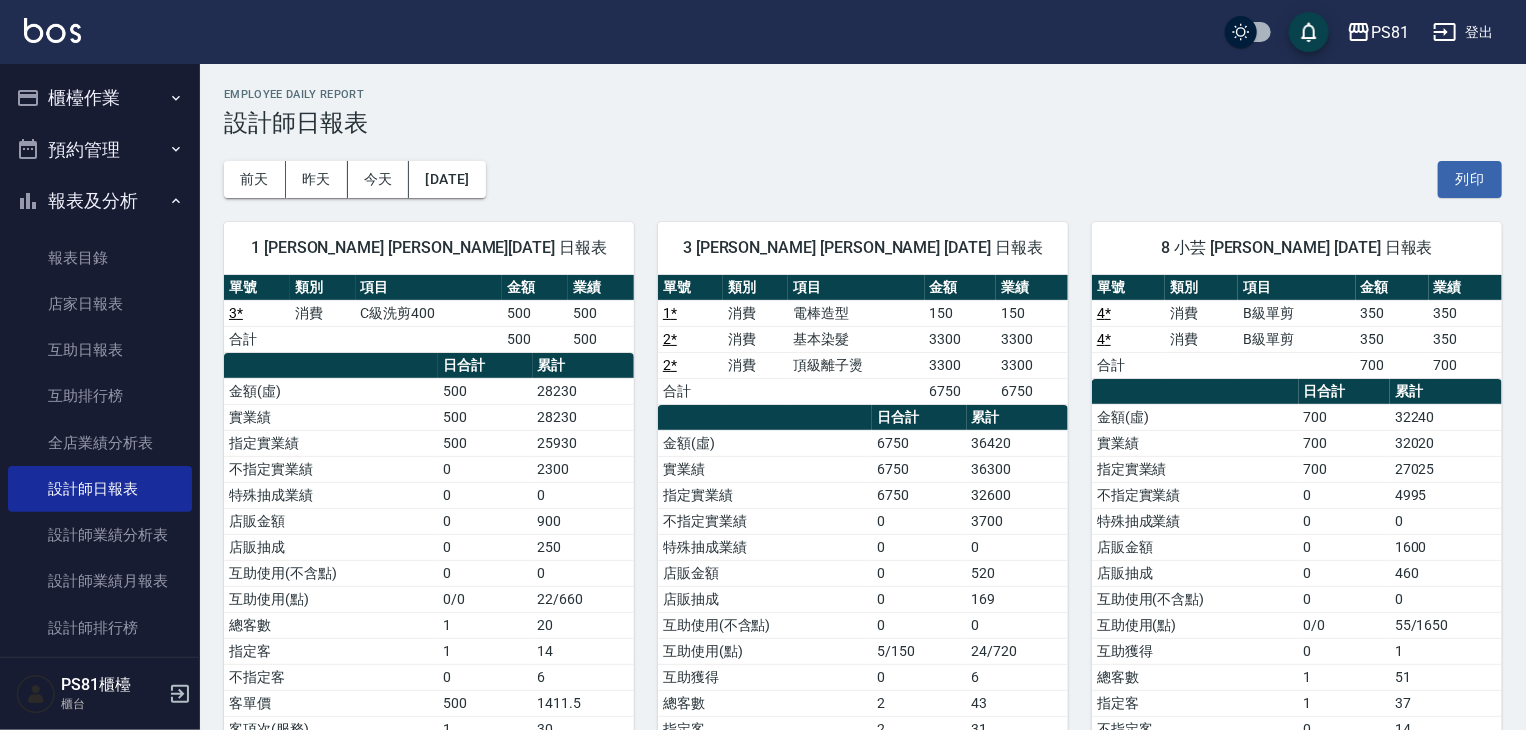 click on "4995" at bounding box center [1446, 495] 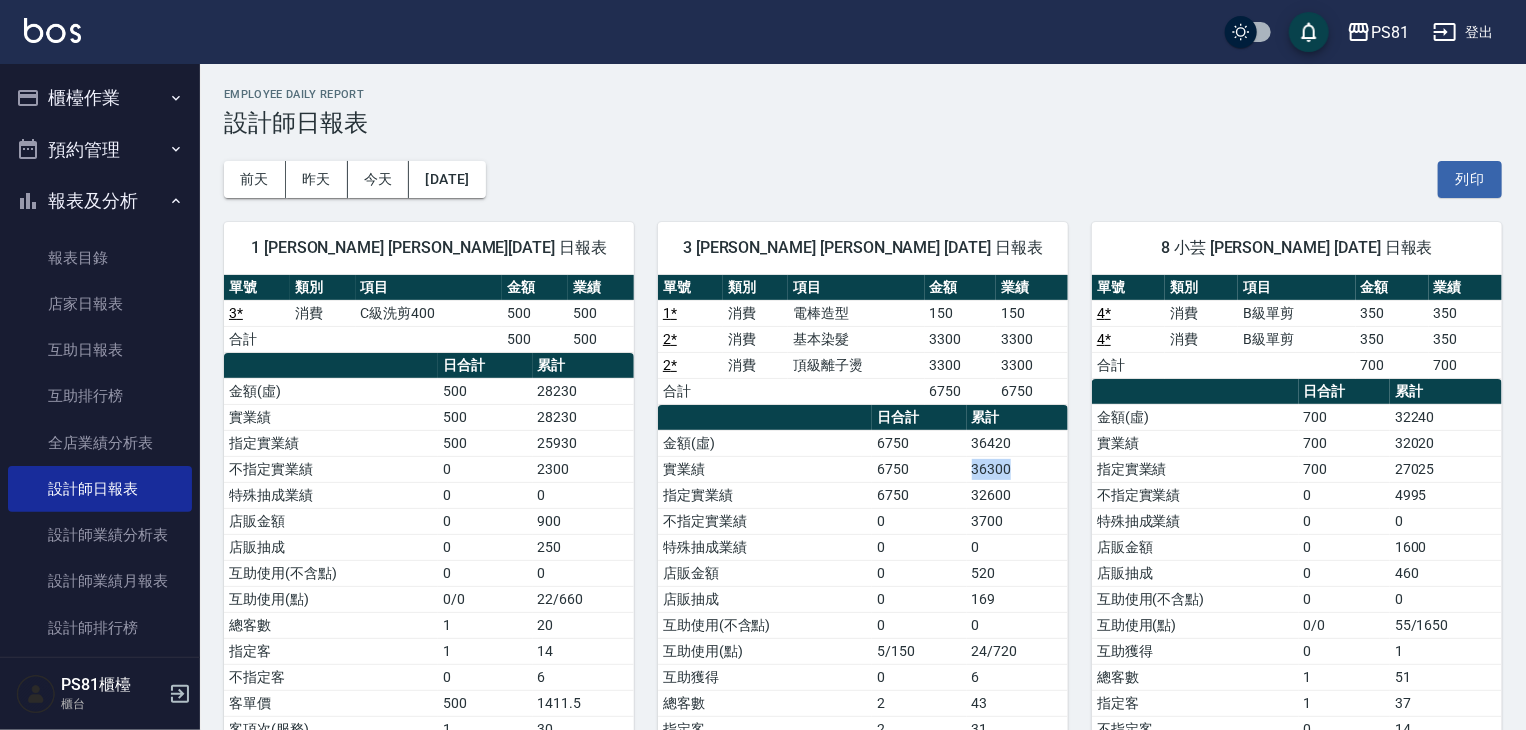 drag, startPoint x: 967, startPoint y: 460, endPoint x: 1042, endPoint y: 479, distance: 77.36925 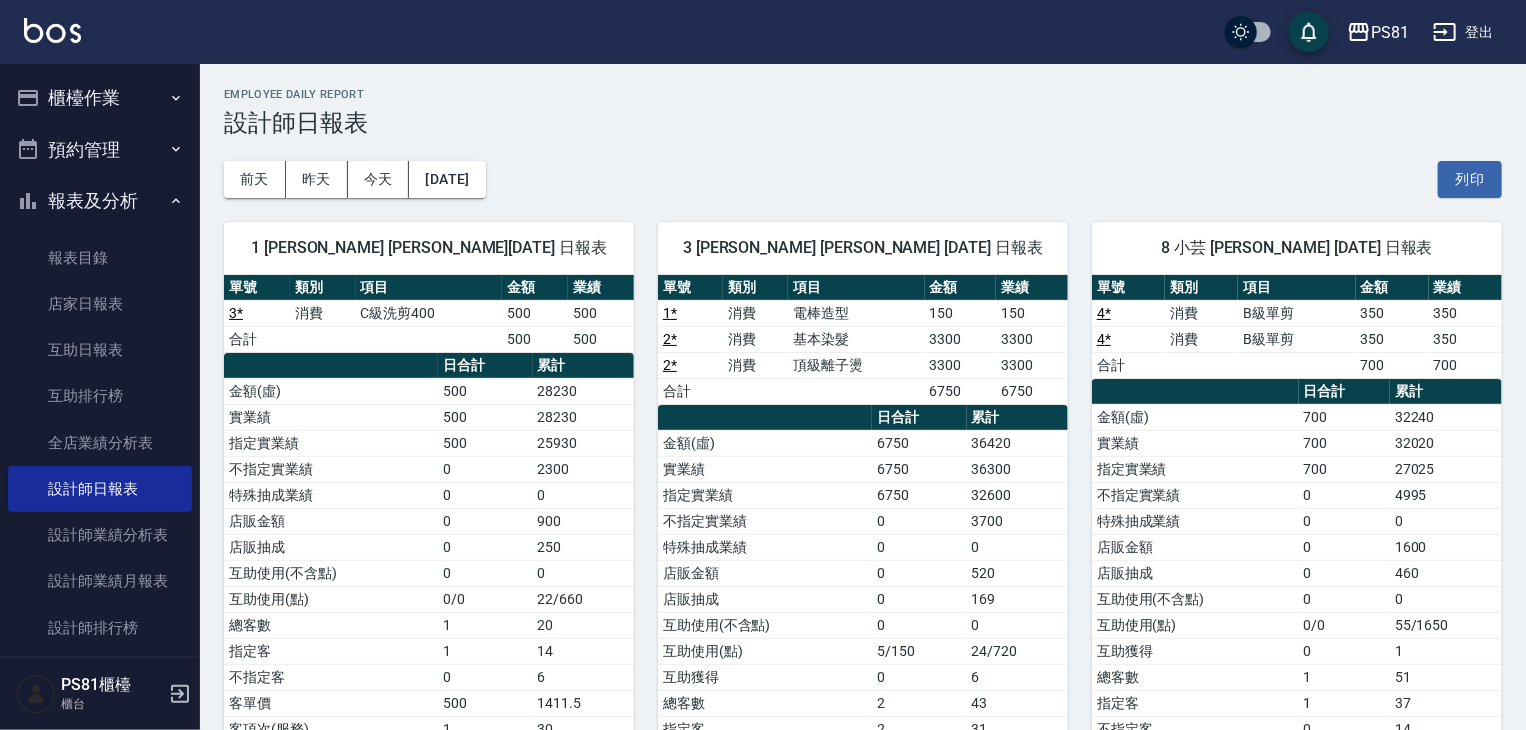 click on "32600" at bounding box center (1017, 495) 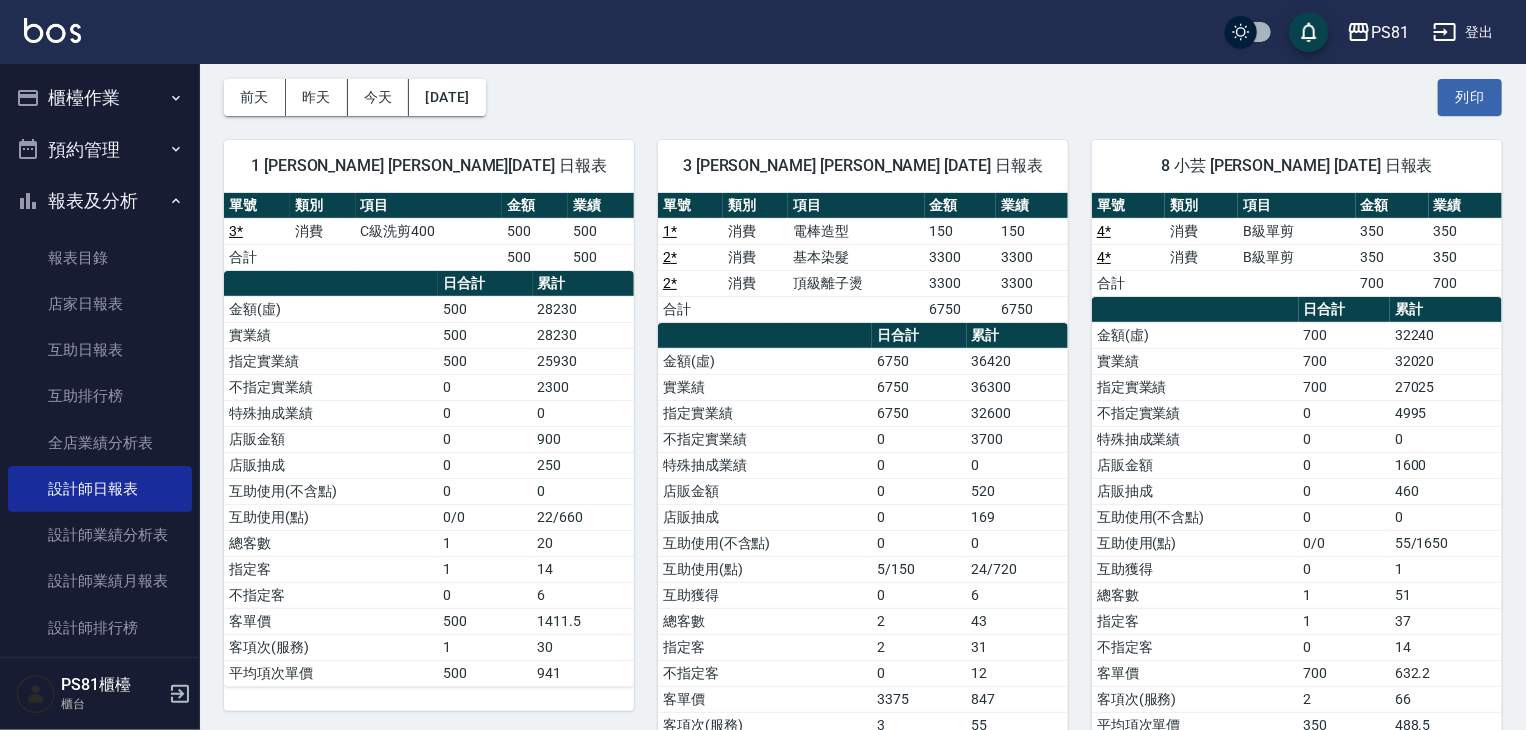 scroll, scrollTop: 0, scrollLeft: 0, axis: both 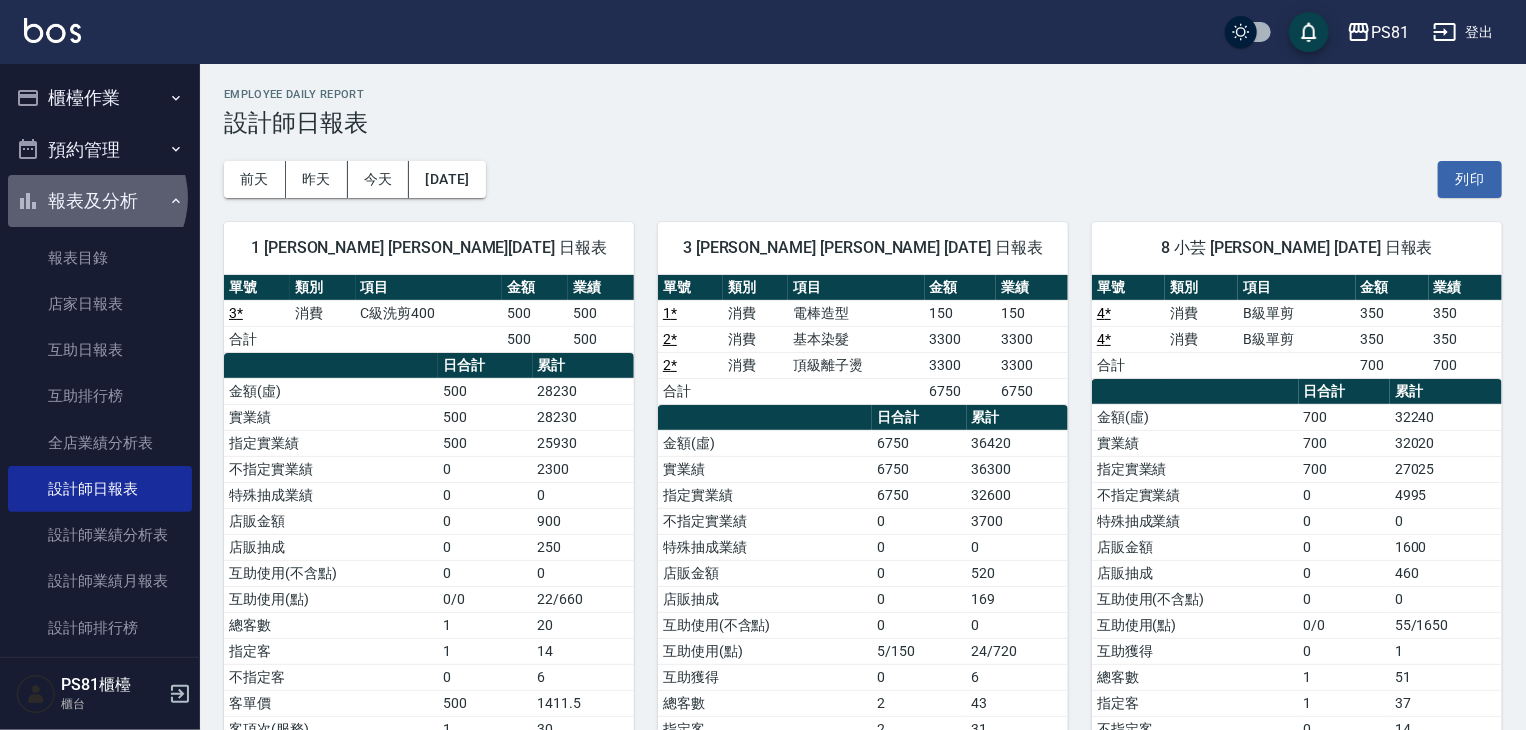 click on "報表及分析" at bounding box center (100, 201) 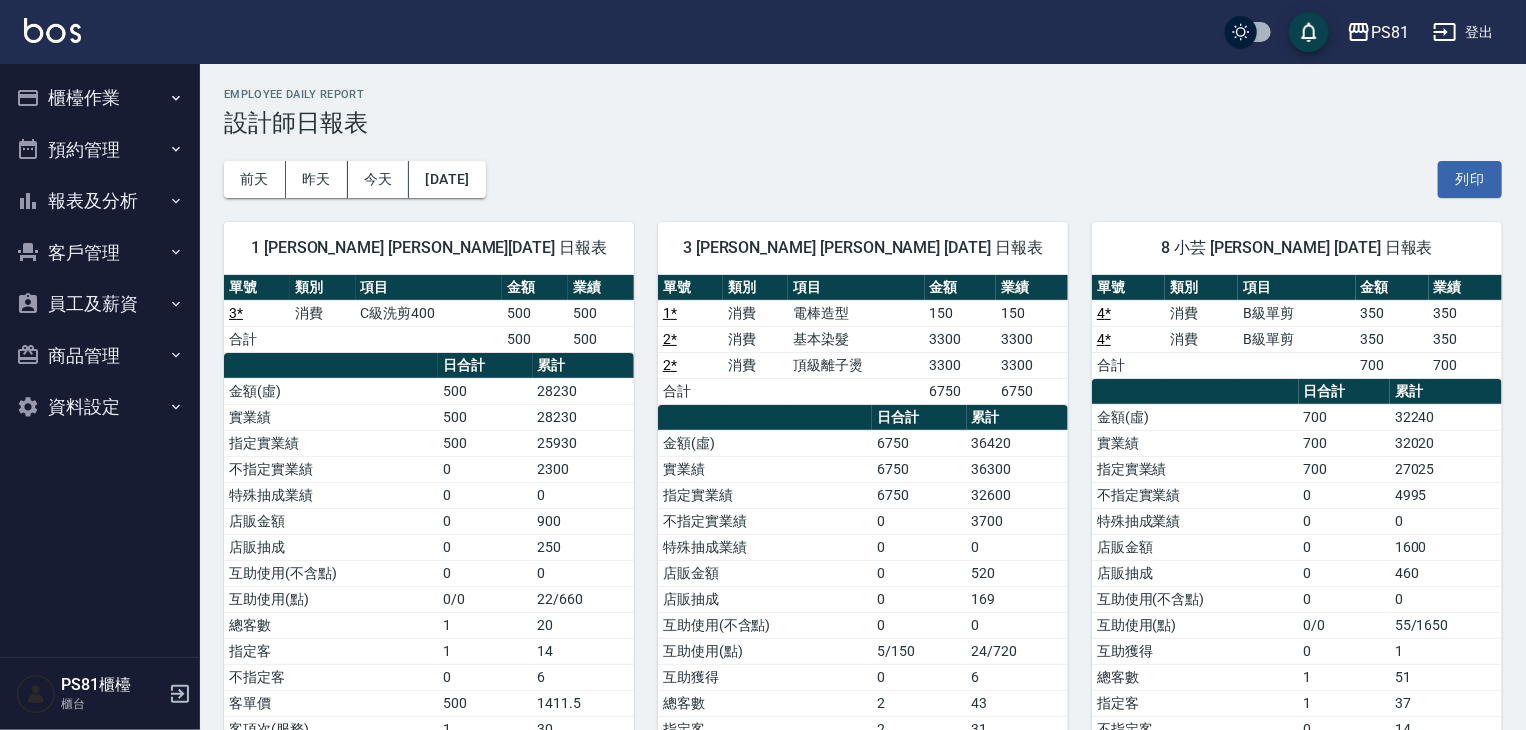 click on "櫃檯作業" at bounding box center [100, 98] 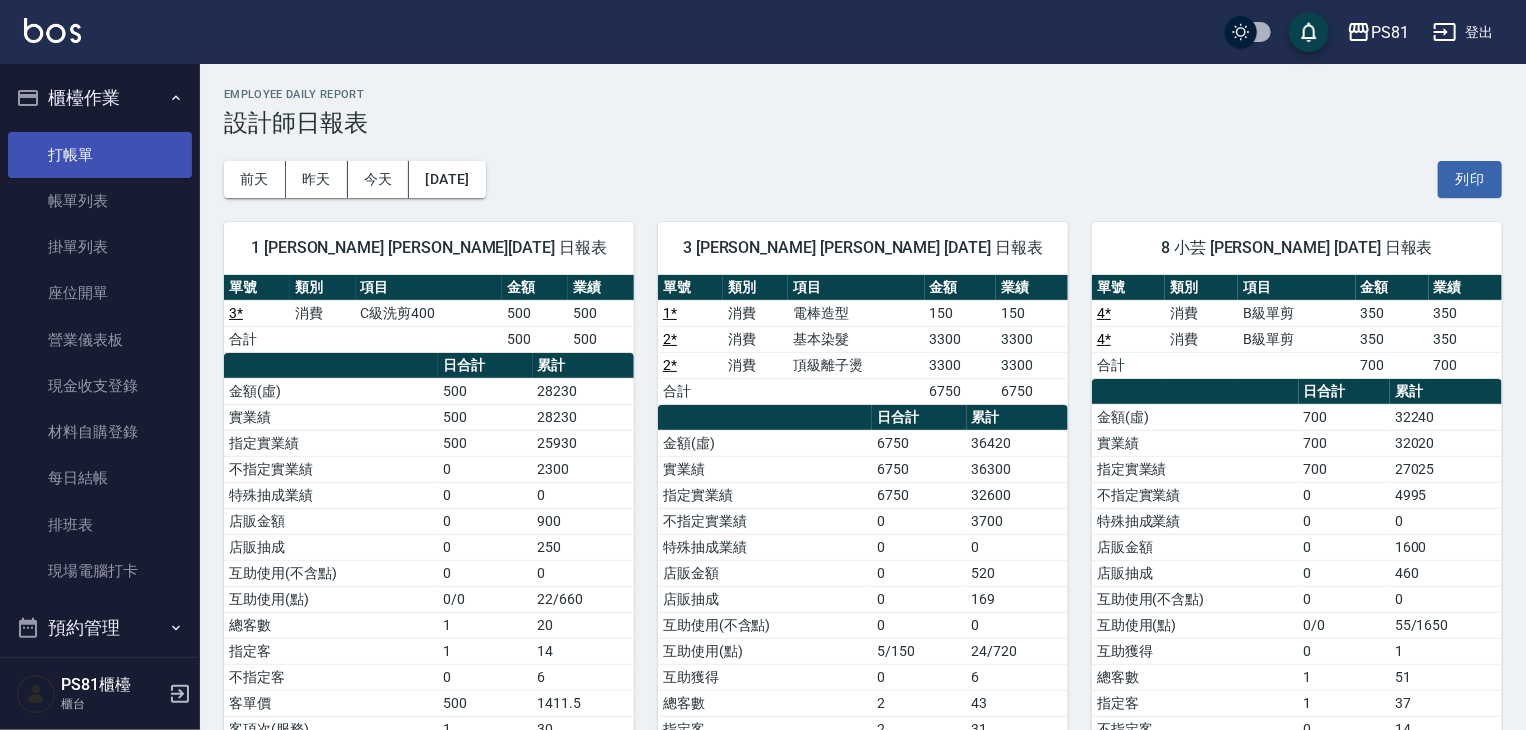 click on "打帳單" at bounding box center (100, 155) 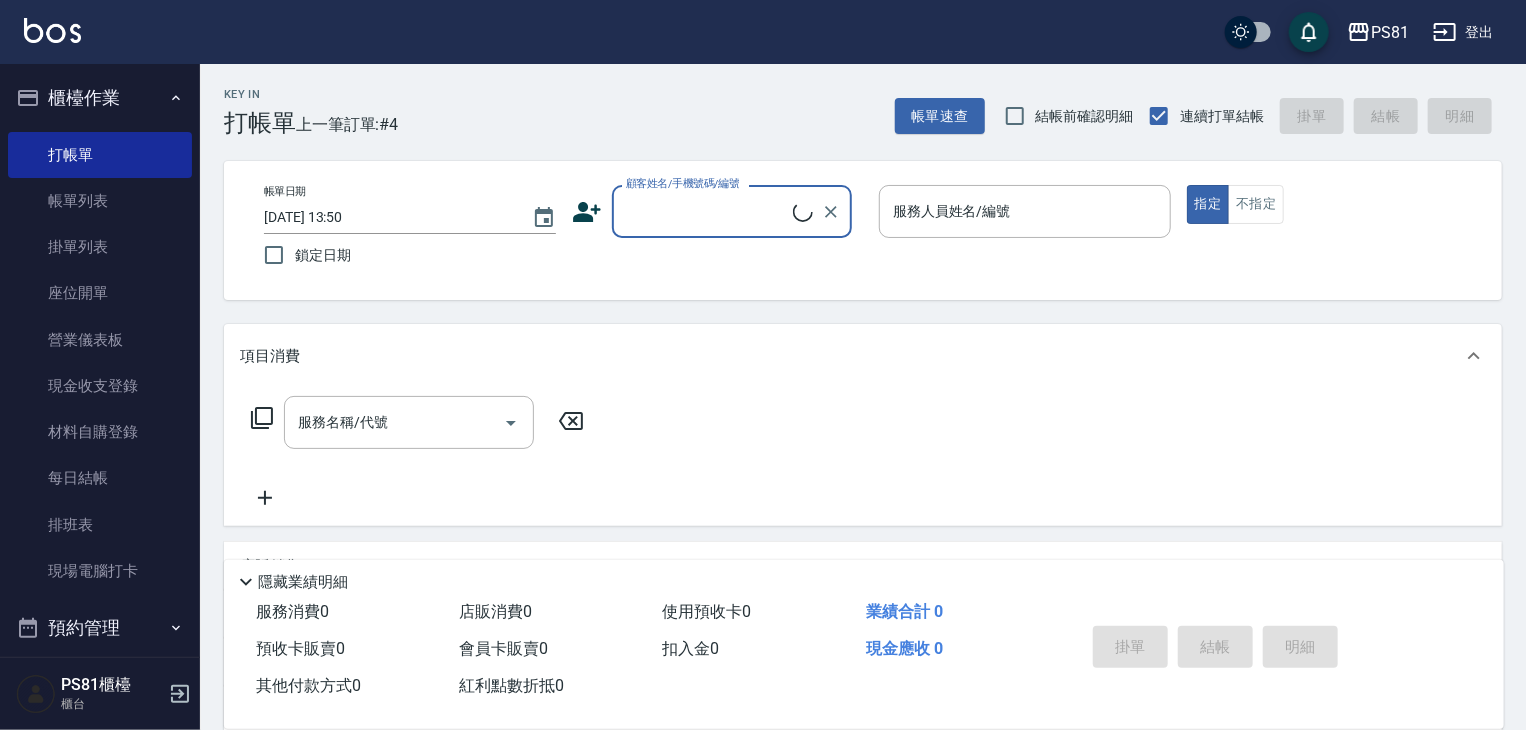 click on "Key In 打帳單 上一筆訂單:#4" at bounding box center (299, 100) 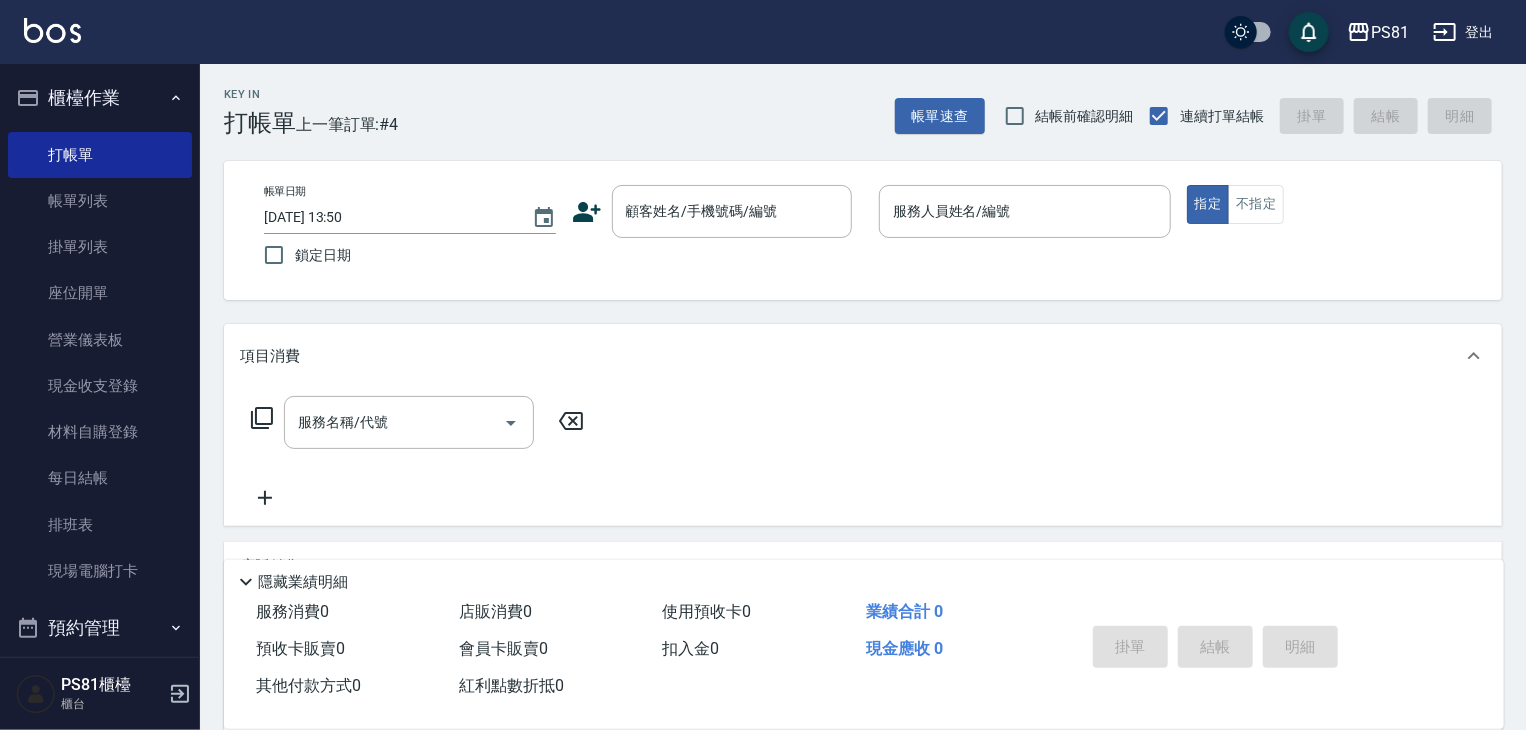 click on "Key In 打帳單 上一筆訂單:#4 帳單速查 結帳前確認明細 連續打單結帳 掛單 結帳 明細" at bounding box center (851, 100) 